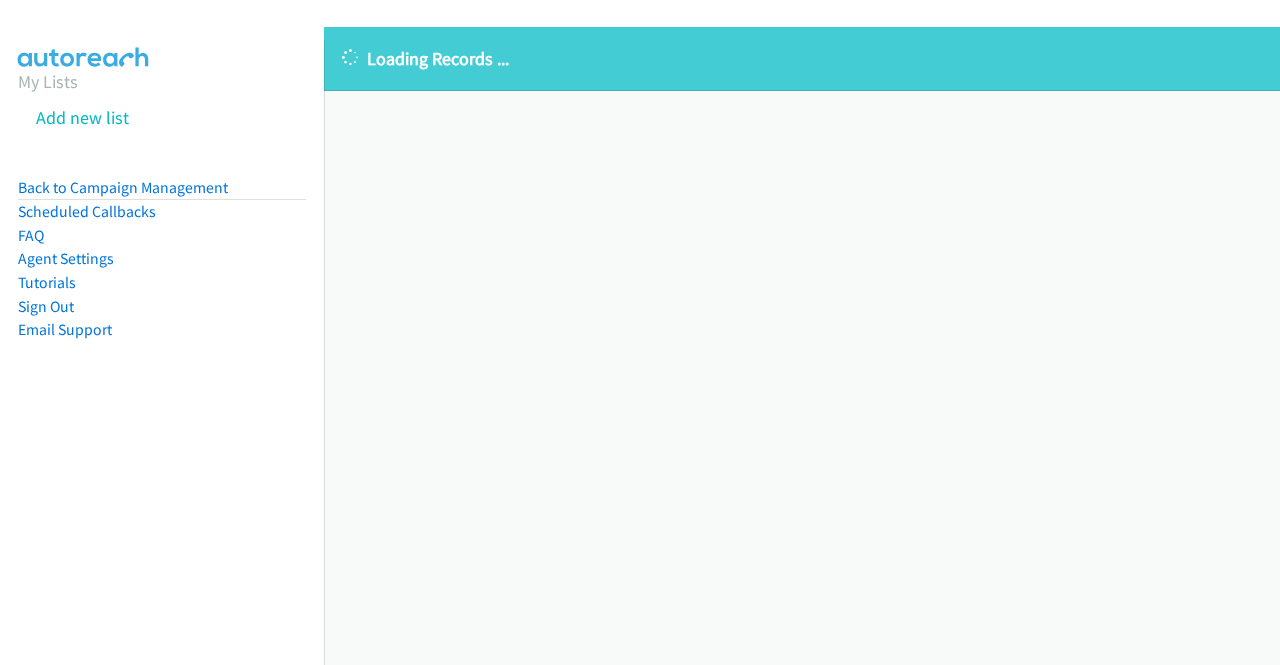 scroll, scrollTop: 0, scrollLeft: 0, axis: both 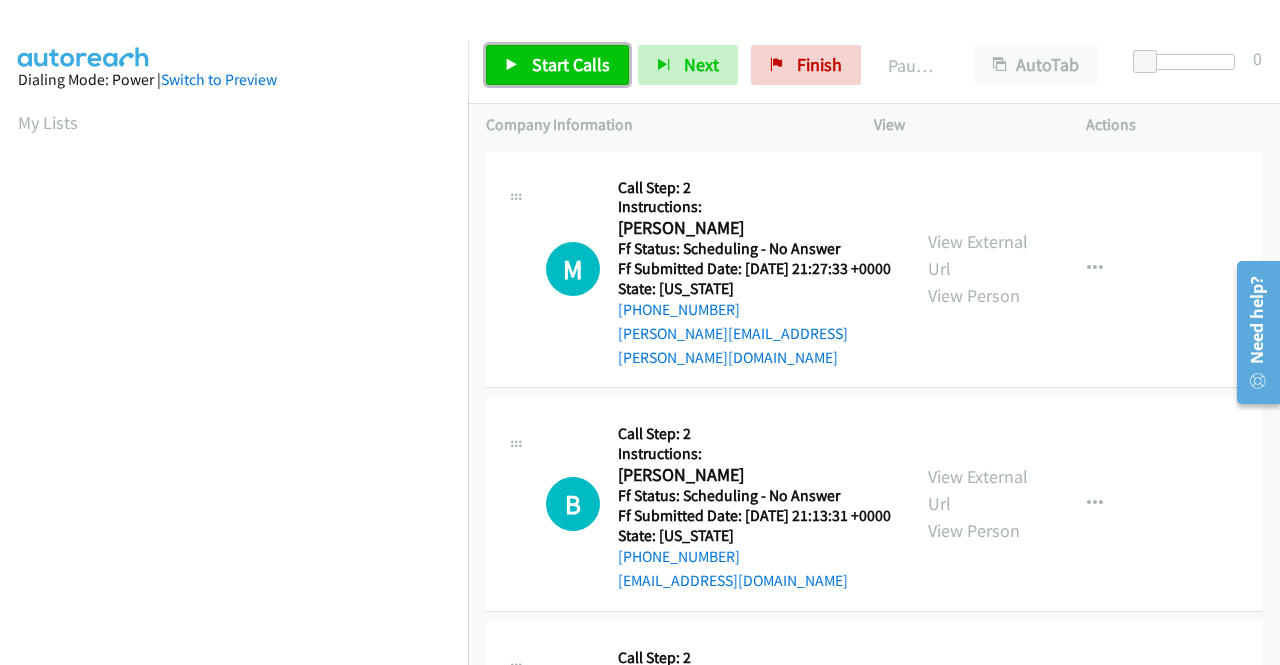 click on "Start Calls" at bounding box center (557, 65) 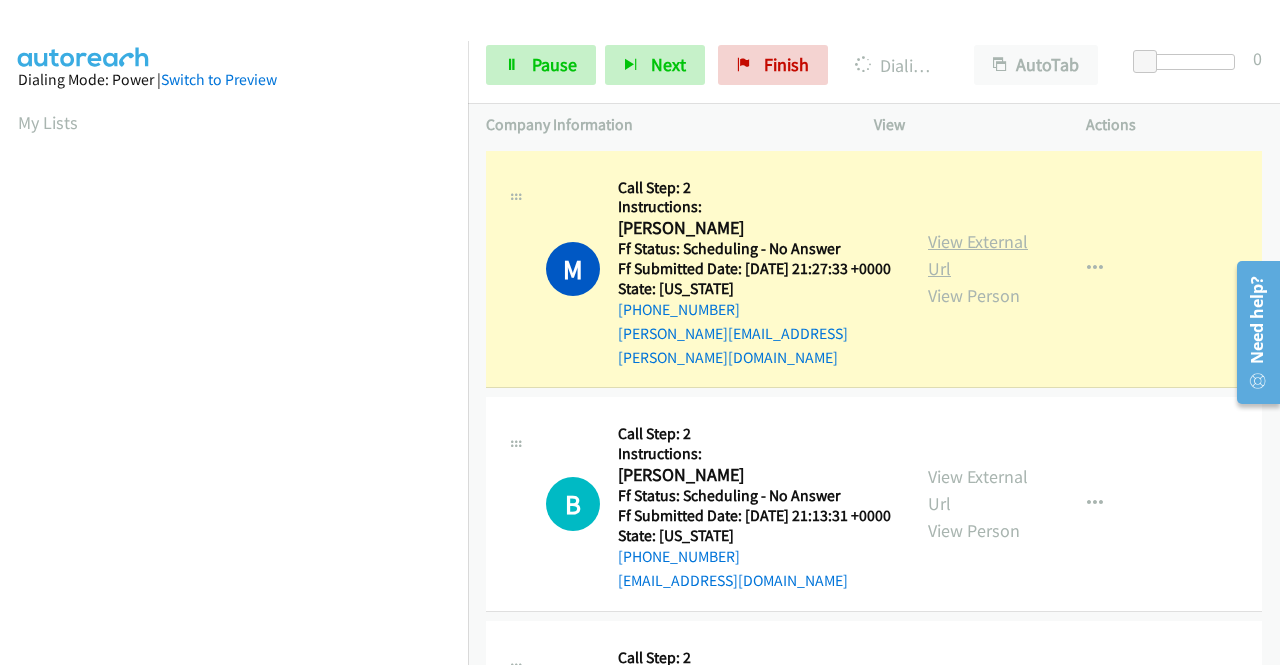 click on "View External Url" at bounding box center [978, 255] 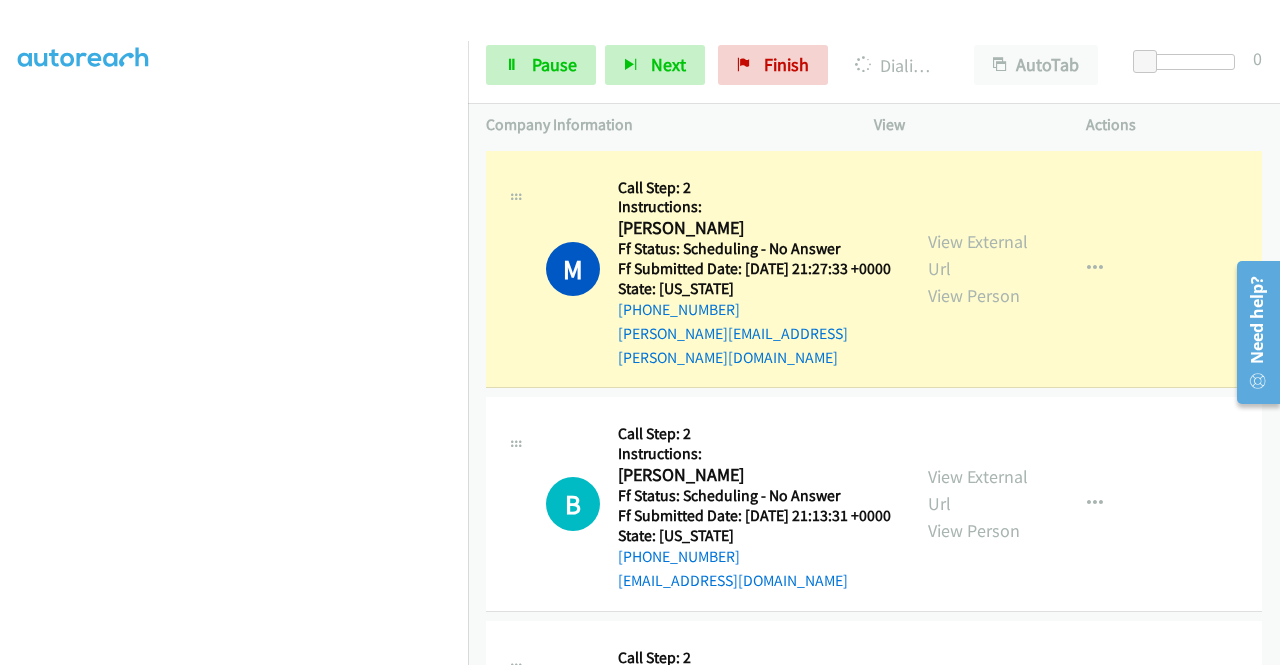 scroll, scrollTop: 351, scrollLeft: 0, axis: vertical 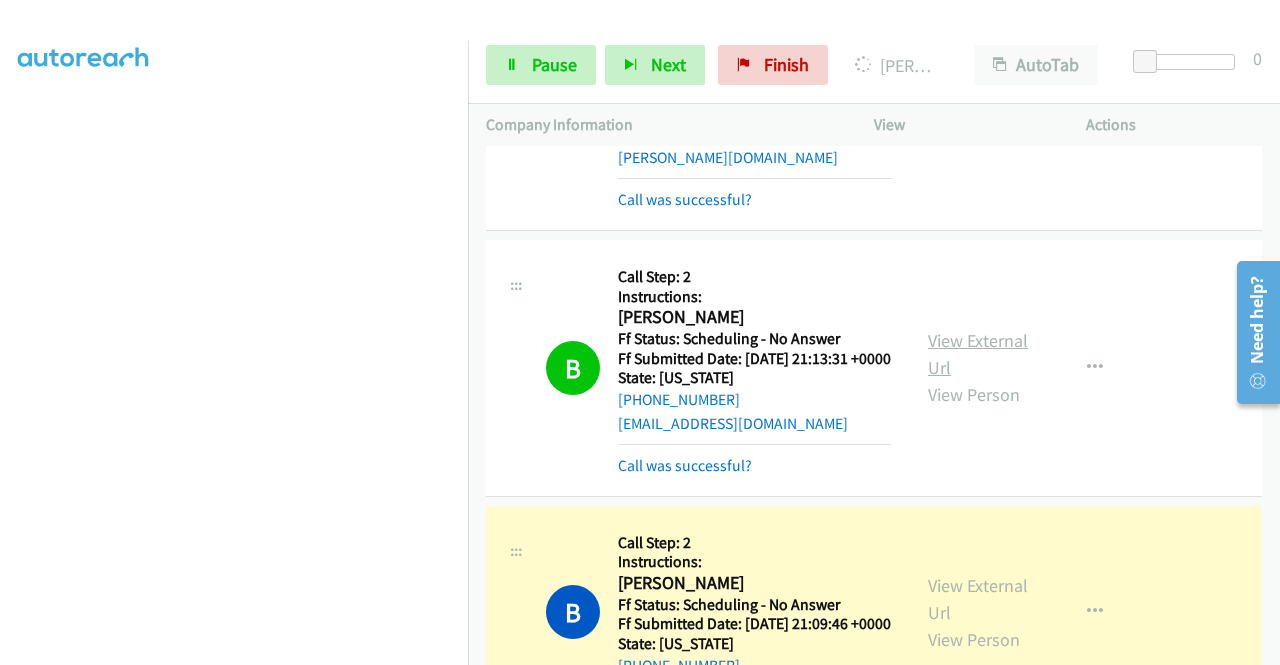 click on "View External Url" at bounding box center [978, 354] 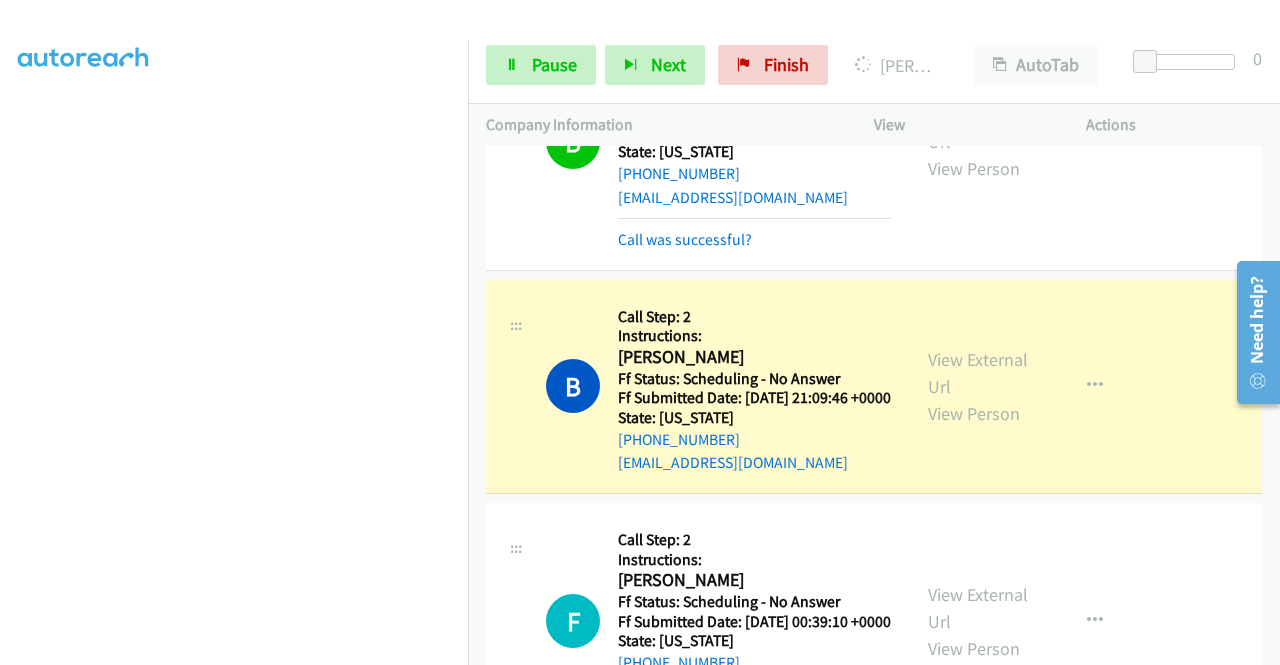 scroll, scrollTop: 520, scrollLeft: 0, axis: vertical 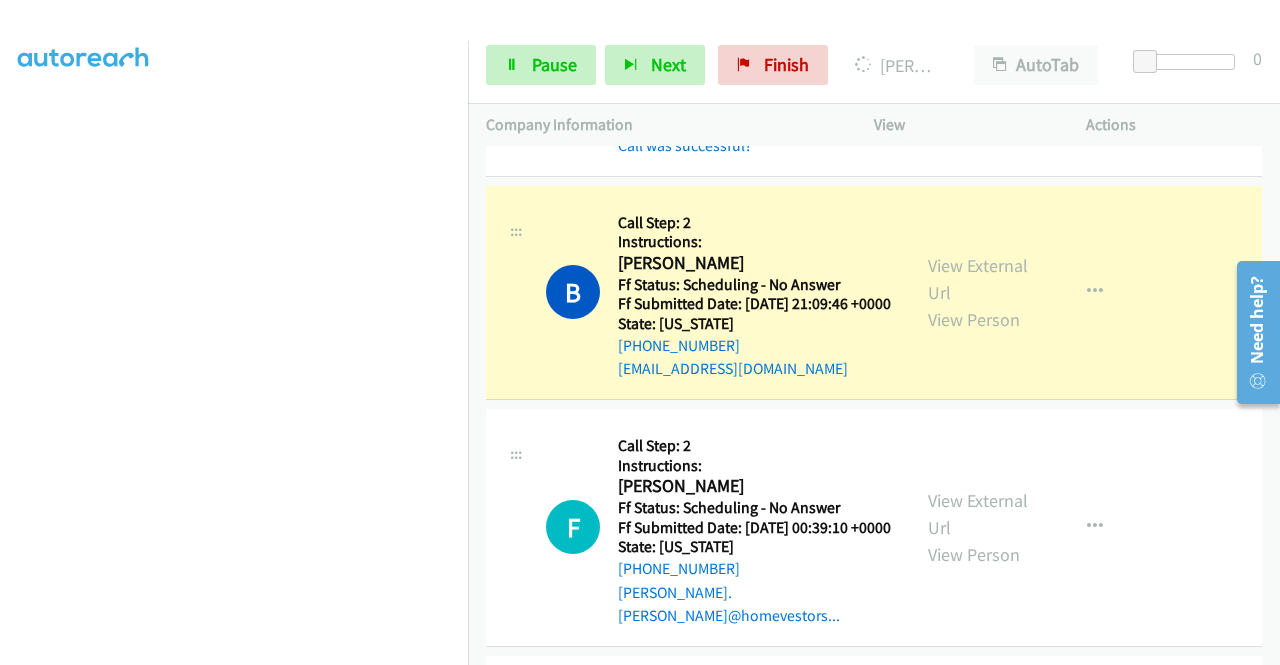 click on "View External Url
View Person
View External Url
Email
Schedule/Manage Callback
Skip Call
Add to do not call list" at bounding box center (1025, 292) 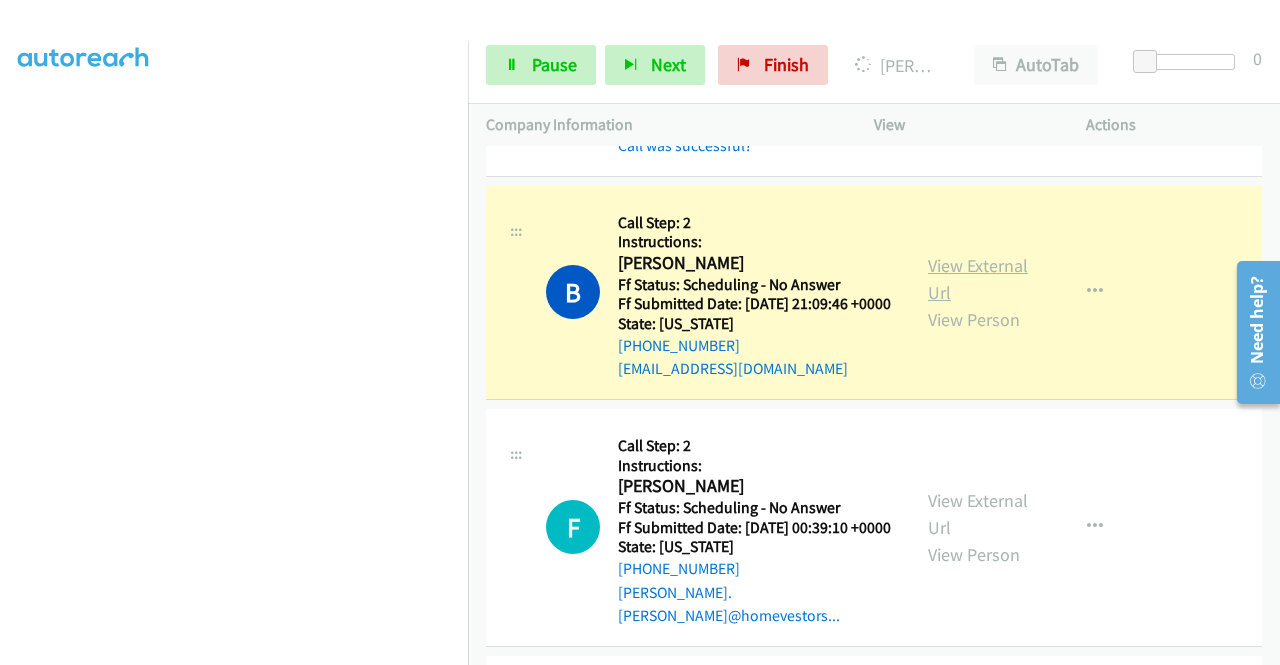 click on "View External Url" at bounding box center [978, 279] 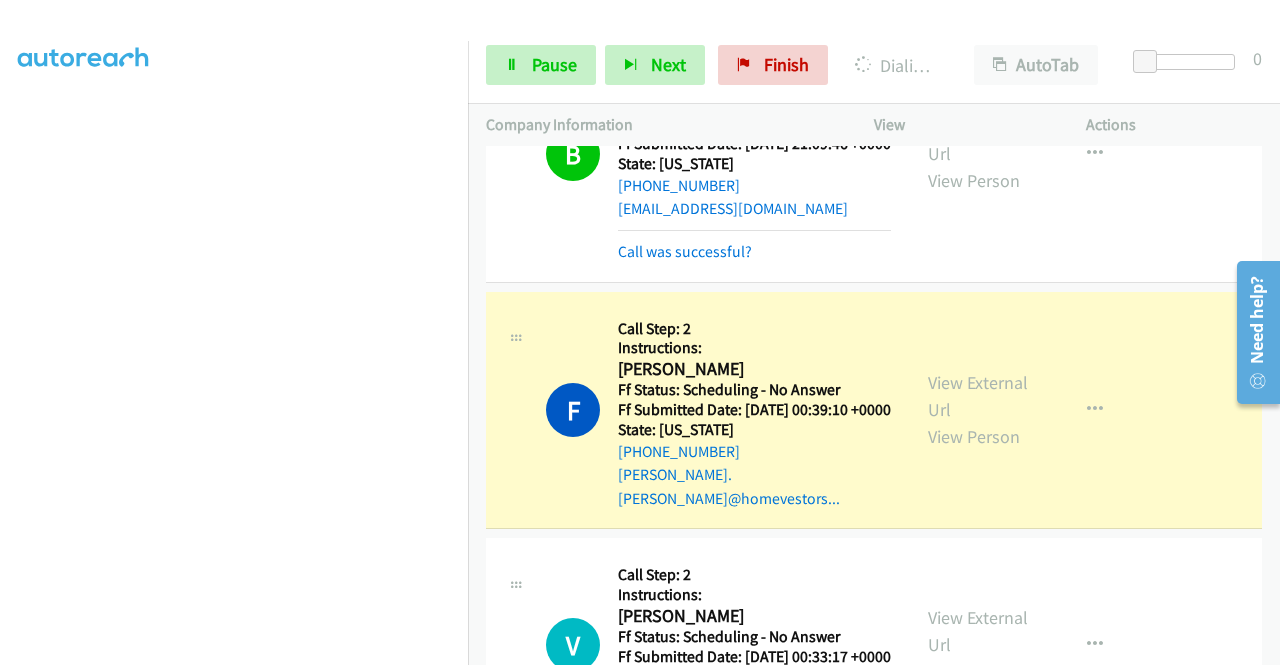scroll, scrollTop: 813, scrollLeft: 0, axis: vertical 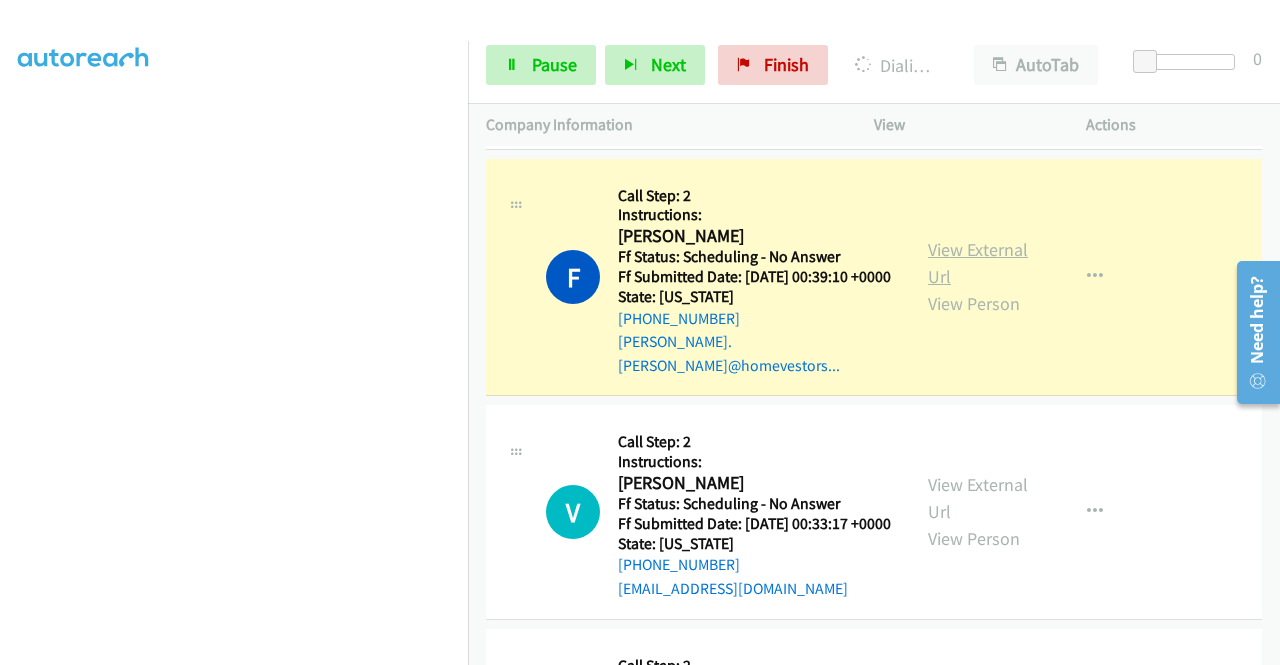 click on "View External Url" at bounding box center (978, 263) 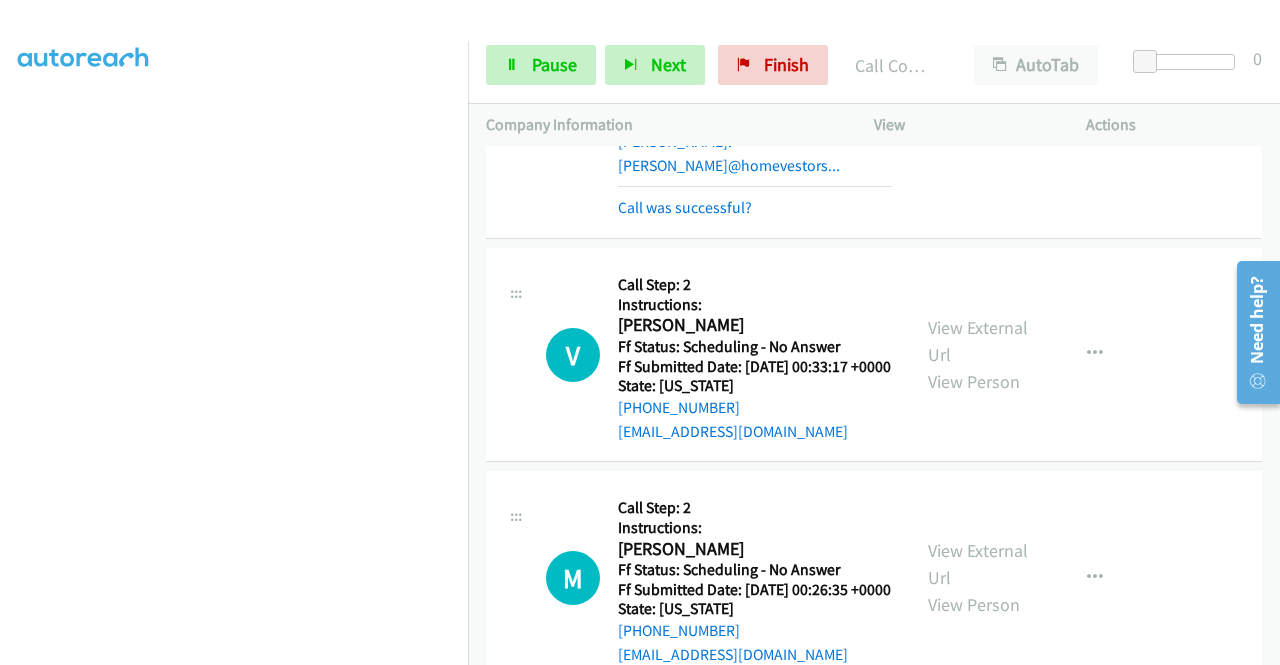 scroll, scrollTop: 1093, scrollLeft: 0, axis: vertical 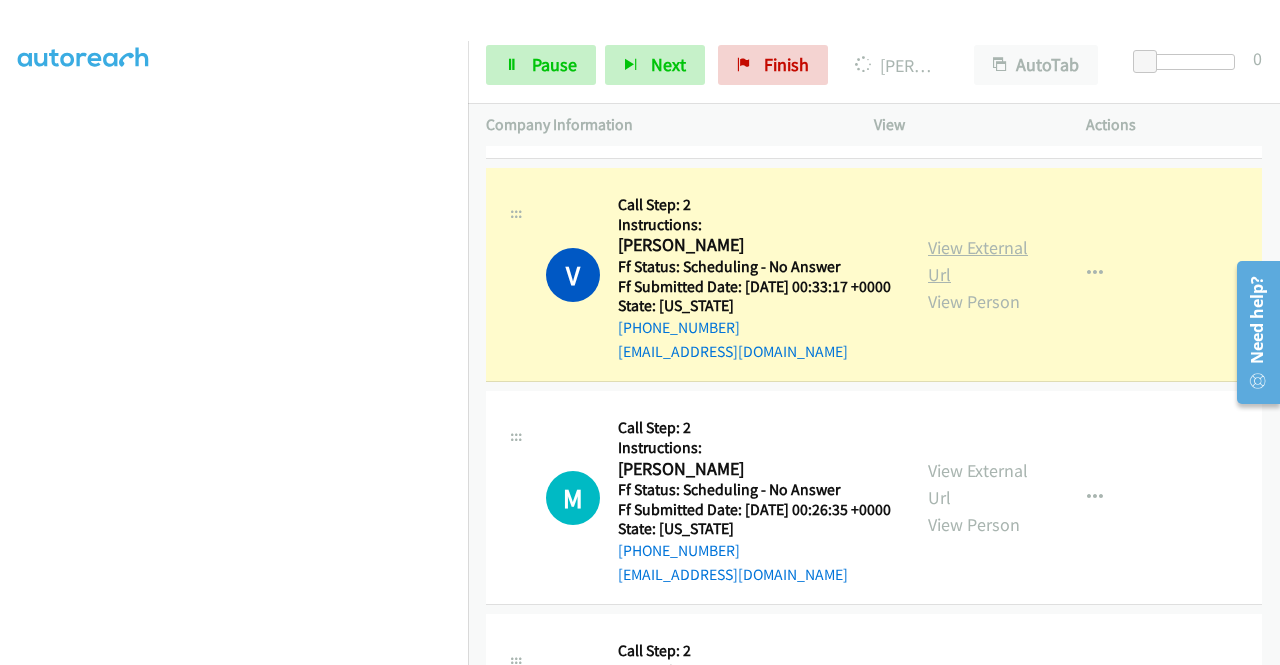 click on "View External Url" at bounding box center (978, 261) 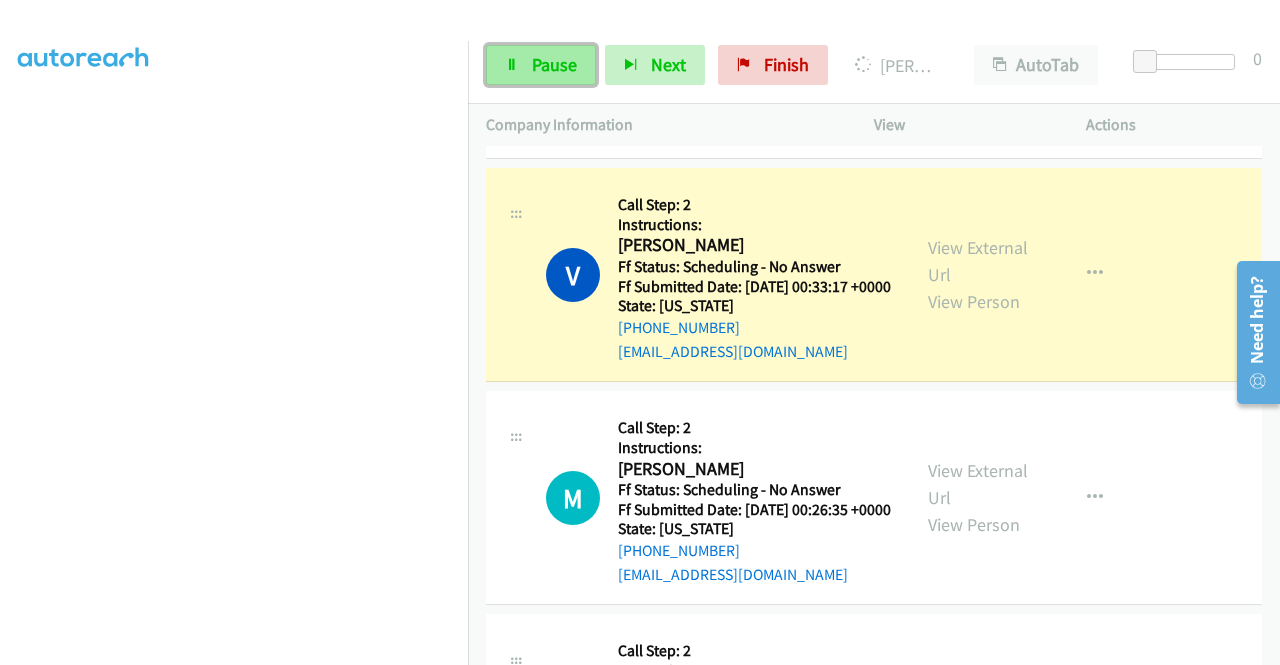 click on "Pause" at bounding box center (554, 64) 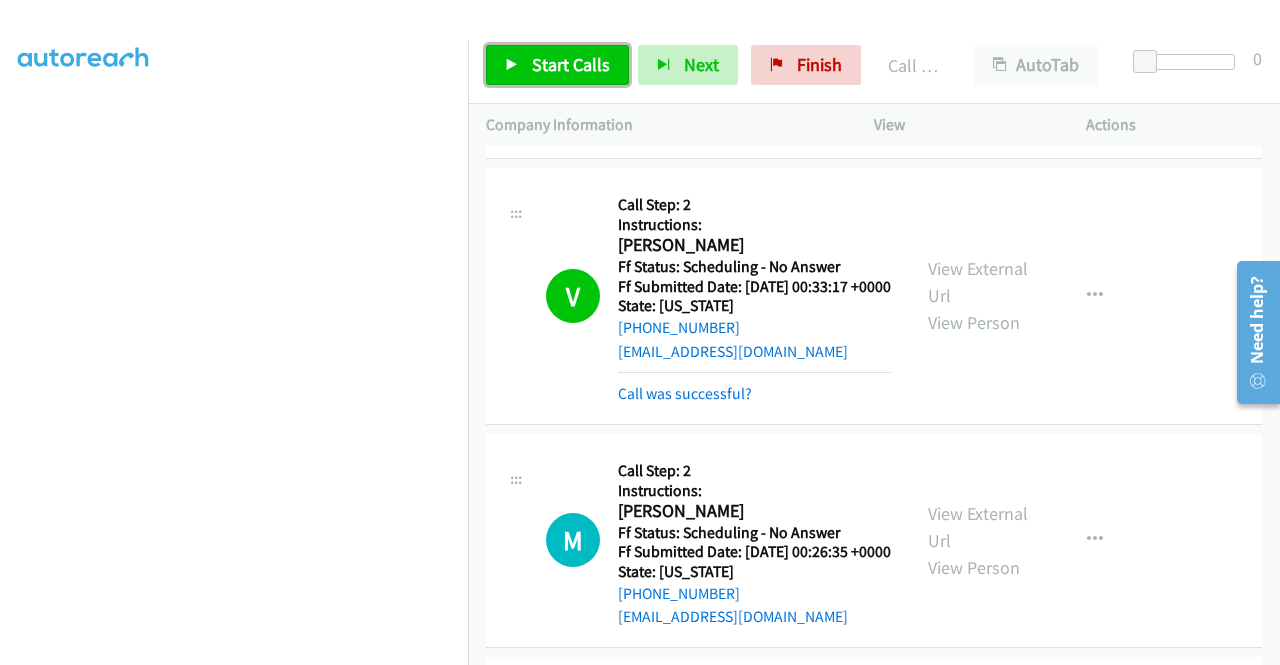 click on "Start Calls" at bounding box center [571, 64] 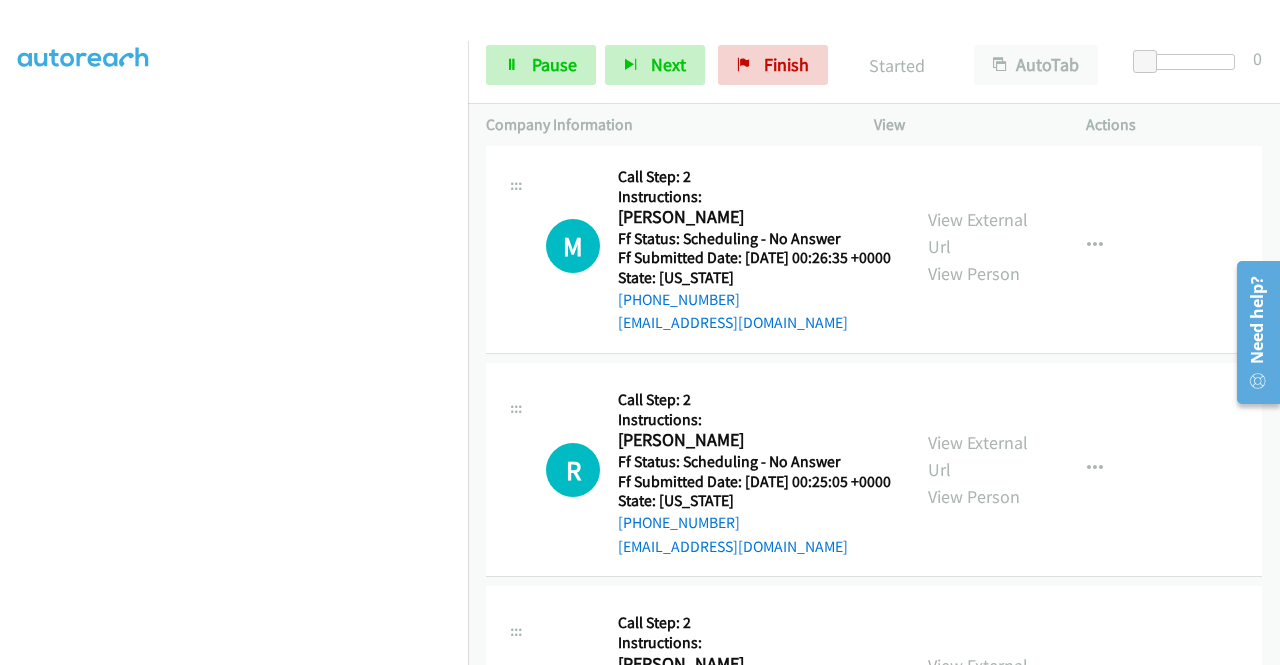 scroll, scrollTop: 1400, scrollLeft: 0, axis: vertical 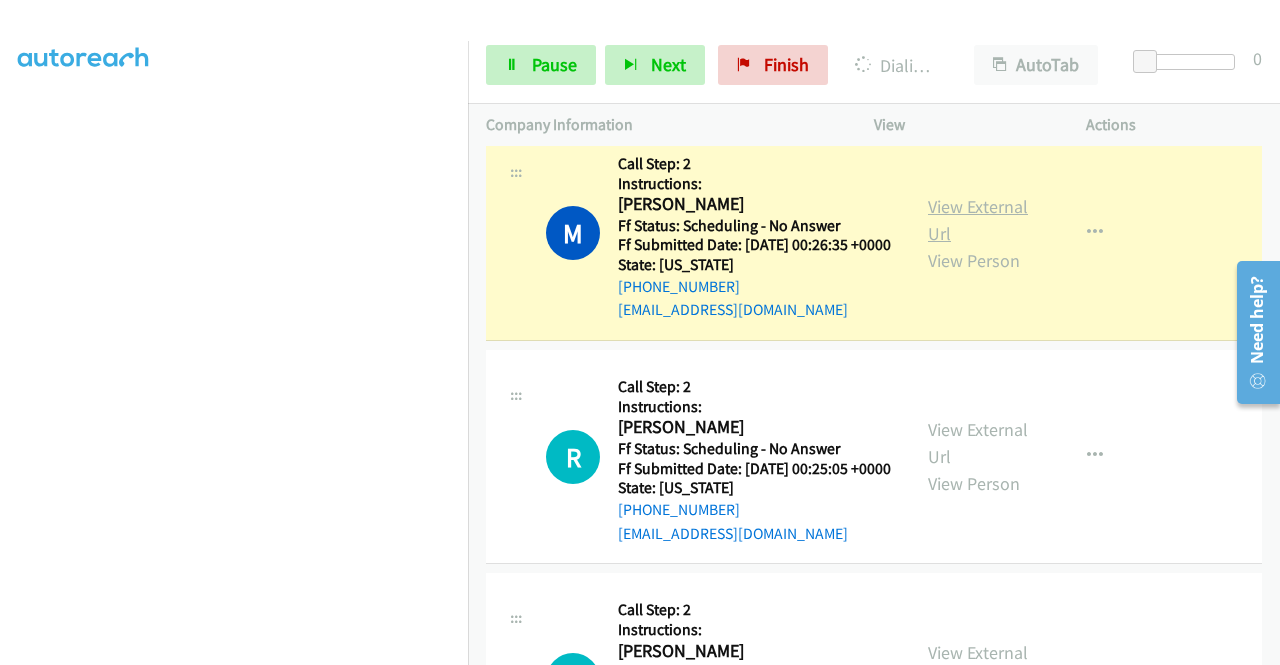click on "View External Url" at bounding box center (978, 220) 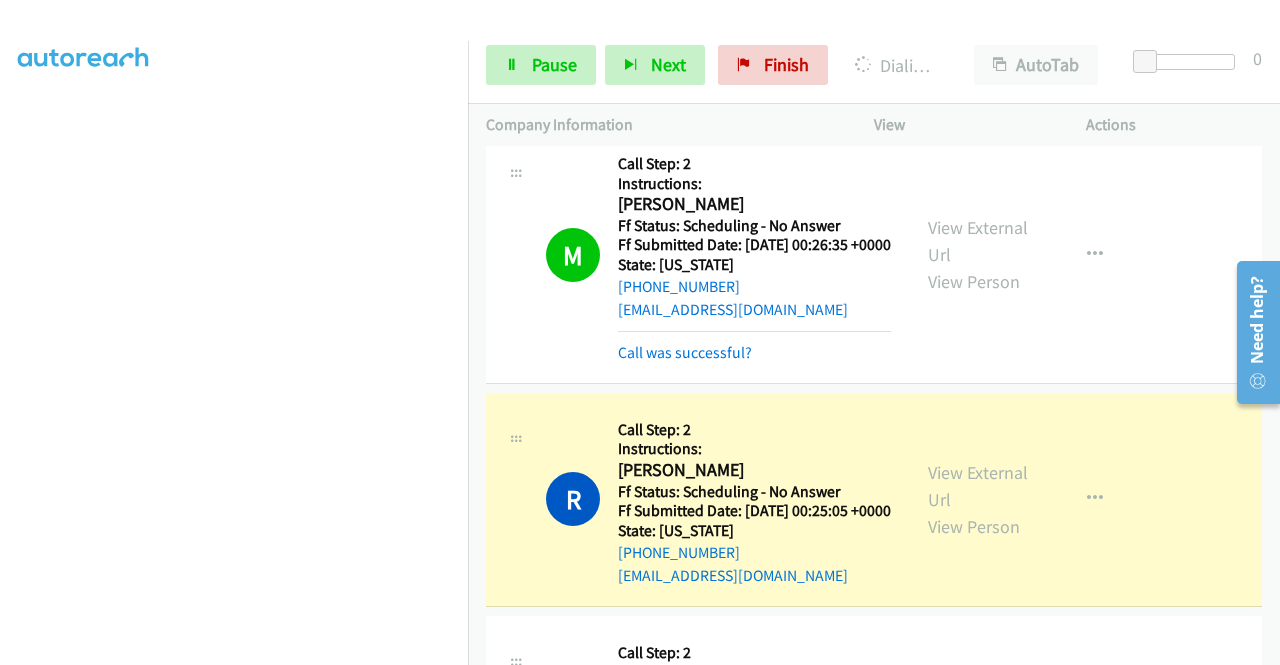 click on "View External Url
View Person
View External Url
Email
Schedule/Manage Callback
Skip Call
Add to do not call list" at bounding box center [1025, 499] 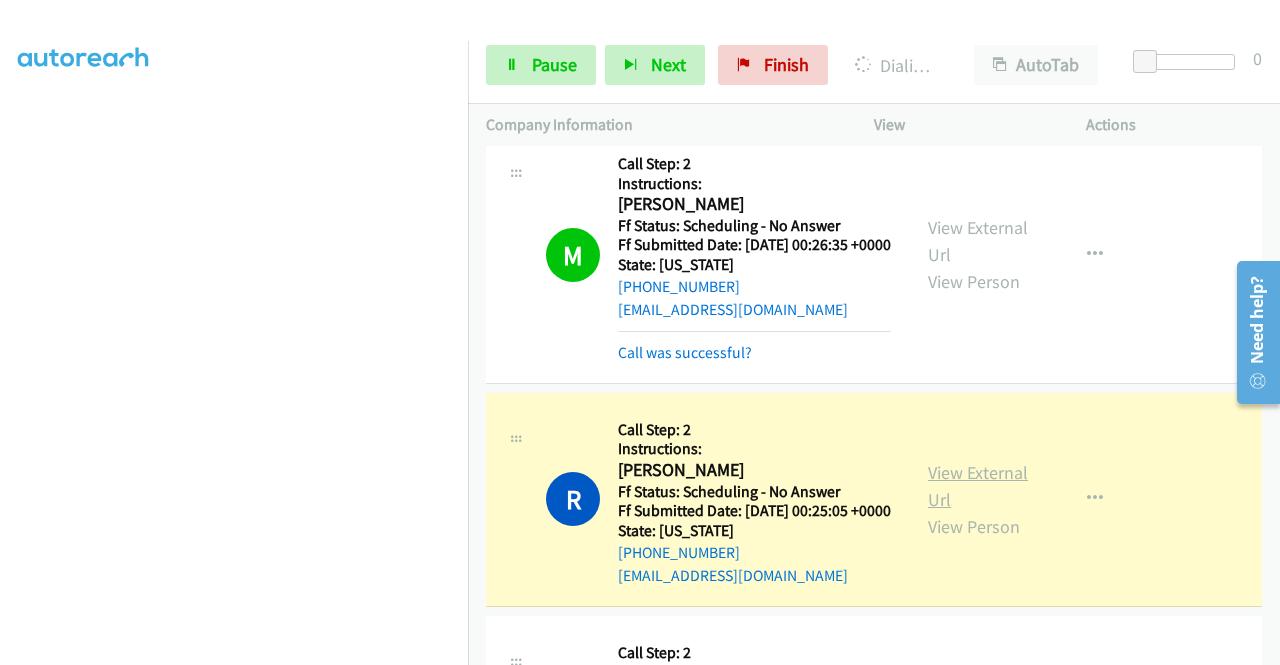 click on "View External Url" at bounding box center [978, 486] 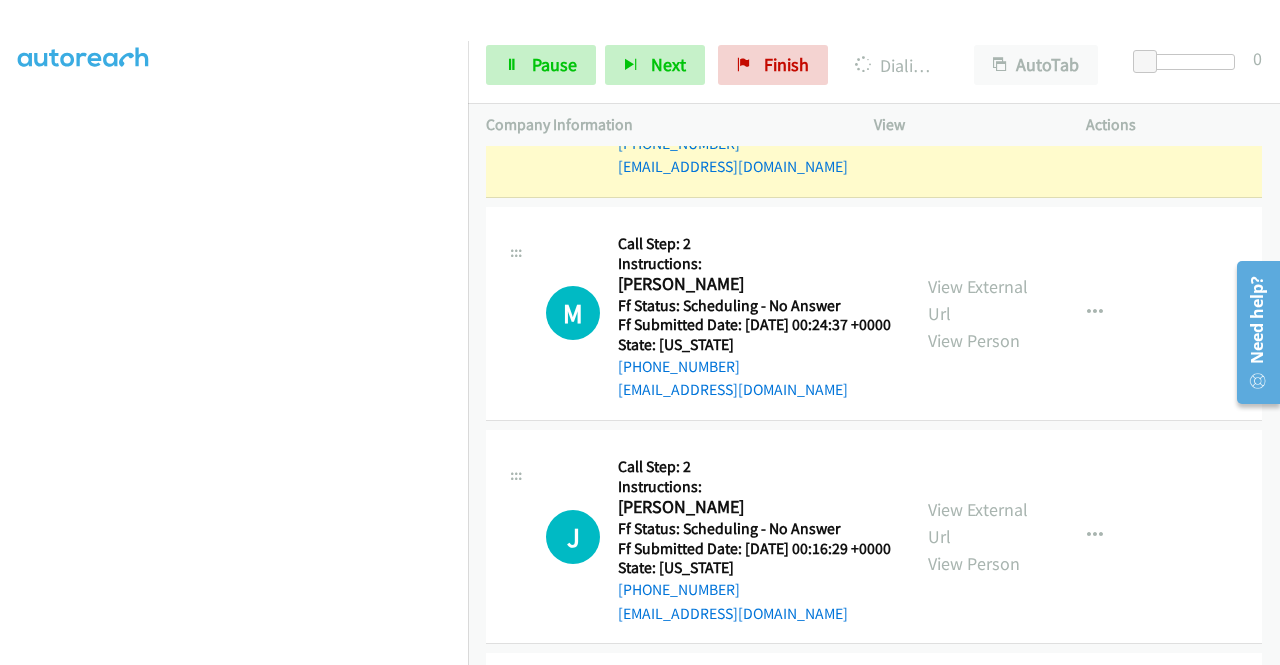 scroll, scrollTop: 1813, scrollLeft: 0, axis: vertical 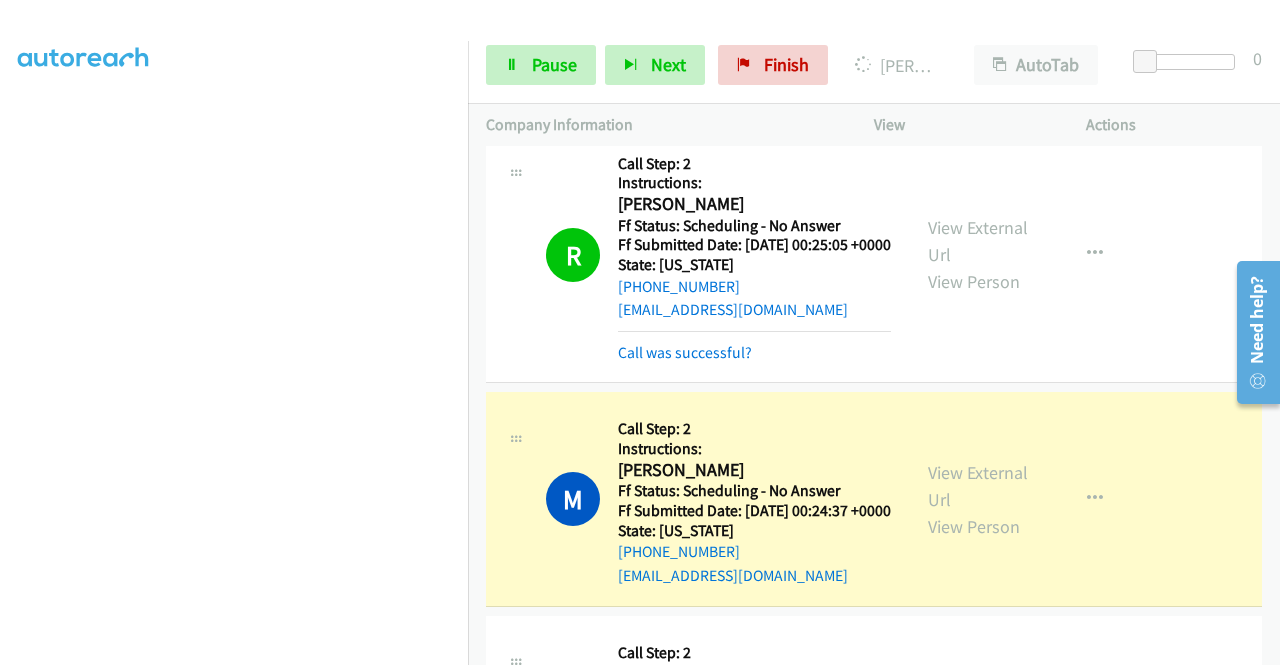 click on "View External Url
View Person
View External Url
Email
Schedule/Manage Callback
Skip Call
Add to do not call list" at bounding box center [1025, 498] 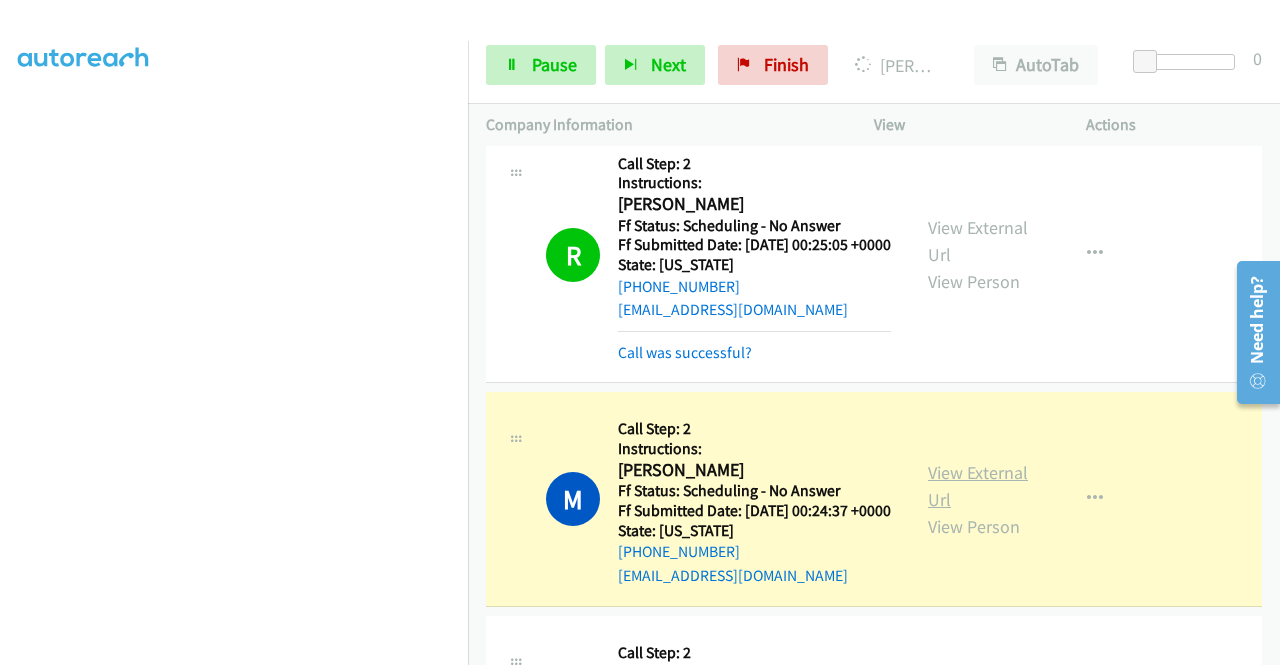 click on "View External Url" at bounding box center (978, 486) 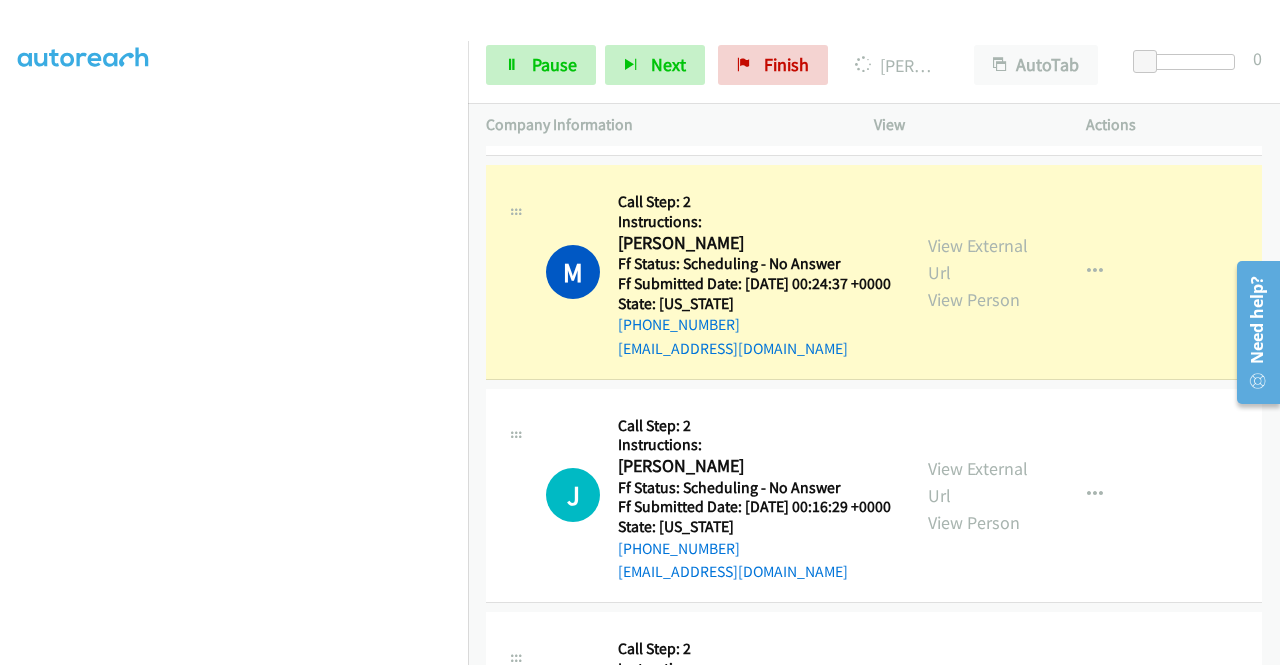 scroll, scrollTop: 1946, scrollLeft: 0, axis: vertical 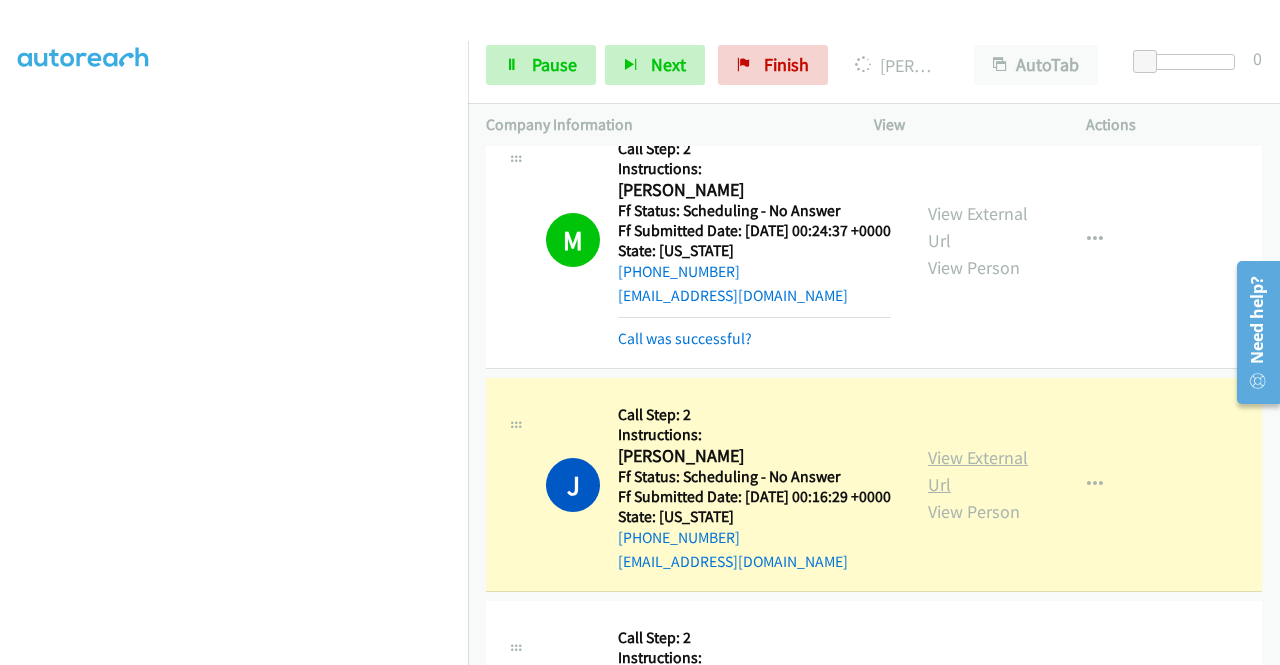 click on "View External Url" at bounding box center (978, 471) 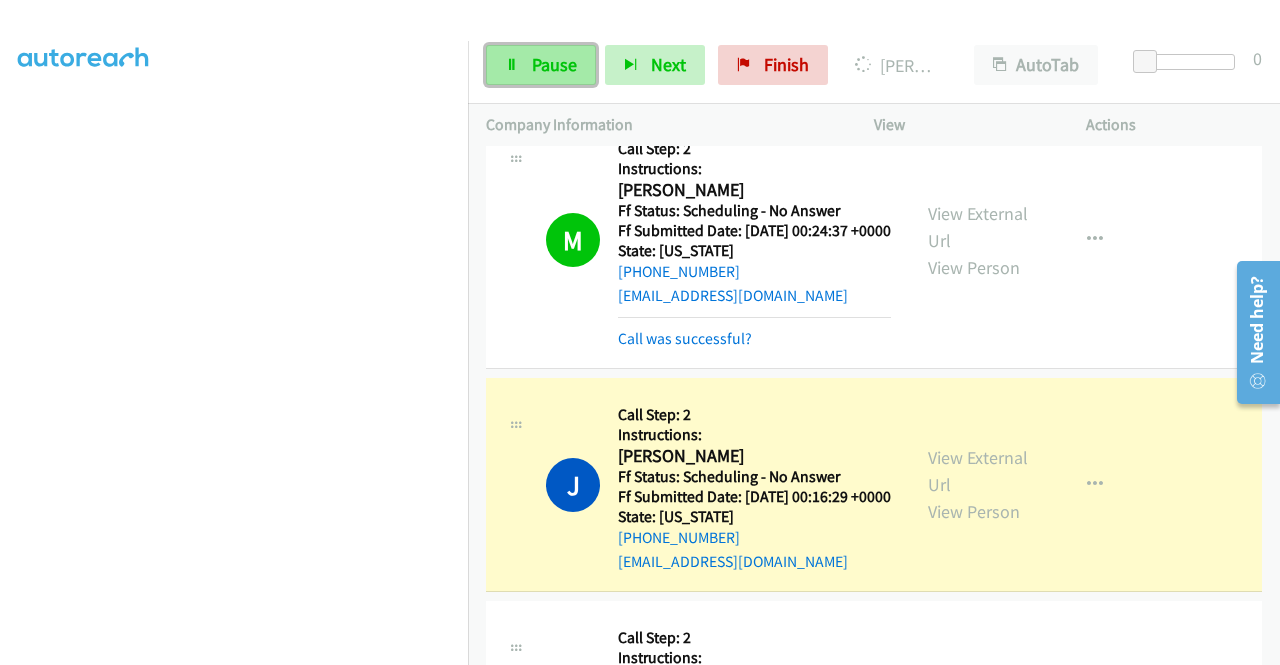 click at bounding box center [512, 66] 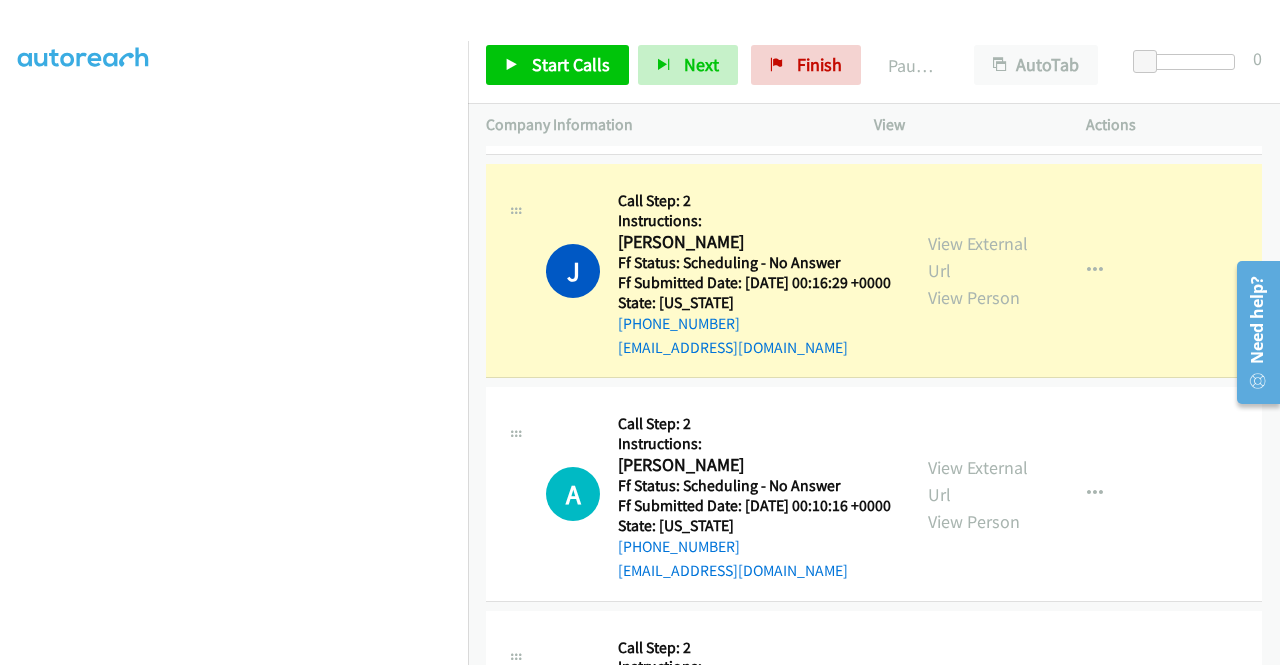 scroll, scrollTop: 2240, scrollLeft: 0, axis: vertical 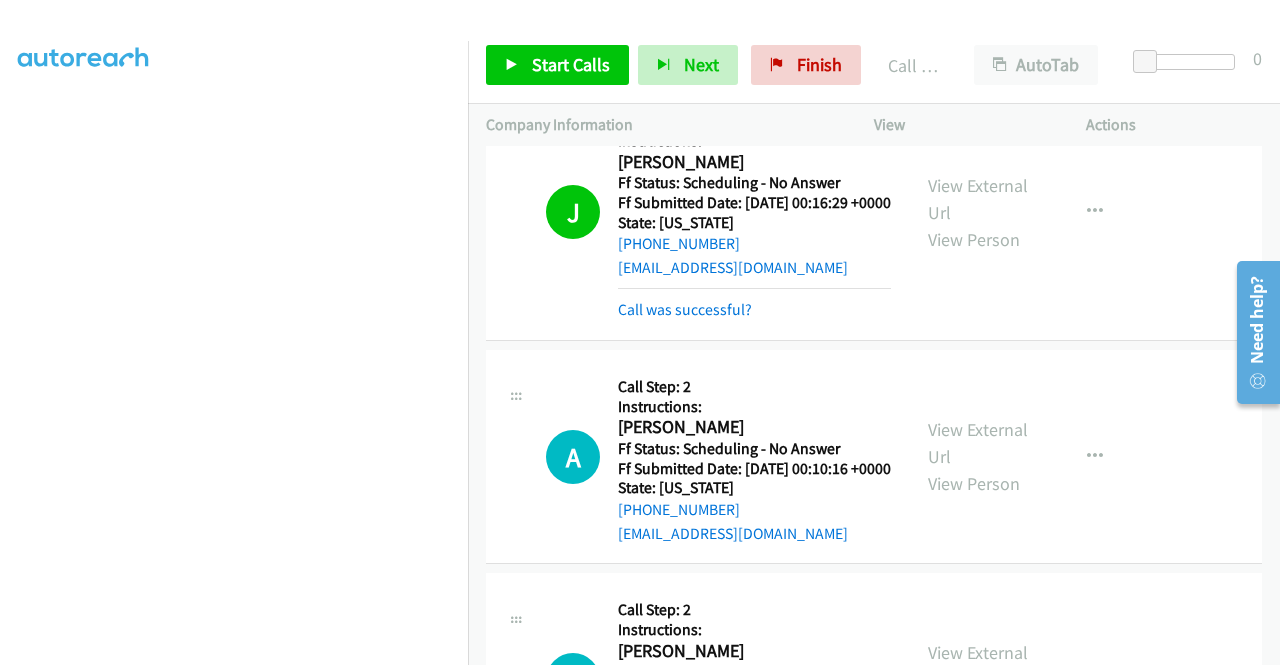 click on "Start Calls
Pause
Next
Finish
Call Completed
AutoTab
AutoTab
0" at bounding box center [874, 65] 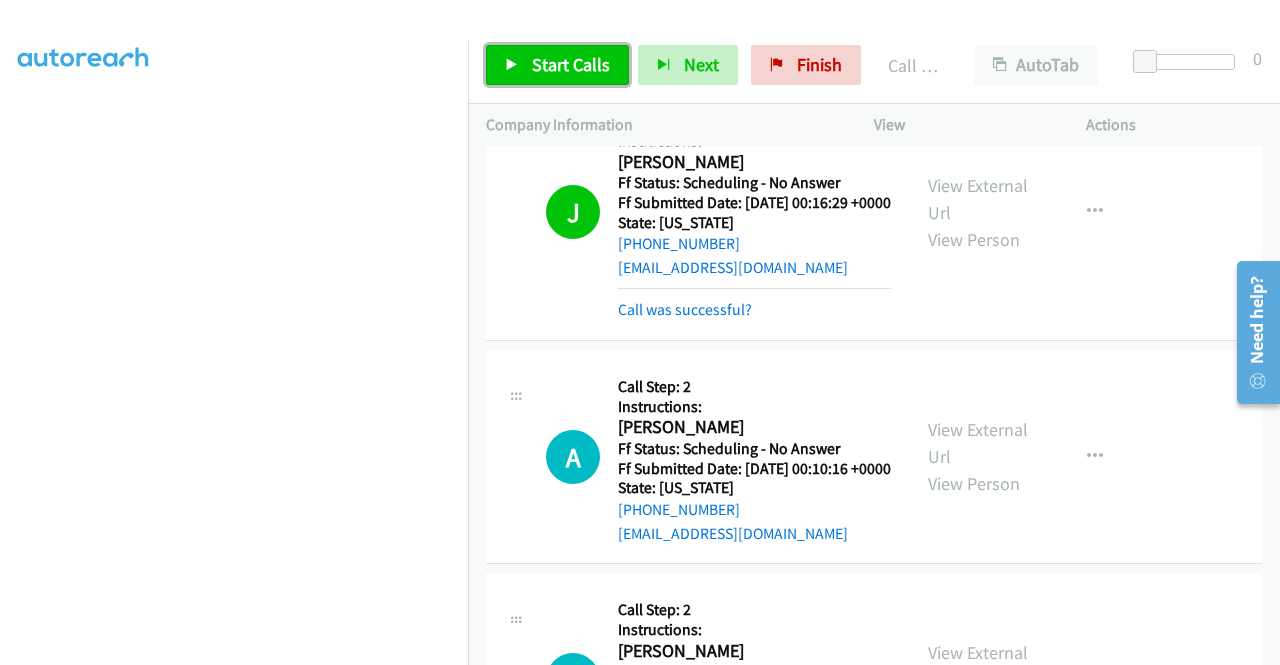 click on "Start Calls" at bounding box center (571, 64) 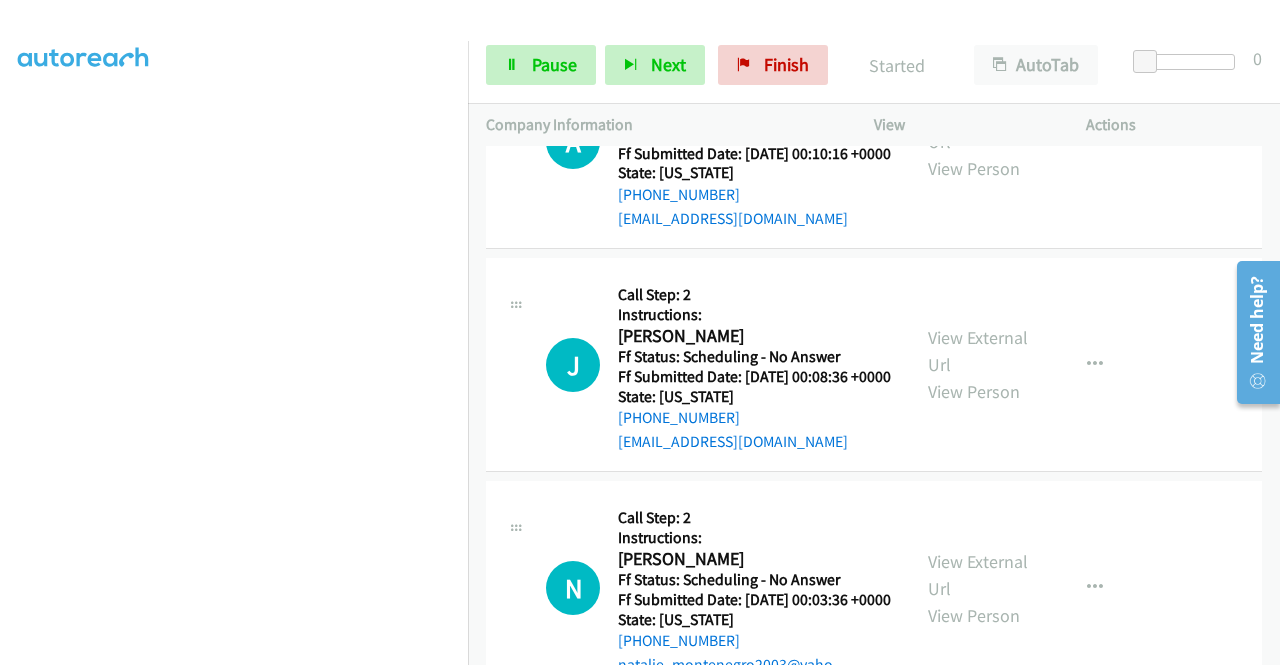 scroll, scrollTop: 2573, scrollLeft: 0, axis: vertical 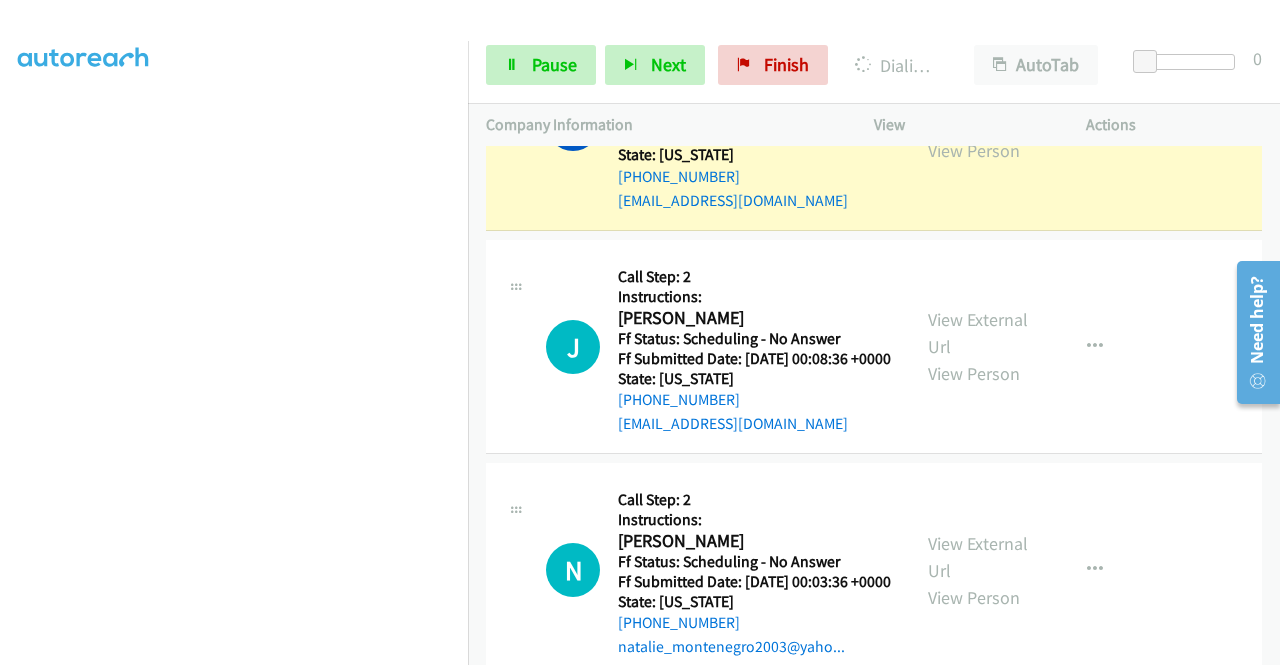 click on "View External Url" at bounding box center (978, 110) 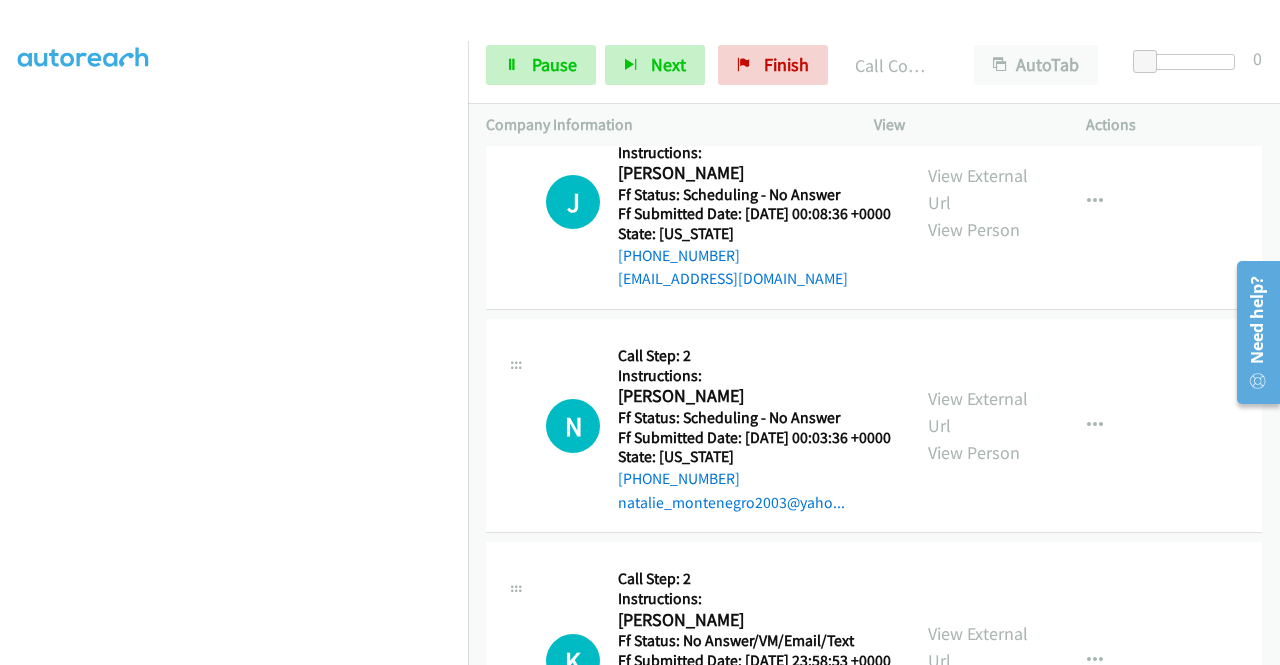 scroll, scrollTop: 2813, scrollLeft: 0, axis: vertical 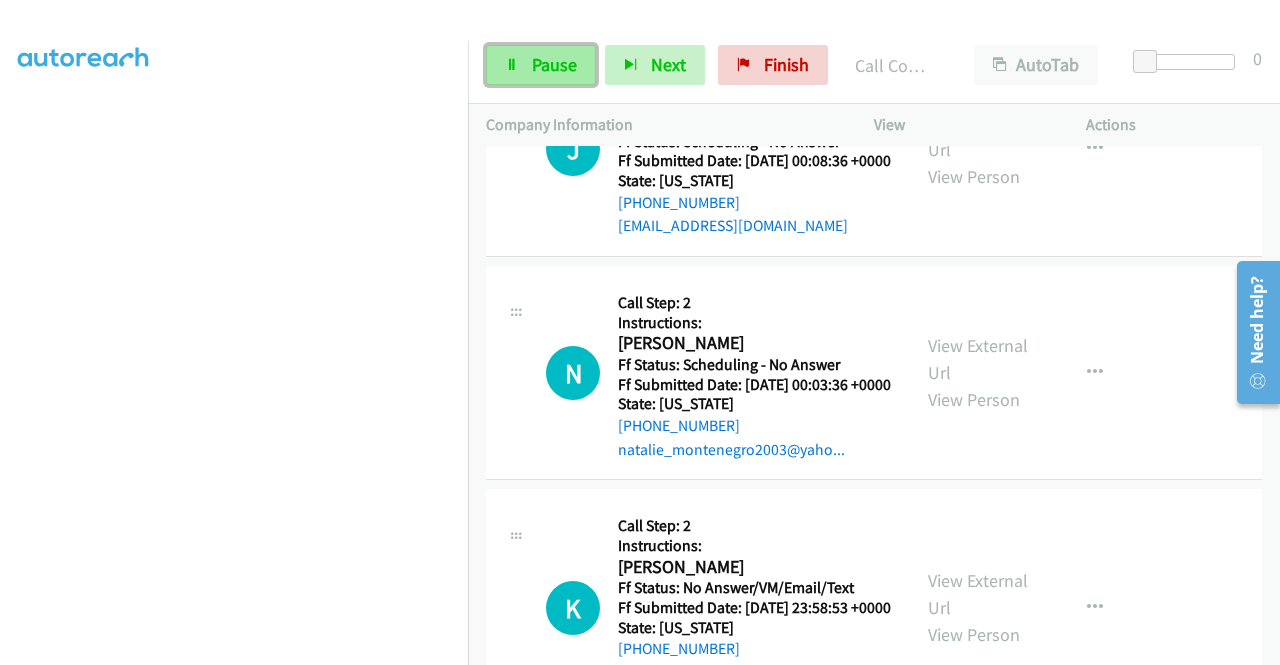 click on "Pause" at bounding box center (554, 64) 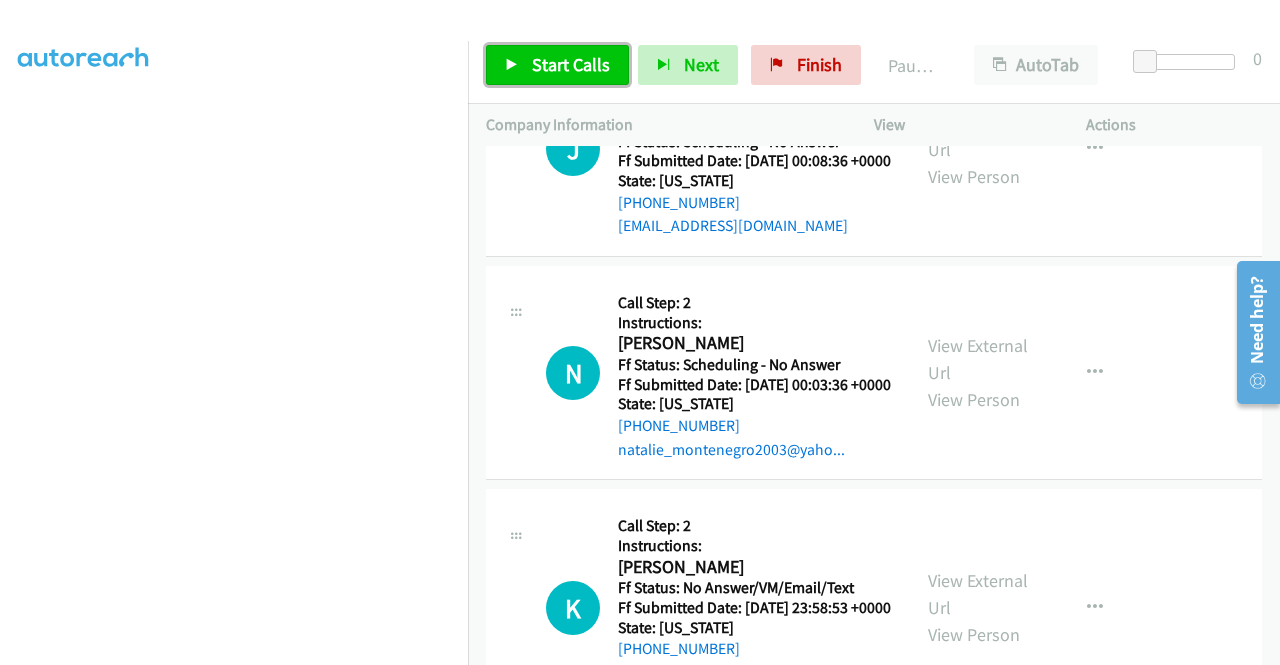 click on "Start Calls" at bounding box center (571, 64) 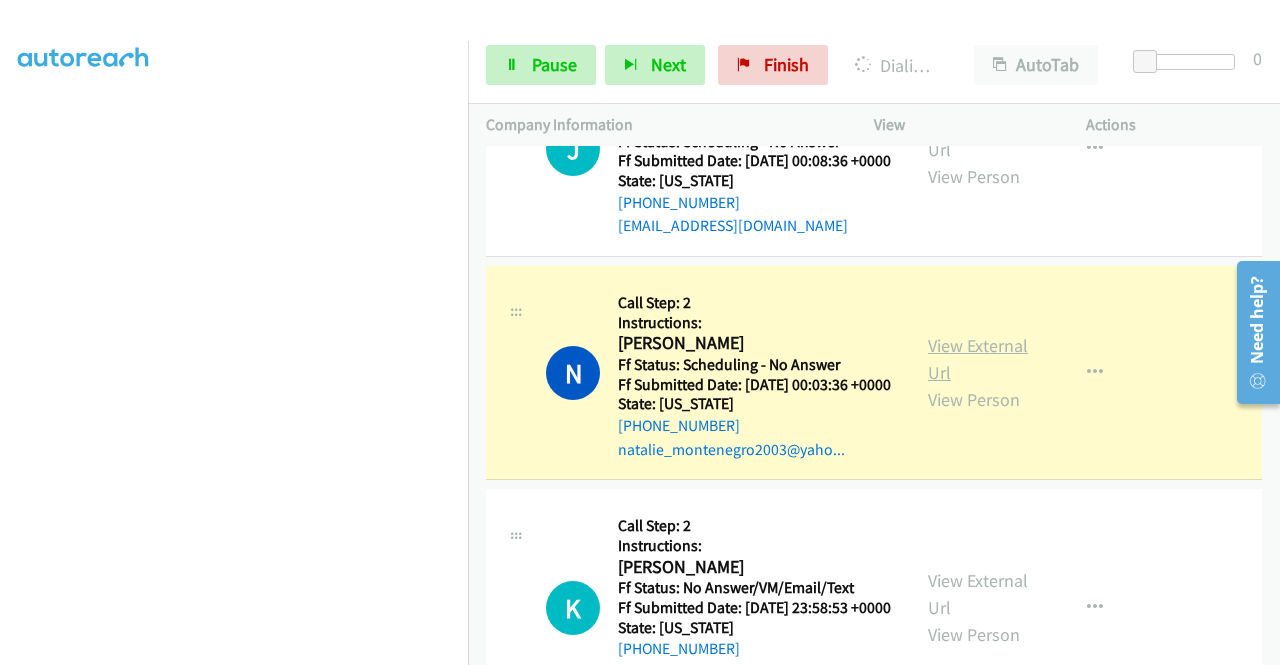 click on "View External Url" at bounding box center (978, 359) 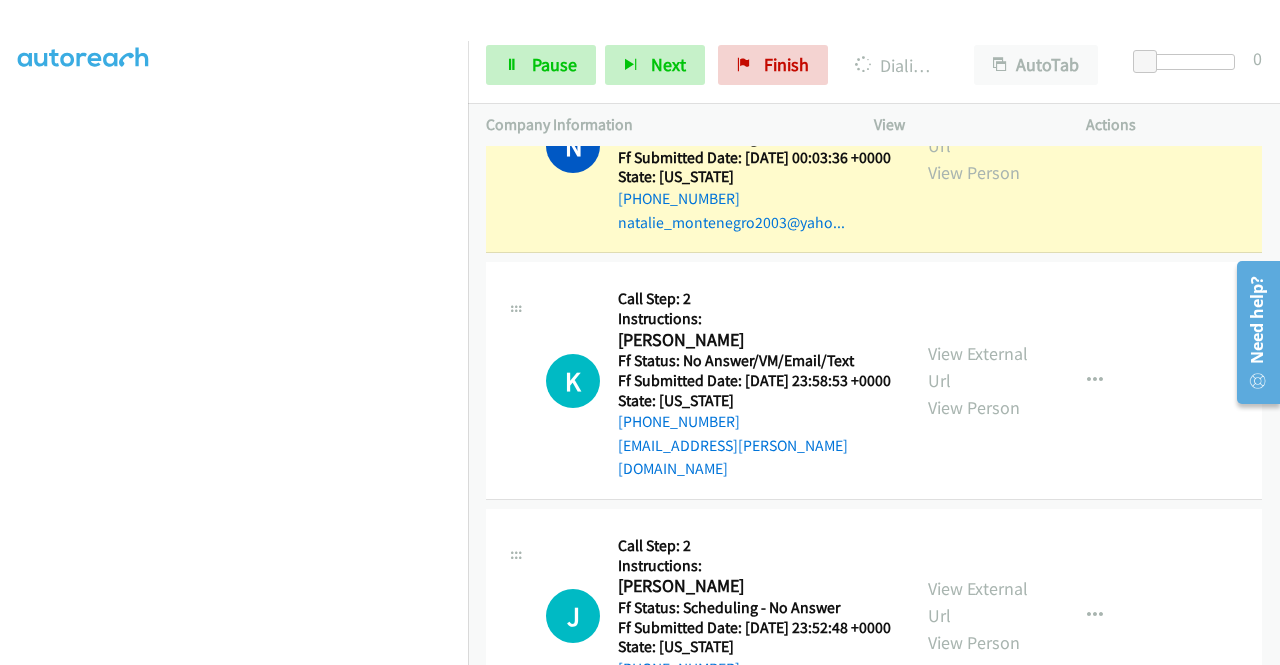 scroll, scrollTop: 3174, scrollLeft: 0, axis: vertical 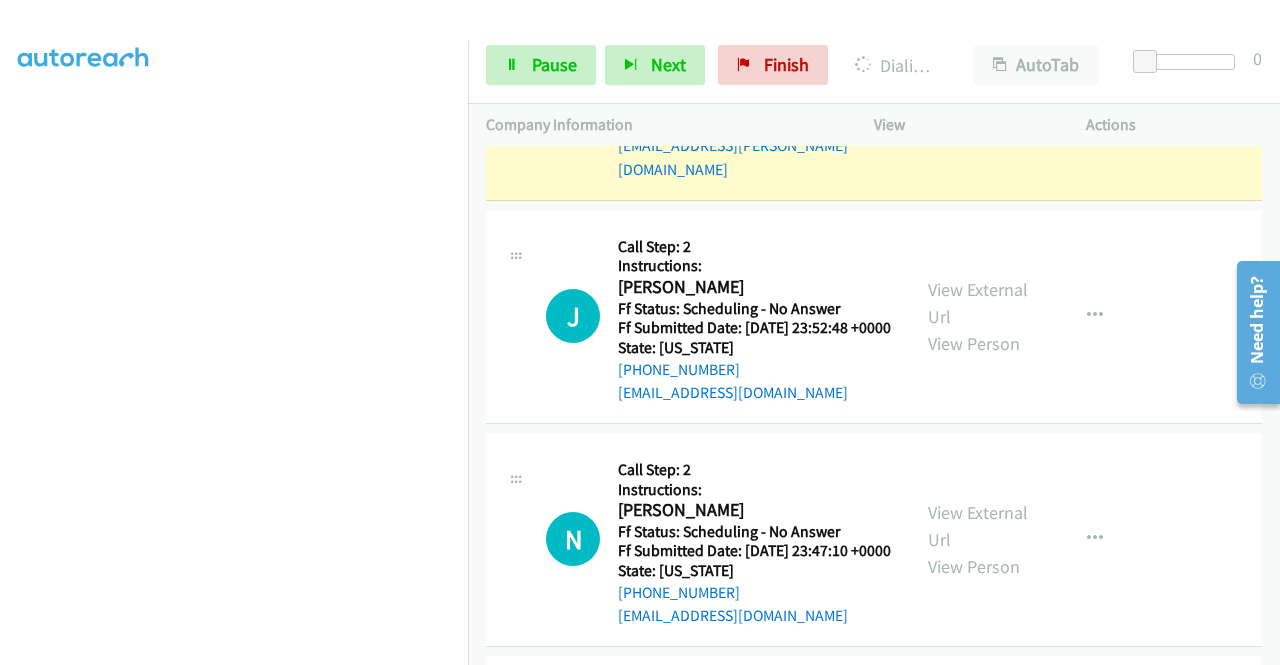 click on "View External Url" at bounding box center [978, 68] 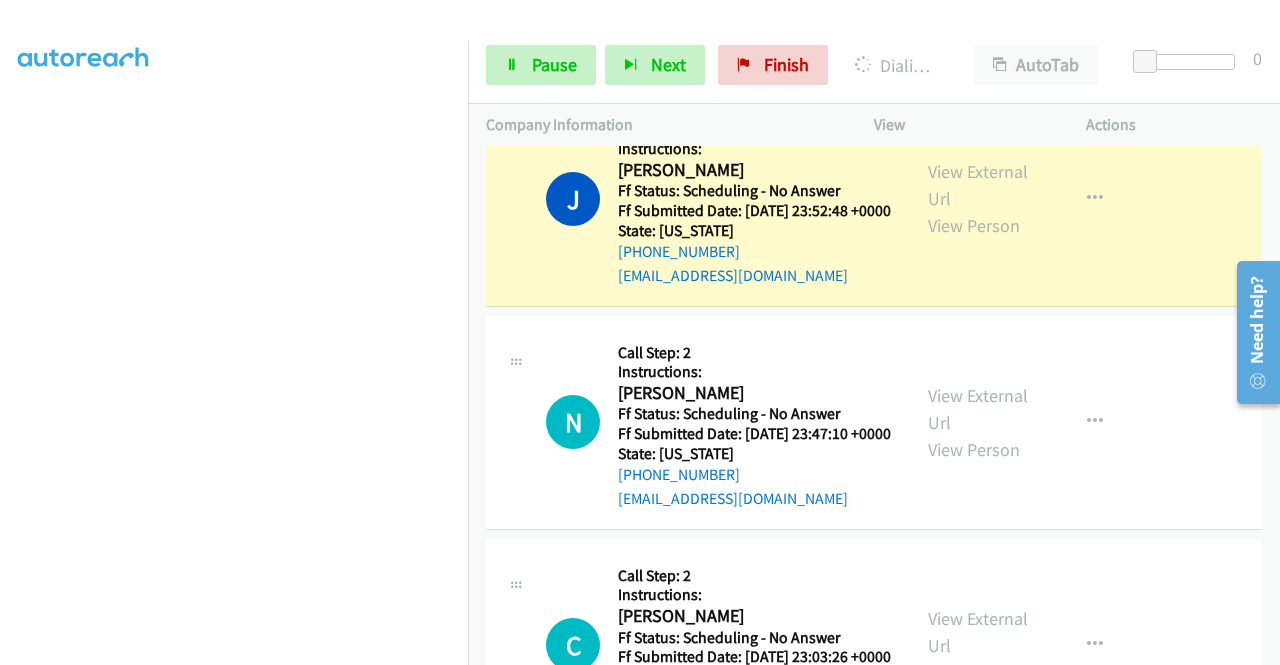 scroll, scrollTop: 3688, scrollLeft: 0, axis: vertical 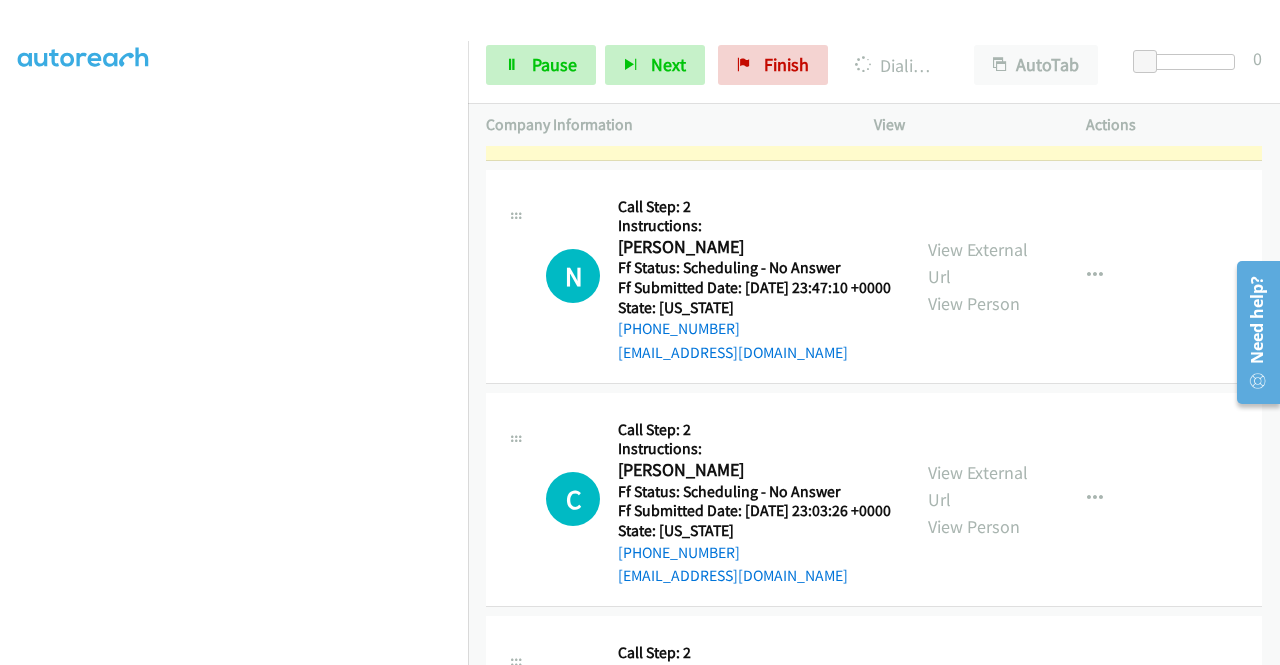 click on "View External Url
View Person
View External Url
Email
Schedule/Manage Callback
Skip Call
Add to do not call list" at bounding box center (1025, 52) 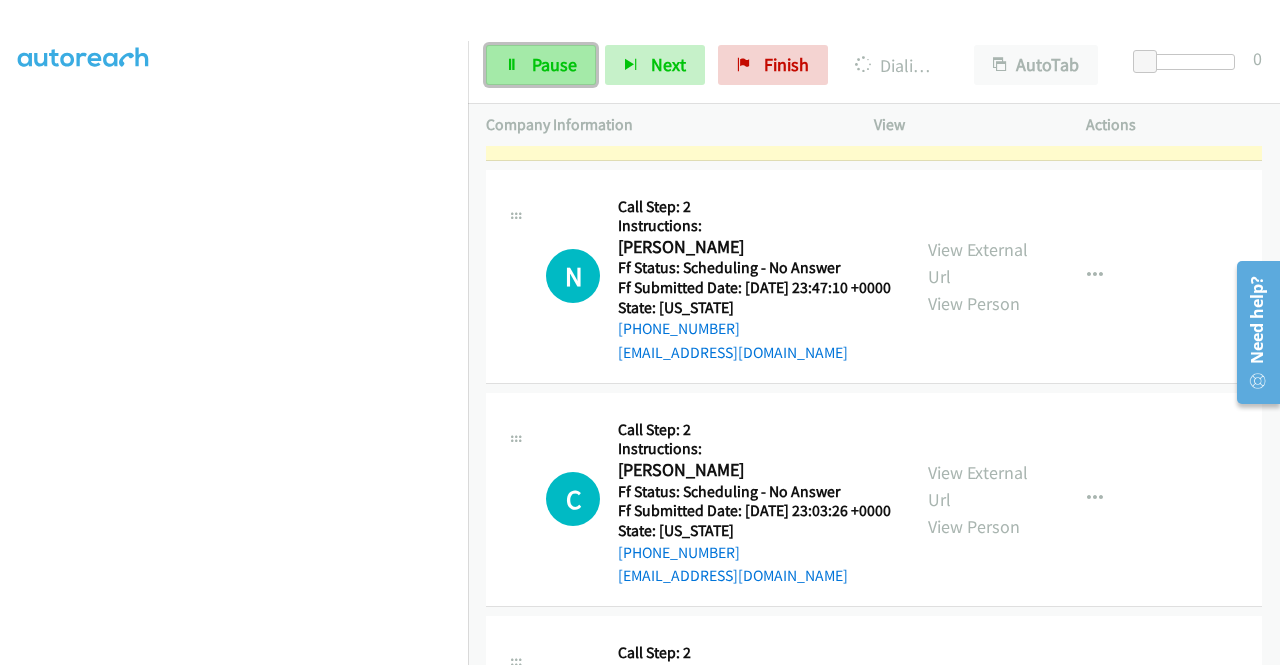 click on "Pause" at bounding box center [554, 64] 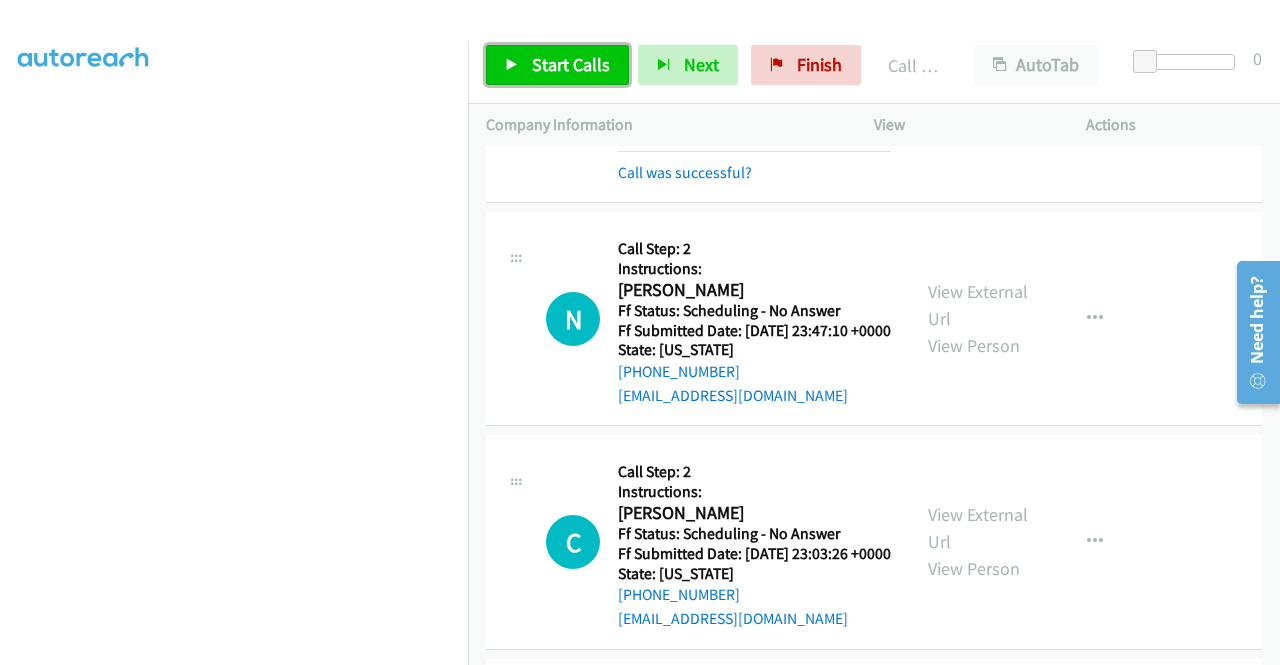 click on "Start Calls" at bounding box center [571, 64] 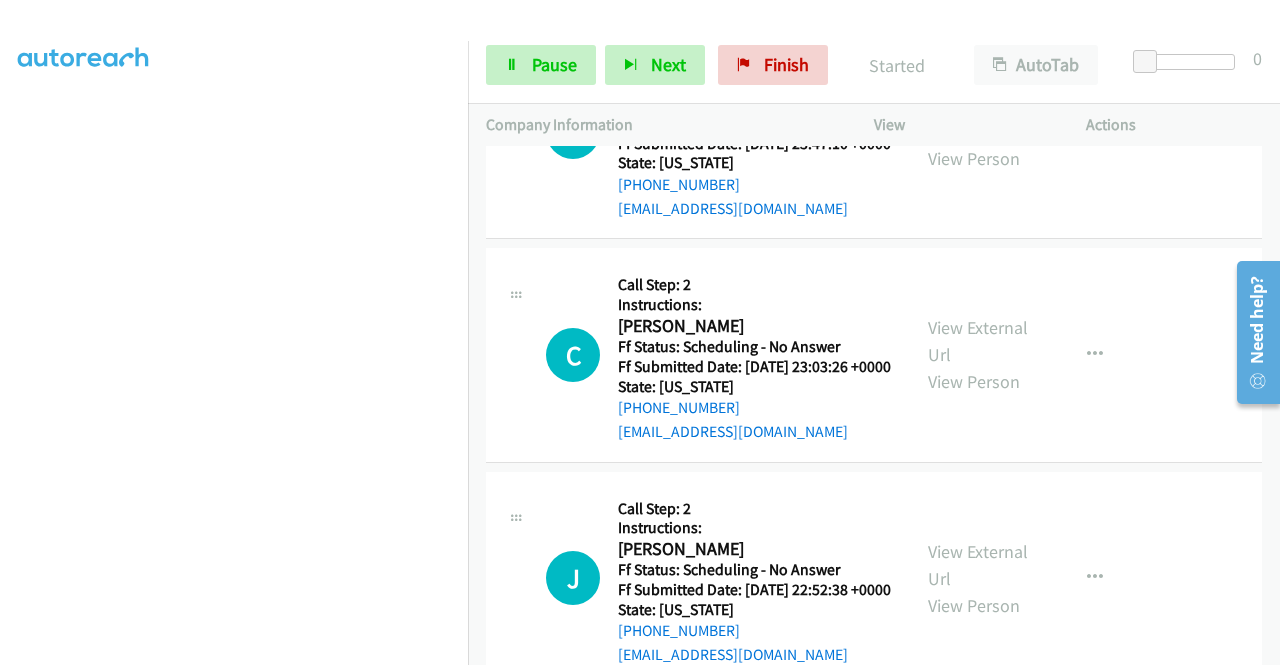 scroll, scrollTop: 3915, scrollLeft: 0, axis: vertical 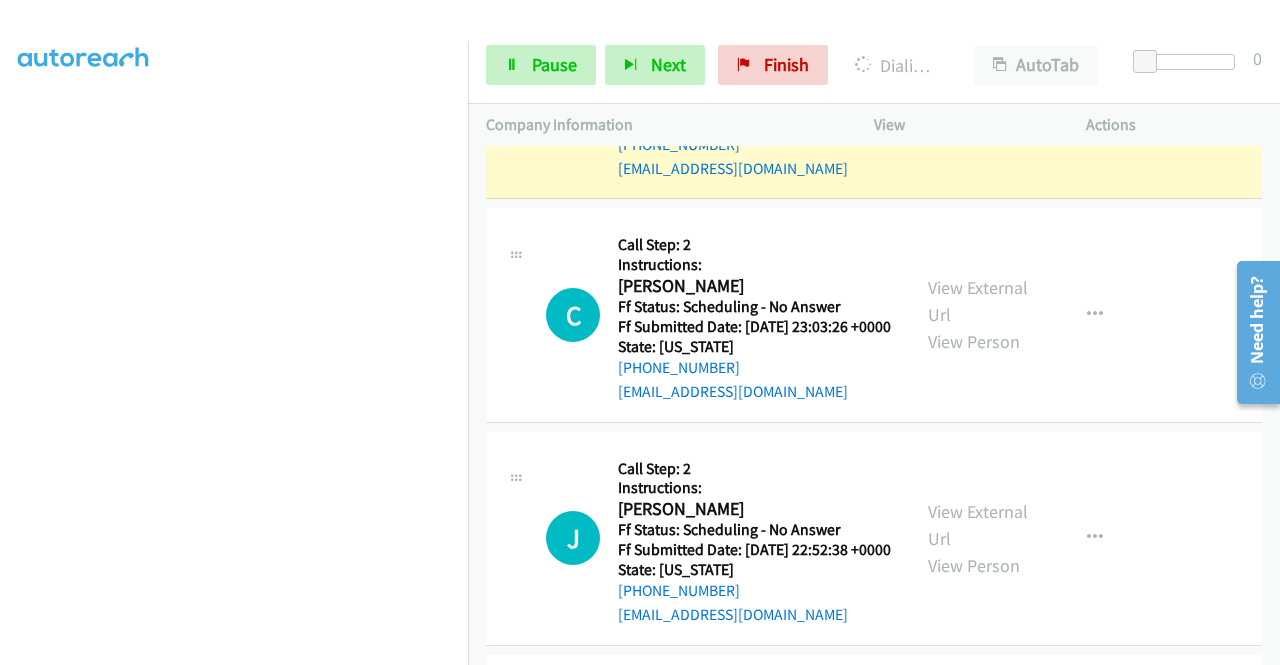 click on "View External Url" at bounding box center (978, 78) 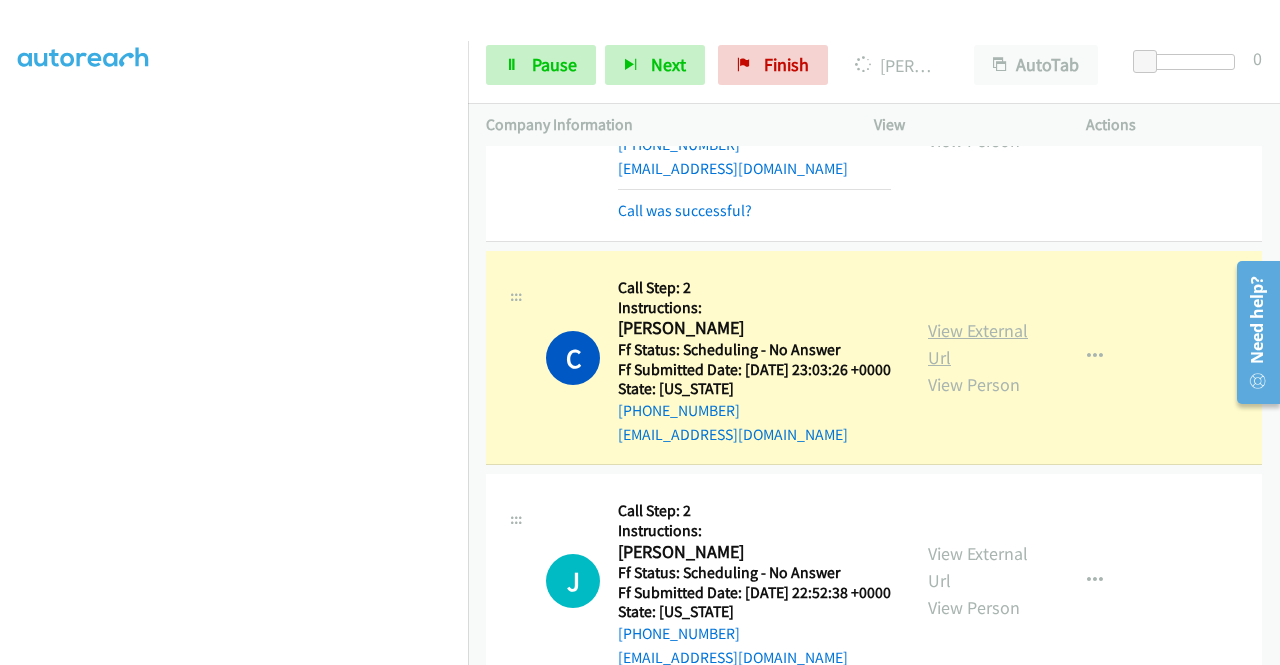 click on "View External Url" at bounding box center [978, 344] 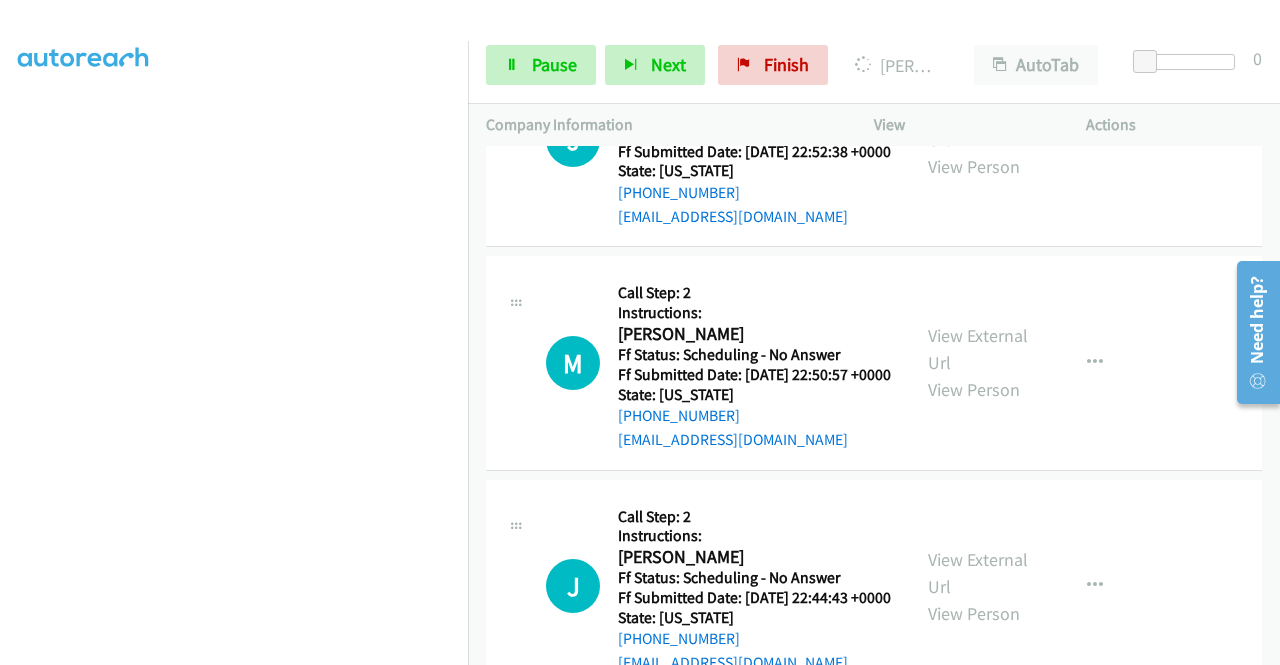 scroll, scrollTop: 5826, scrollLeft: 0, axis: vertical 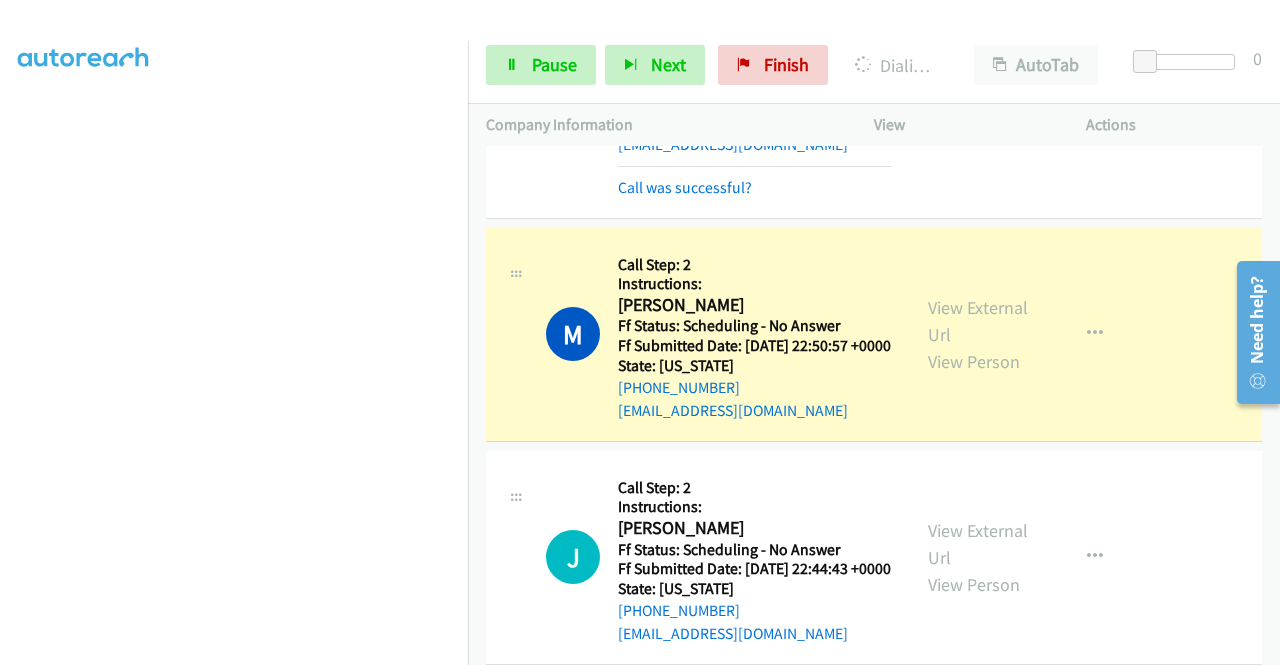 click on "View External Url" at bounding box center [978, 76] 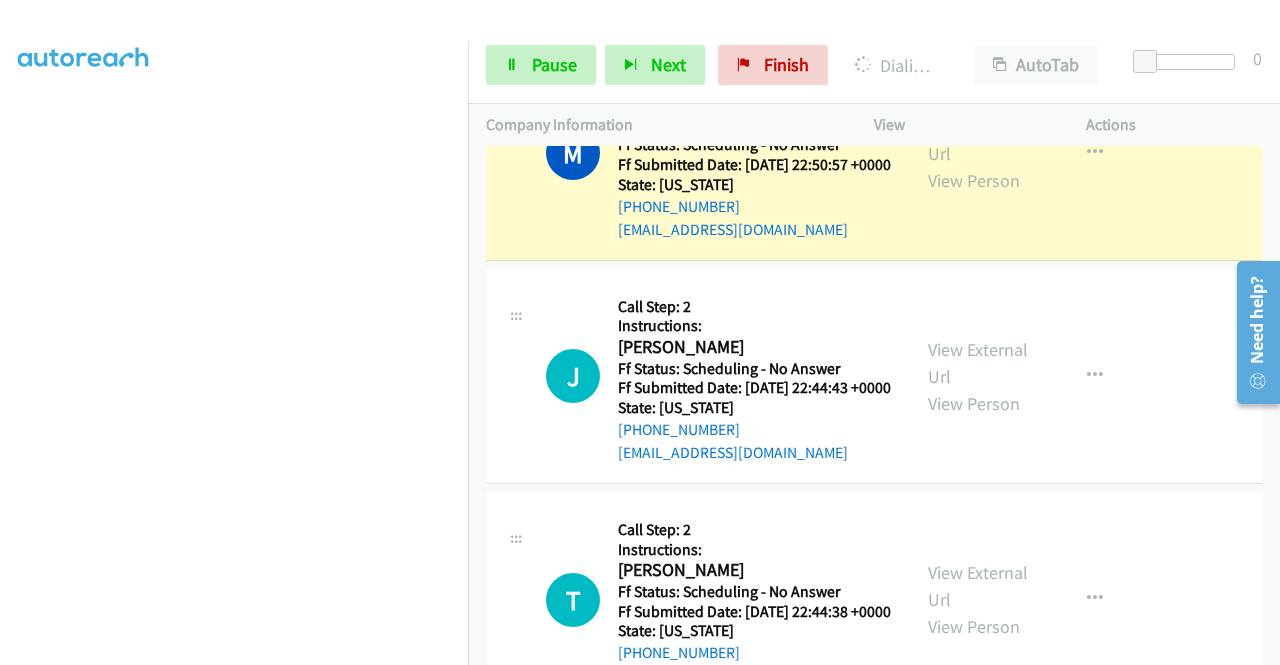 scroll, scrollTop: 4697, scrollLeft: 0, axis: vertical 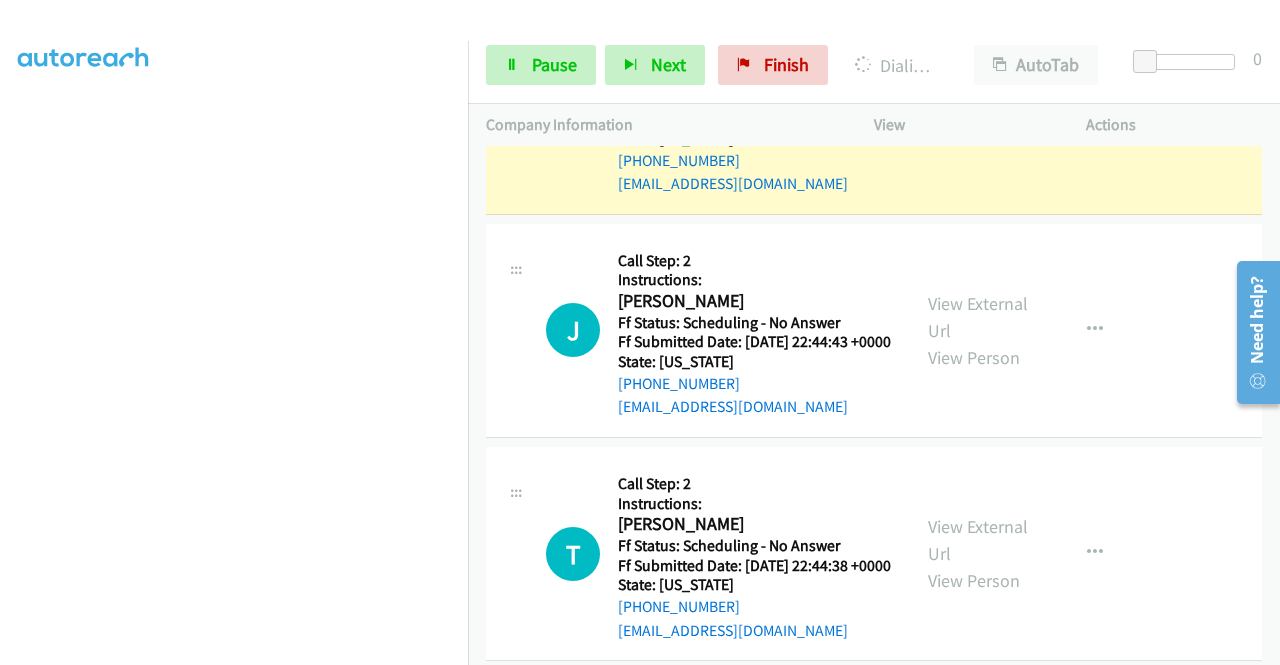 click on "View External Url
View Person" at bounding box center [980, 107] 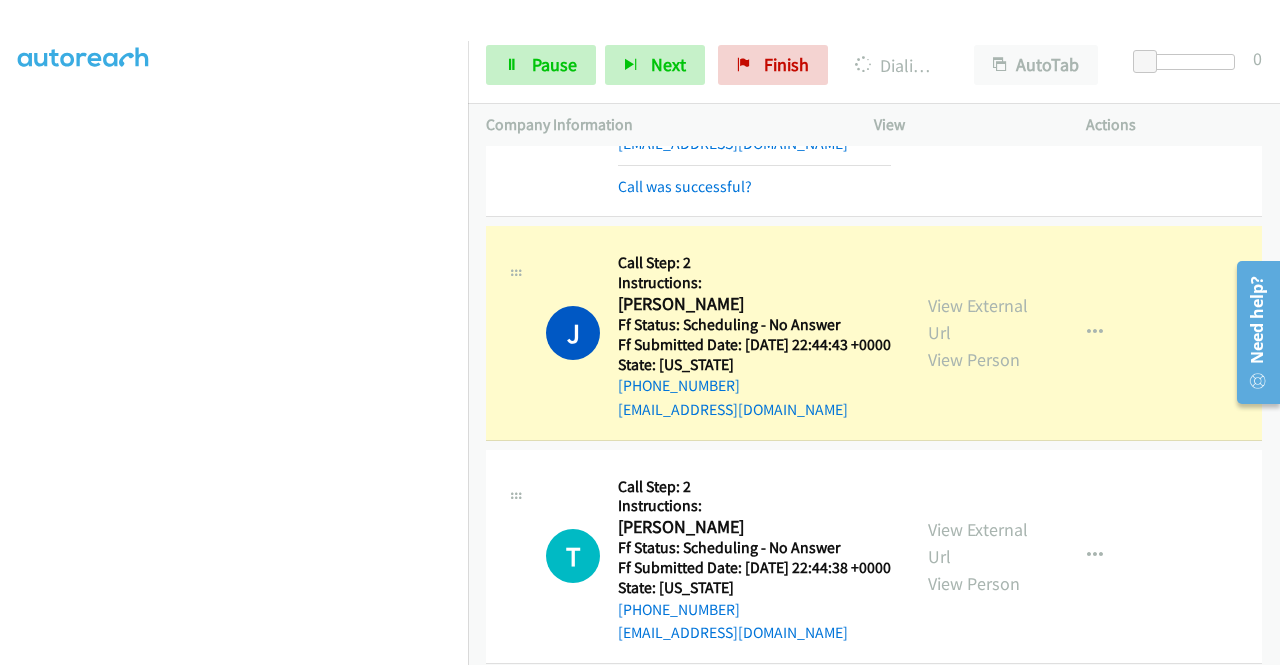 scroll, scrollTop: 4911, scrollLeft: 0, axis: vertical 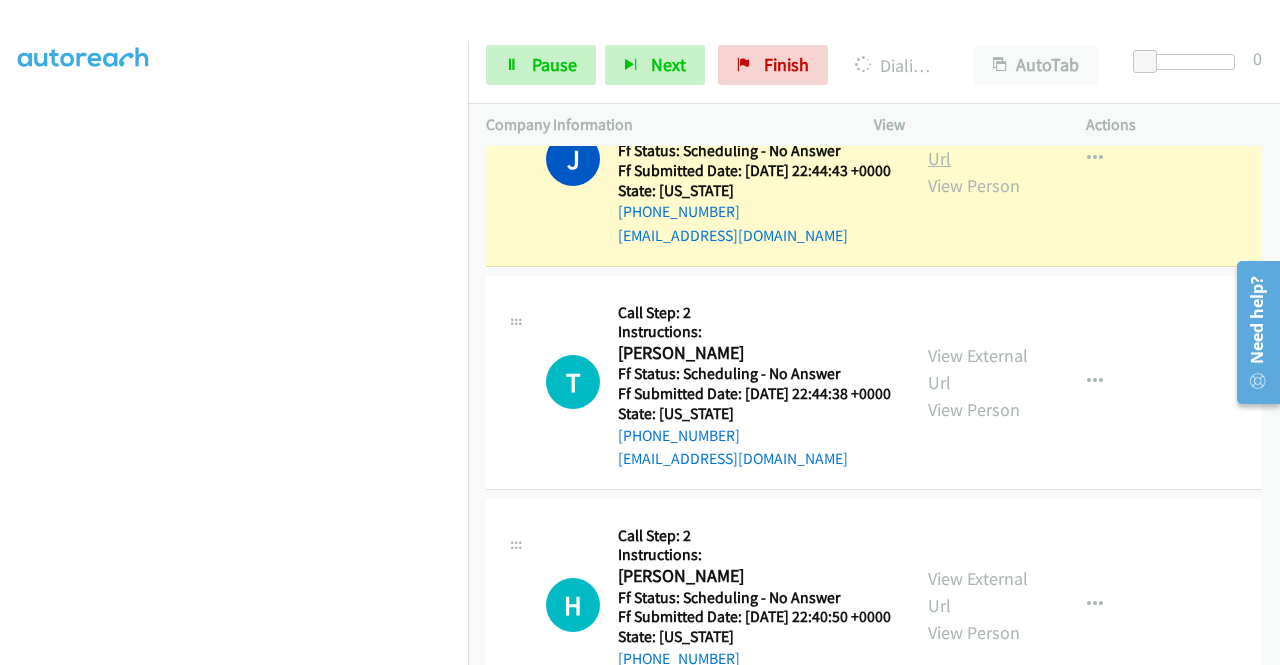 click on "View External Url" at bounding box center [978, 145] 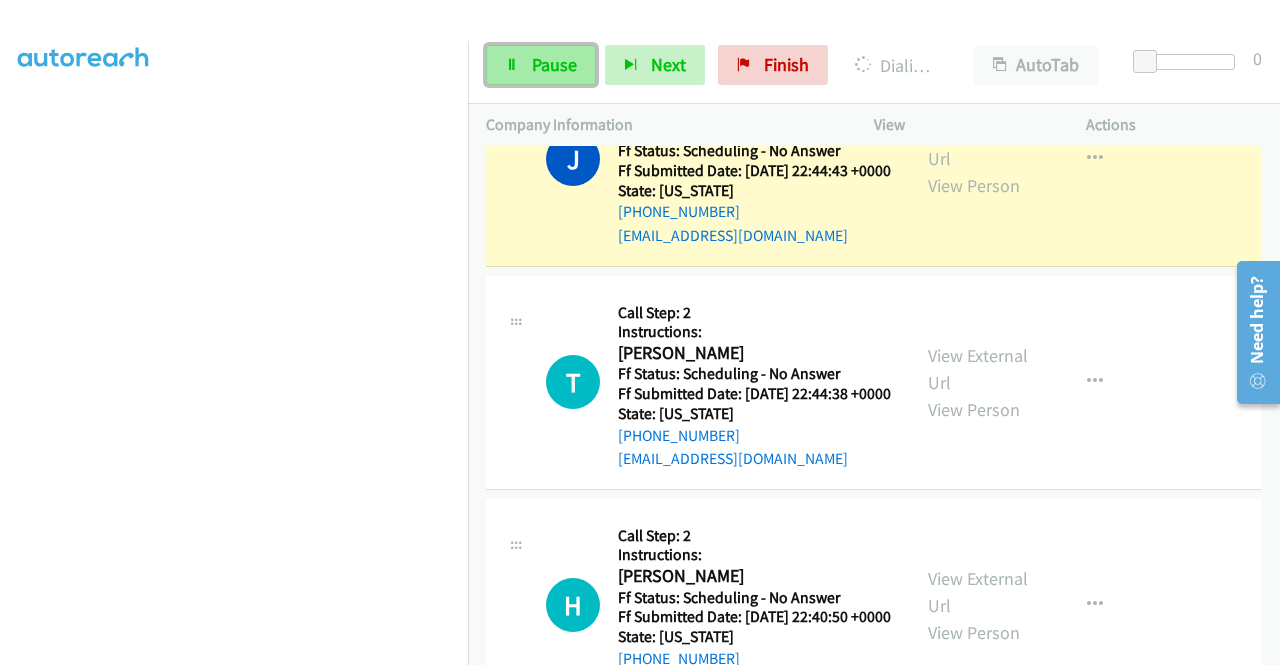 click at bounding box center (512, 66) 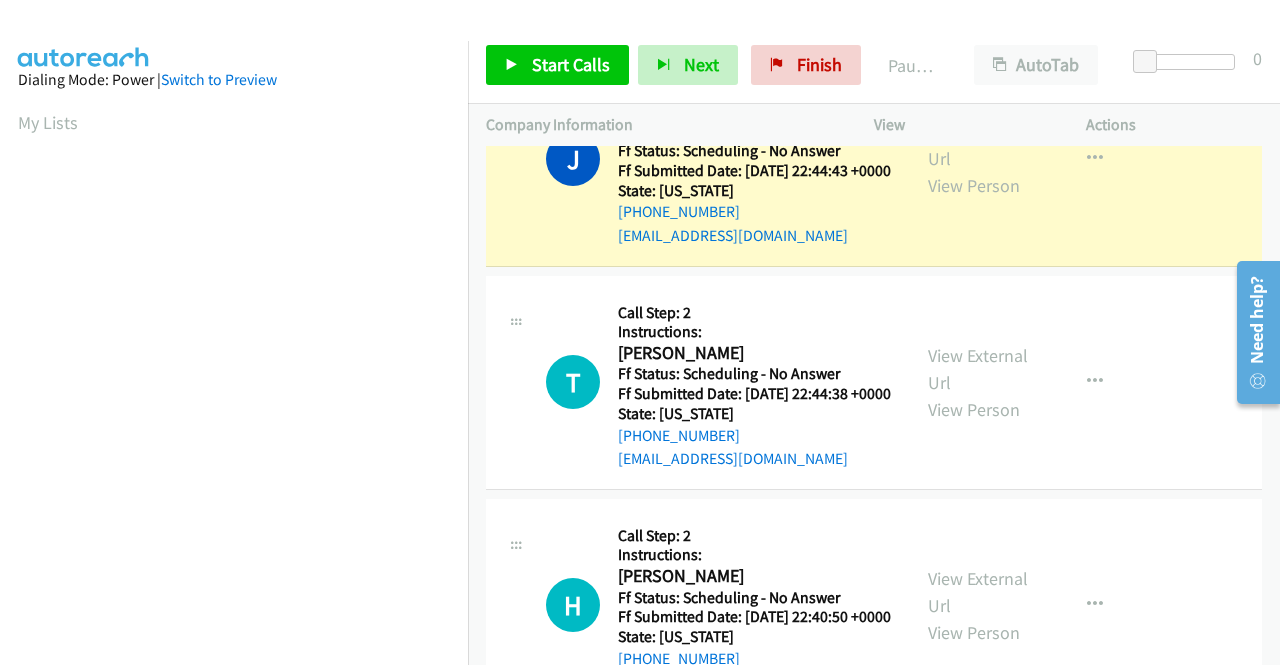 scroll, scrollTop: 456, scrollLeft: 0, axis: vertical 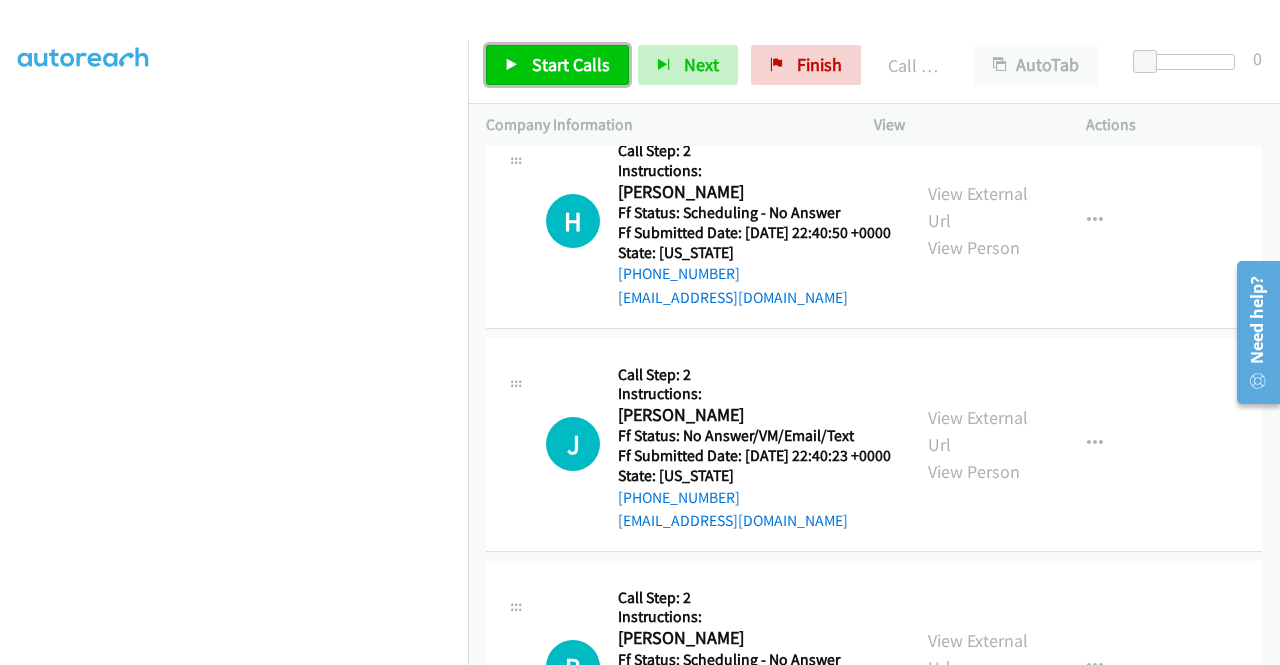 click on "Start Calls" at bounding box center [557, 65] 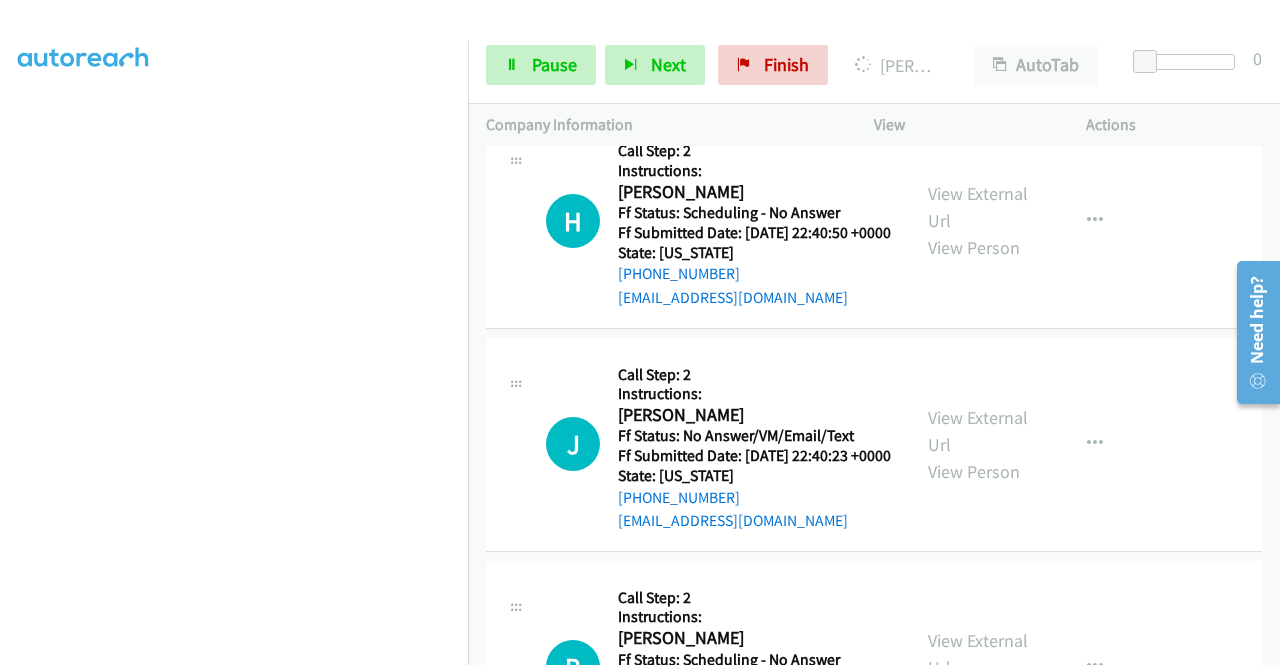 click on "View External Url" at bounding box center [978, -16] 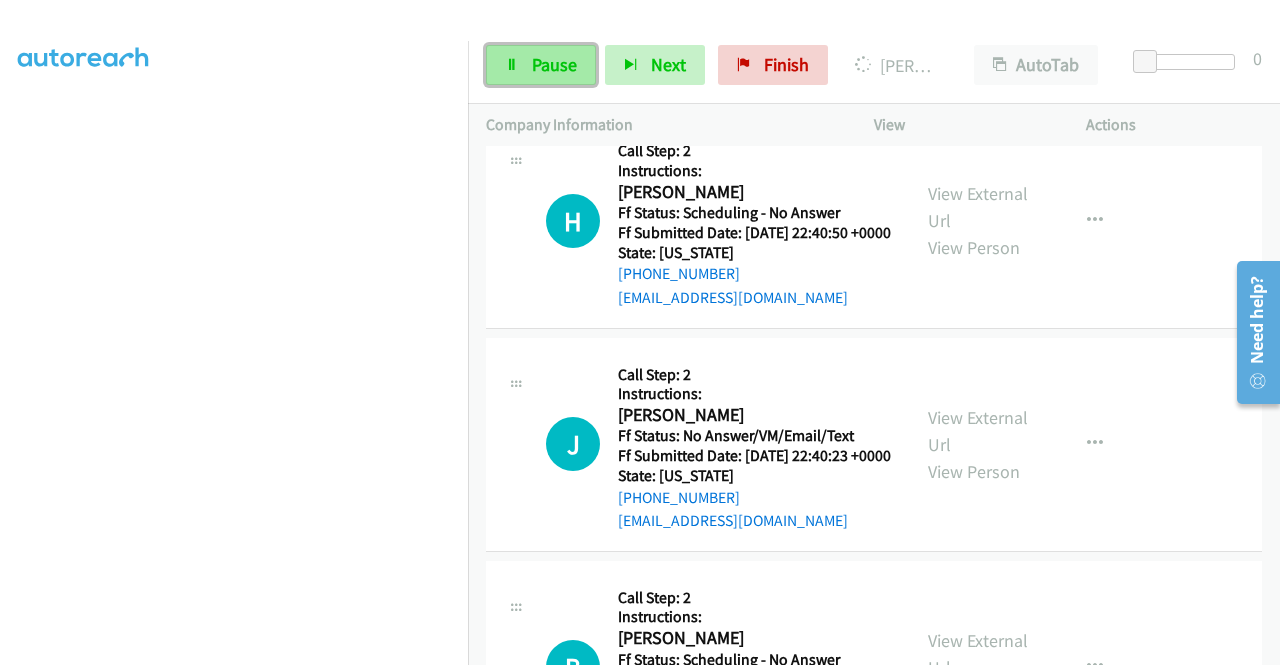 click on "Pause" at bounding box center [541, 65] 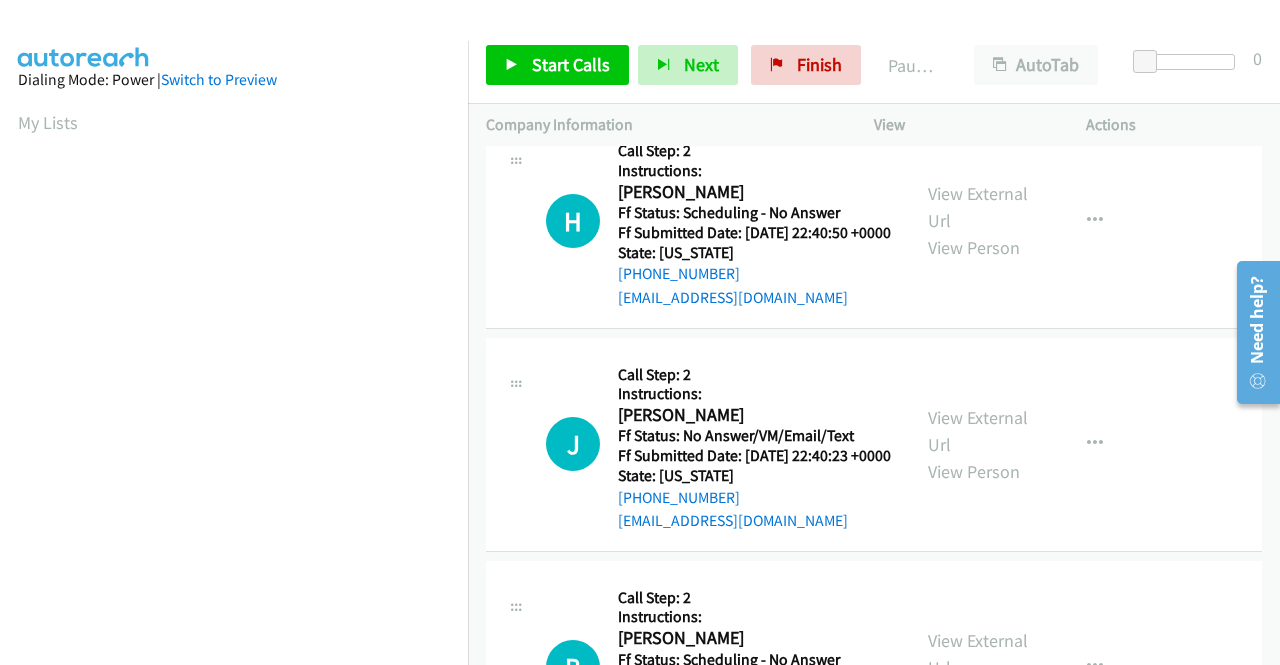 scroll, scrollTop: 456, scrollLeft: 0, axis: vertical 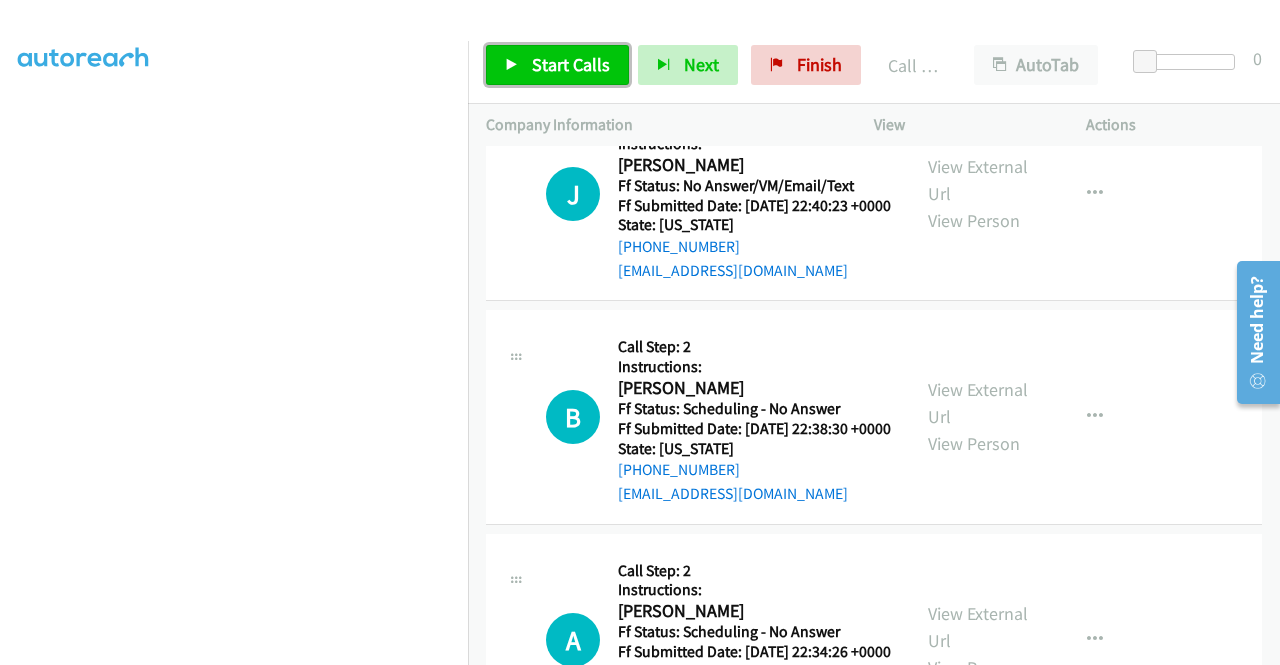 click on "Start Calls" at bounding box center (557, 65) 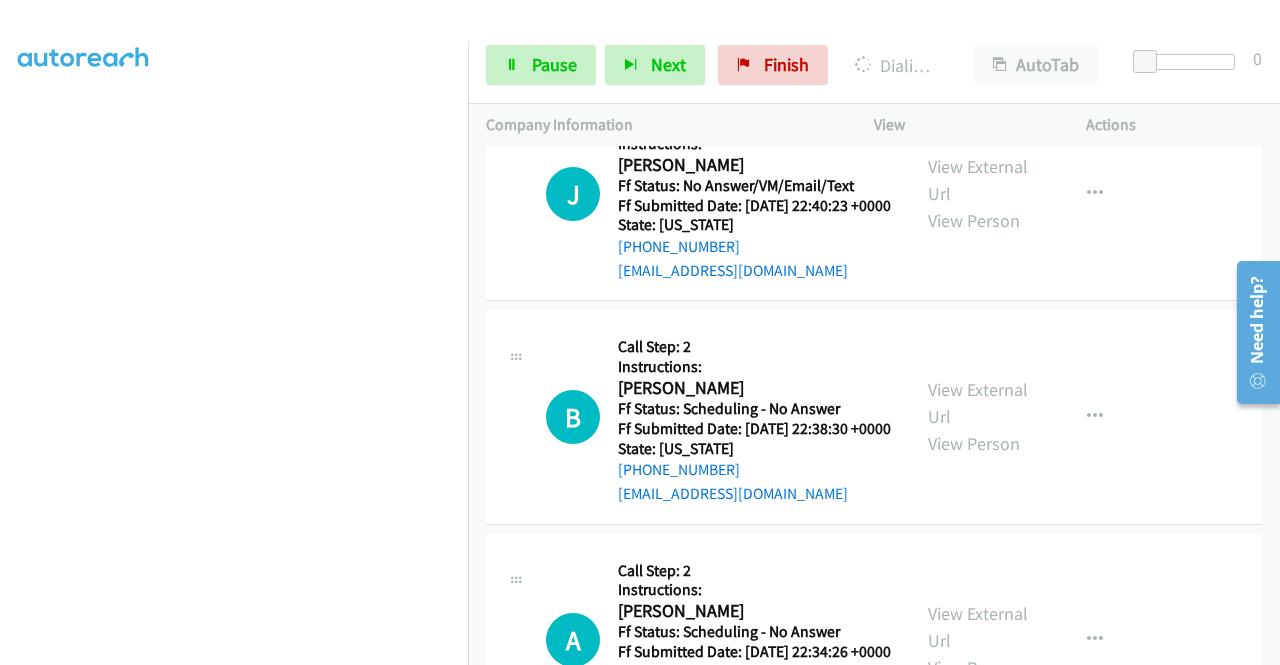 click on "View External Url" at bounding box center (978, -43) 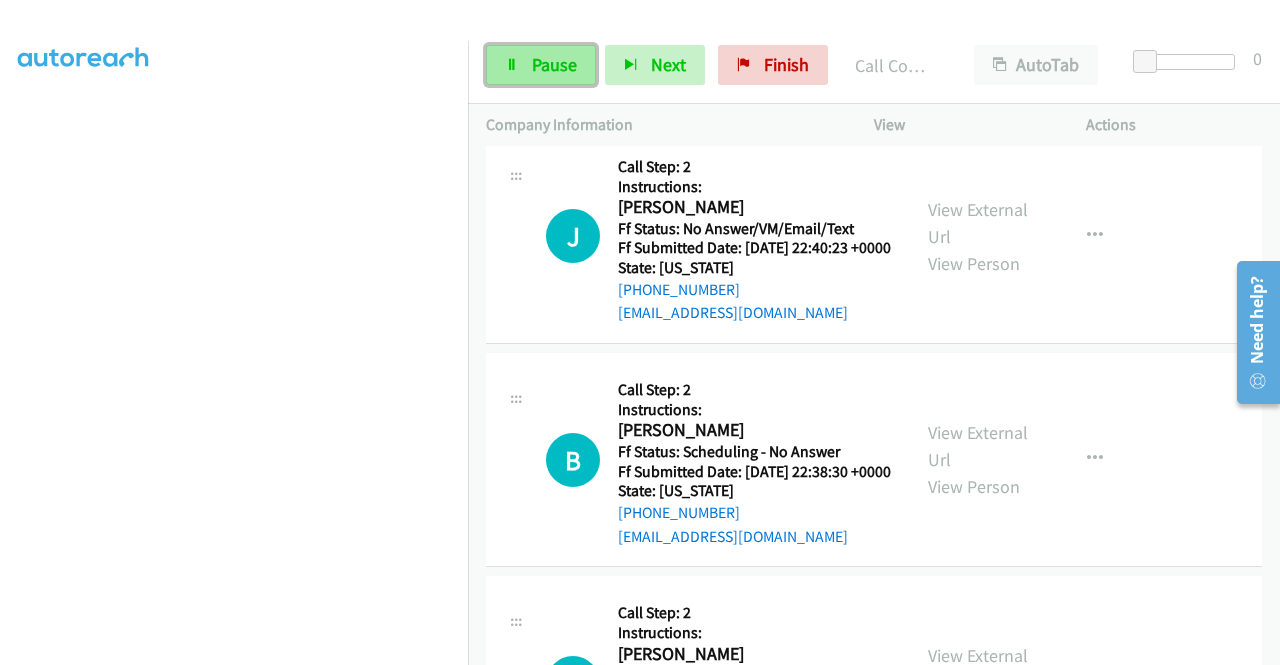 click on "Pause" at bounding box center [554, 64] 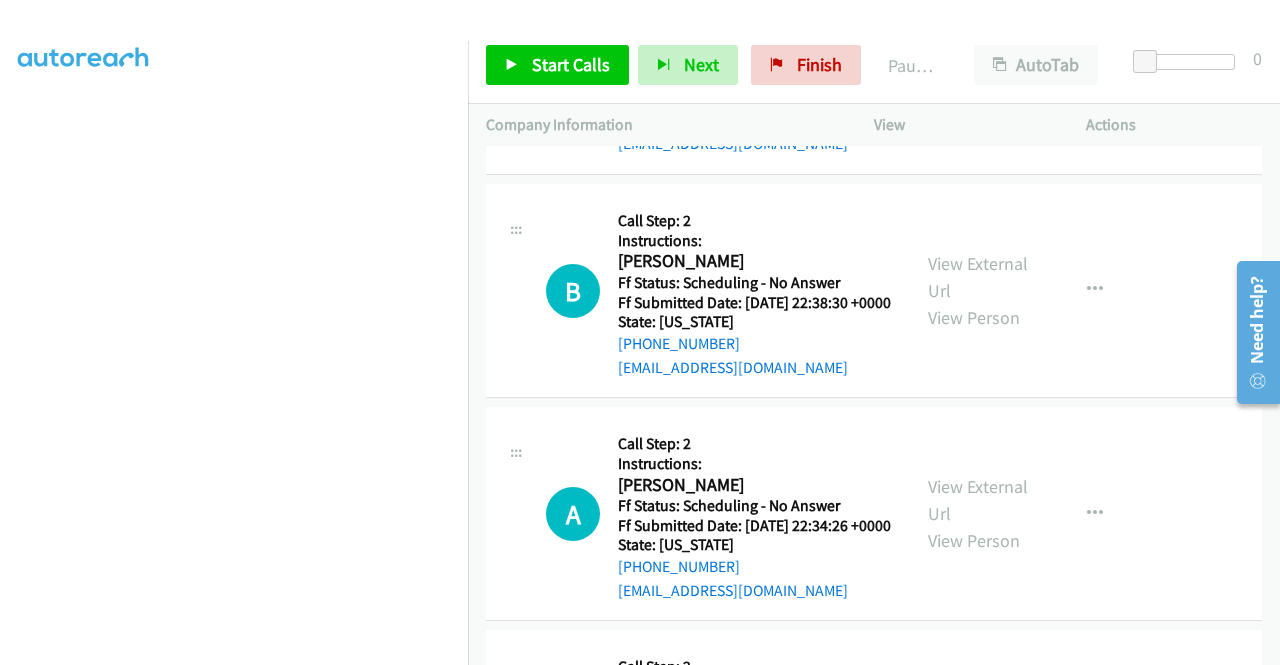 scroll, scrollTop: 5818, scrollLeft: 0, axis: vertical 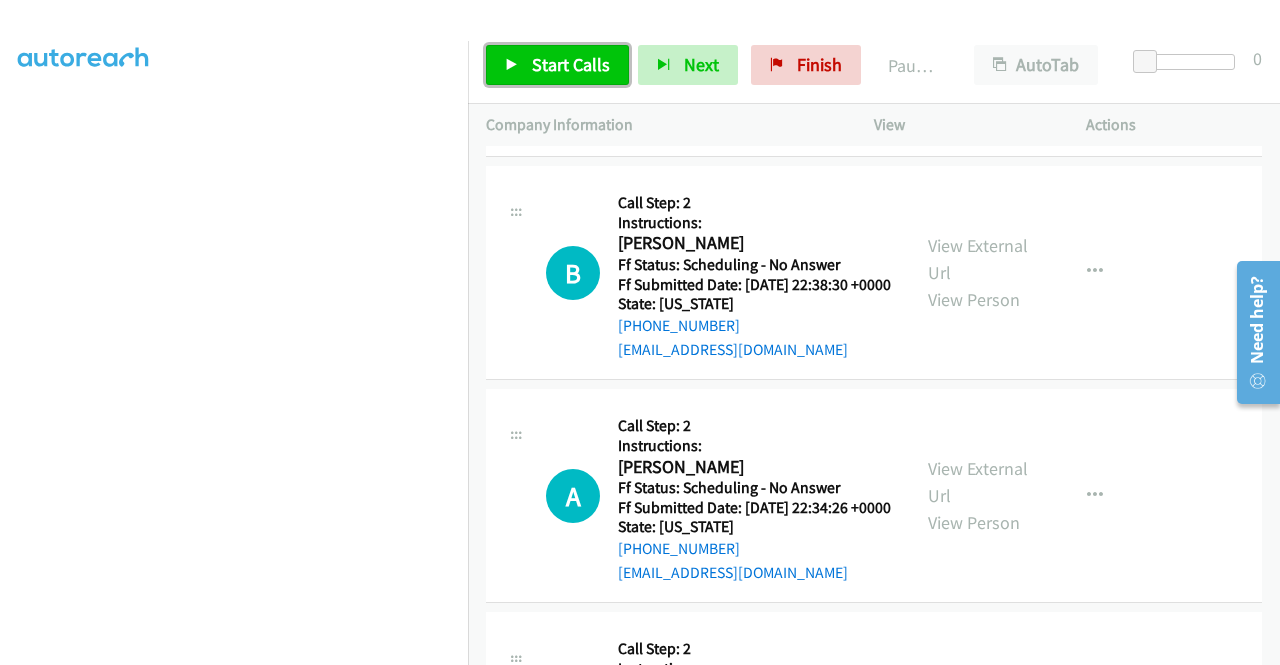 click on "Start Calls" at bounding box center (571, 64) 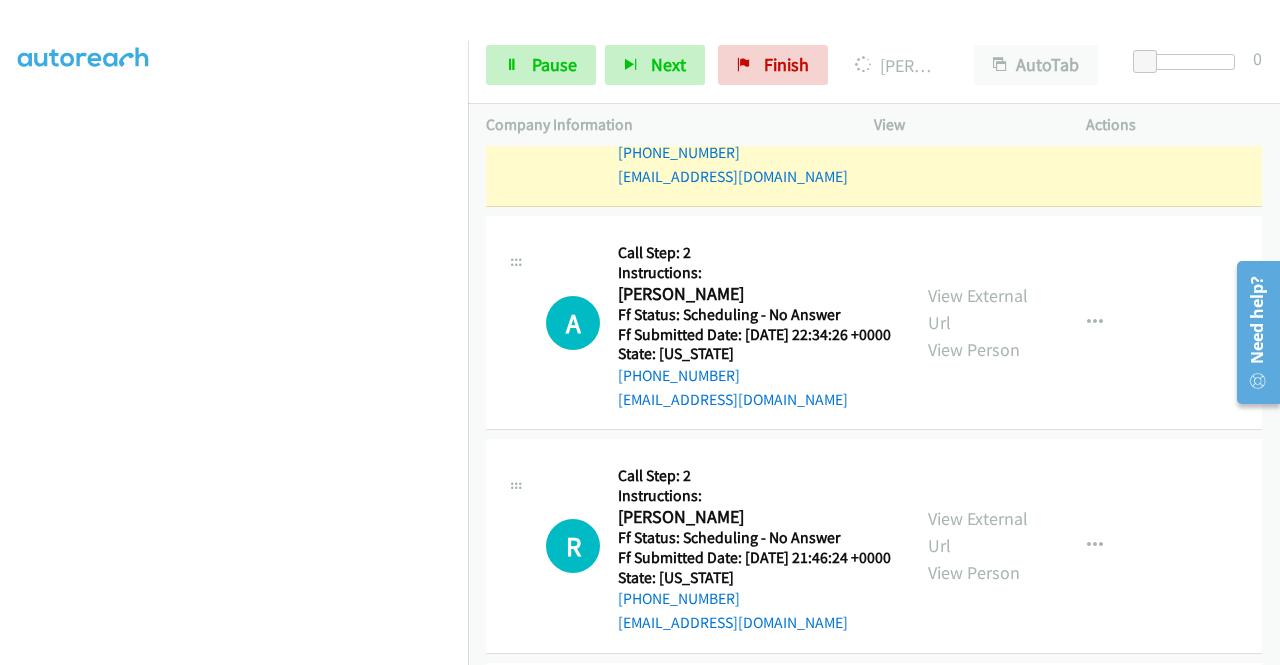 scroll, scrollTop: 6138, scrollLeft: 0, axis: vertical 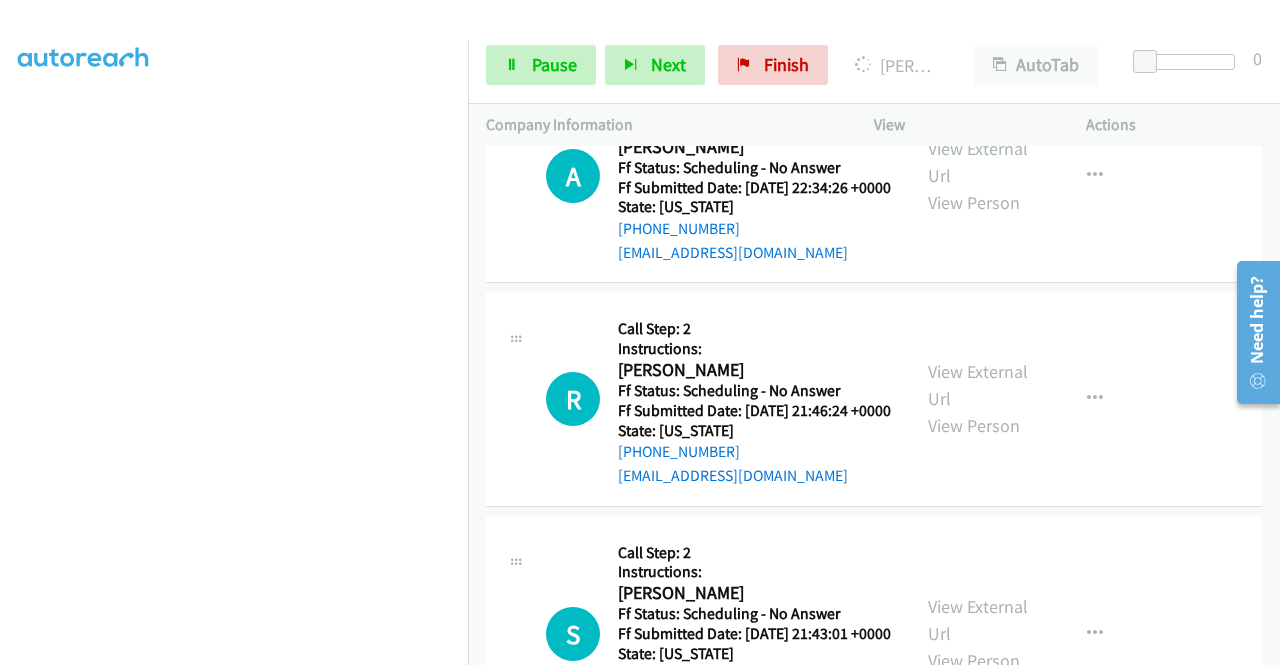 click on "View External Url" at bounding box center (978, -61) 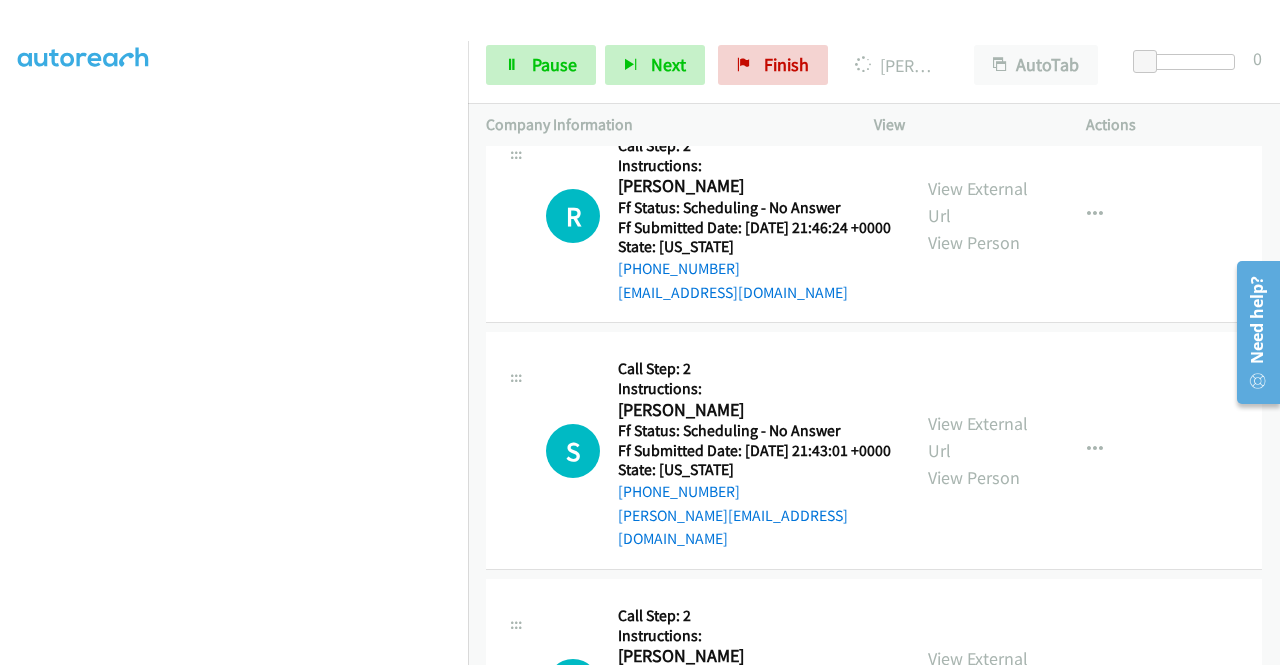 scroll, scrollTop: 6391, scrollLeft: 0, axis: vertical 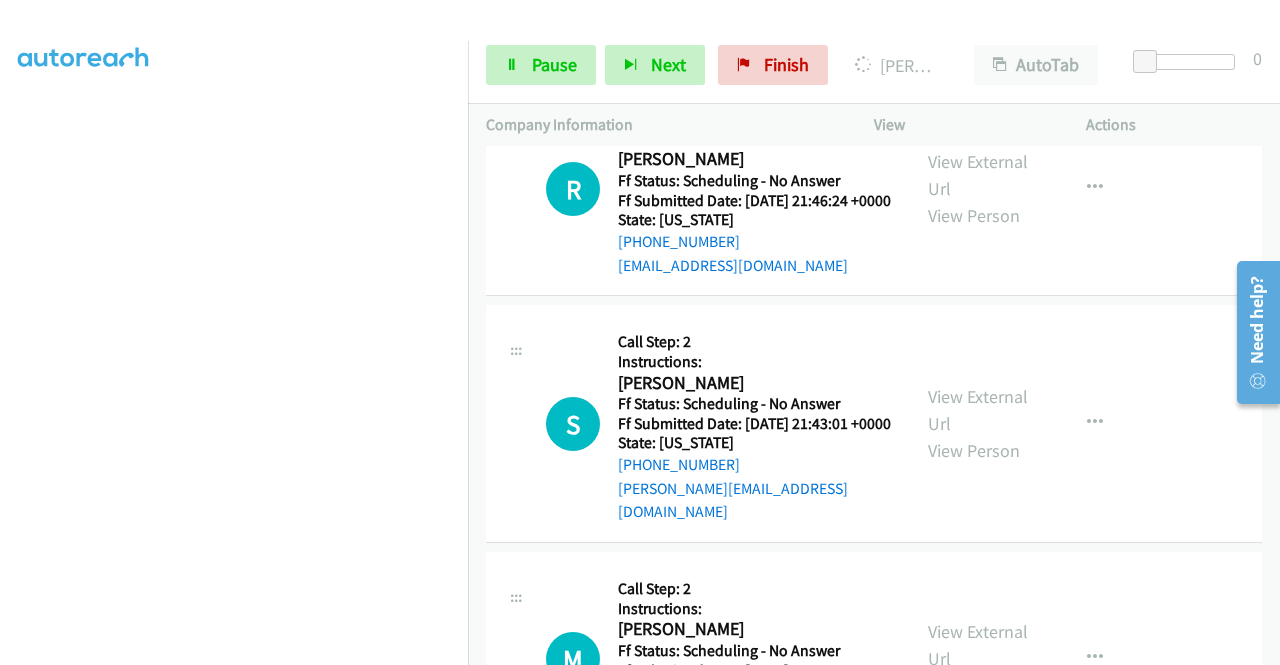 click on "View External Url" at bounding box center [978, -48] 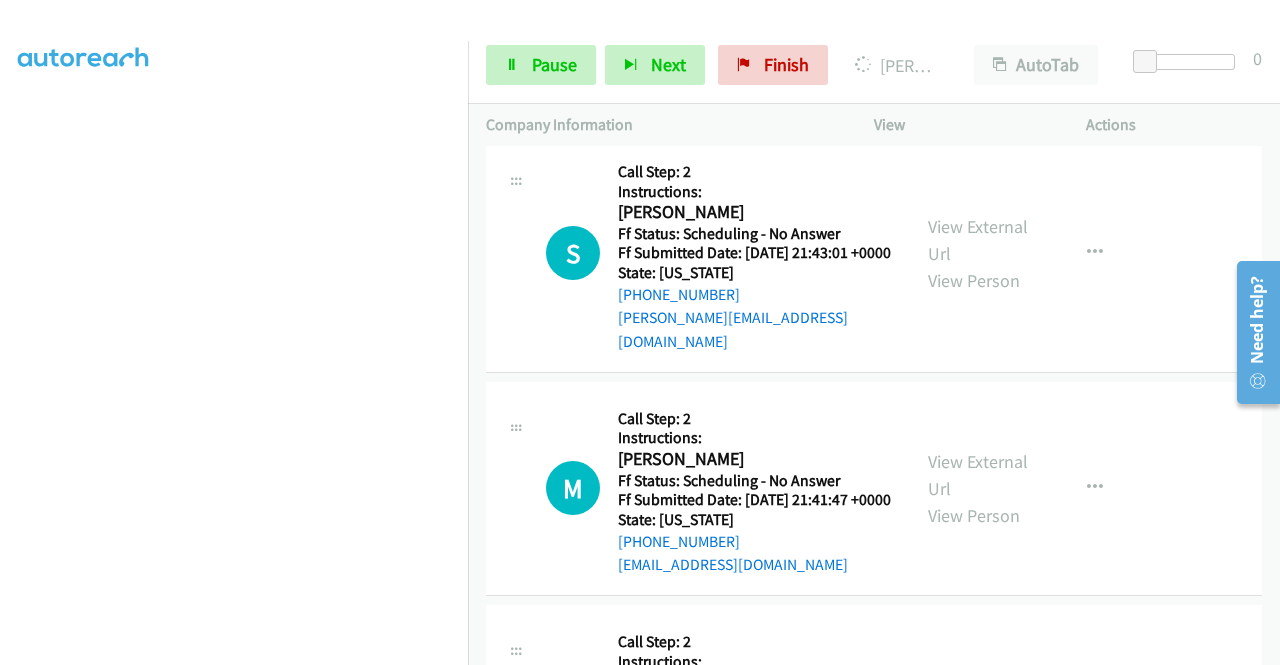 scroll, scrollTop: 6670, scrollLeft: 0, axis: vertical 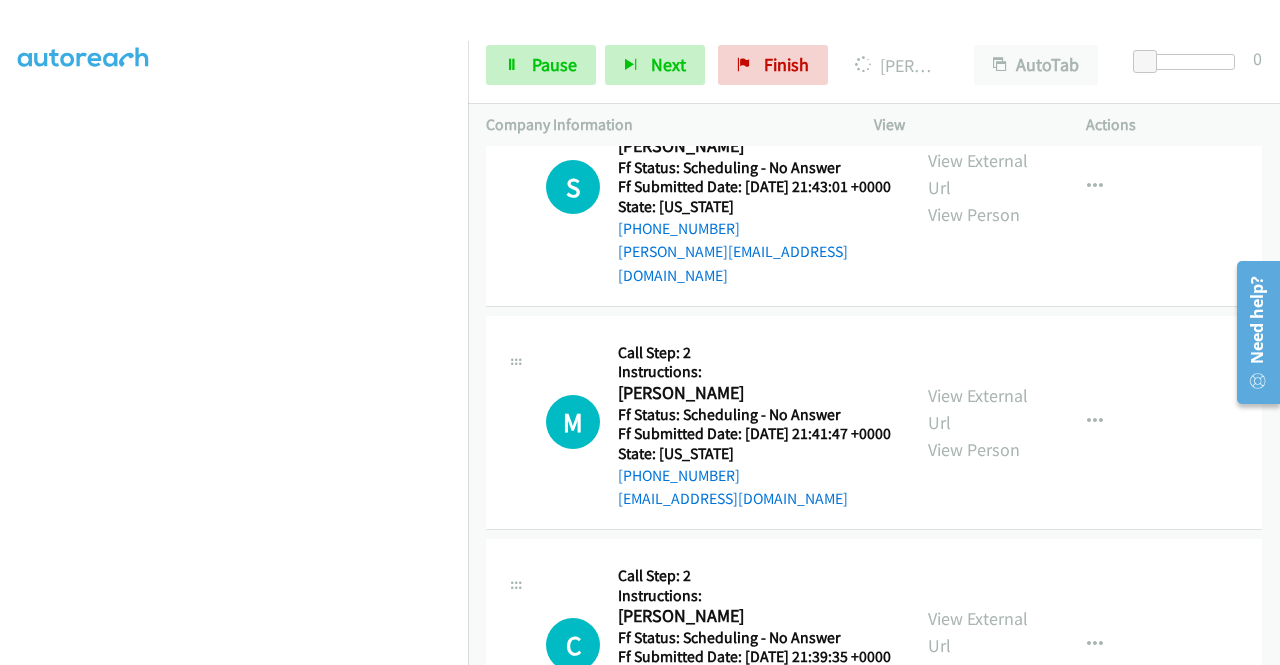 click on "View External Url
View Person" at bounding box center (980, -48) 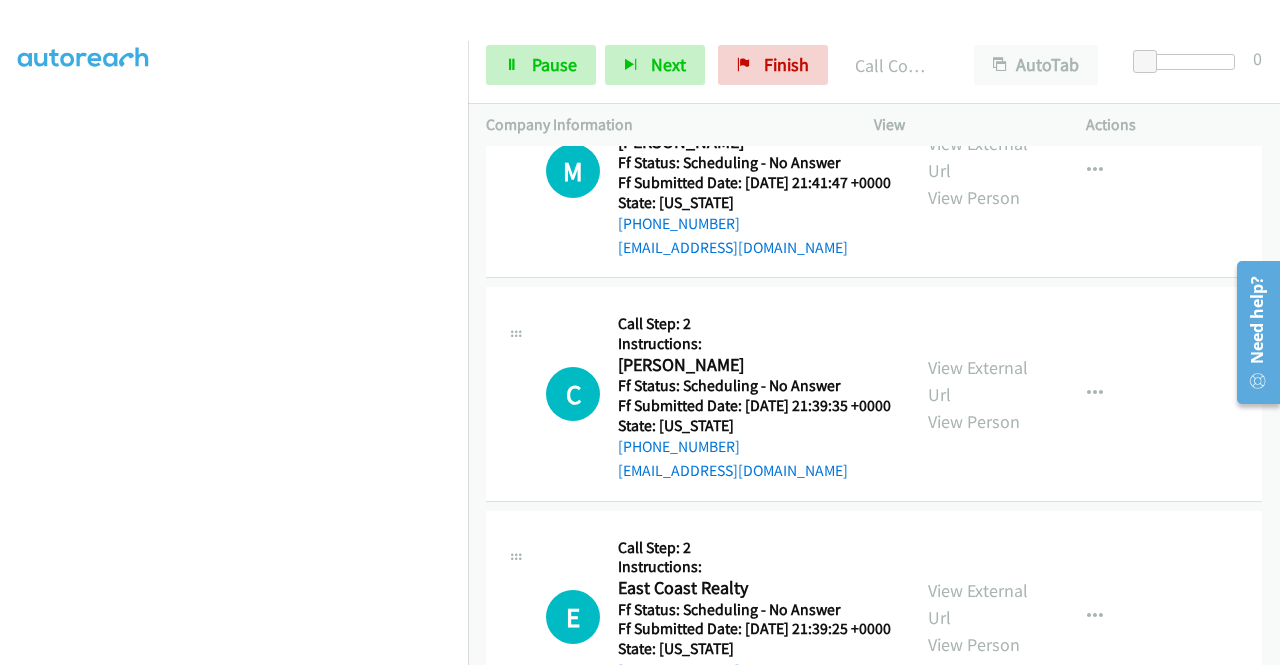 scroll, scrollTop: 6964, scrollLeft: 0, axis: vertical 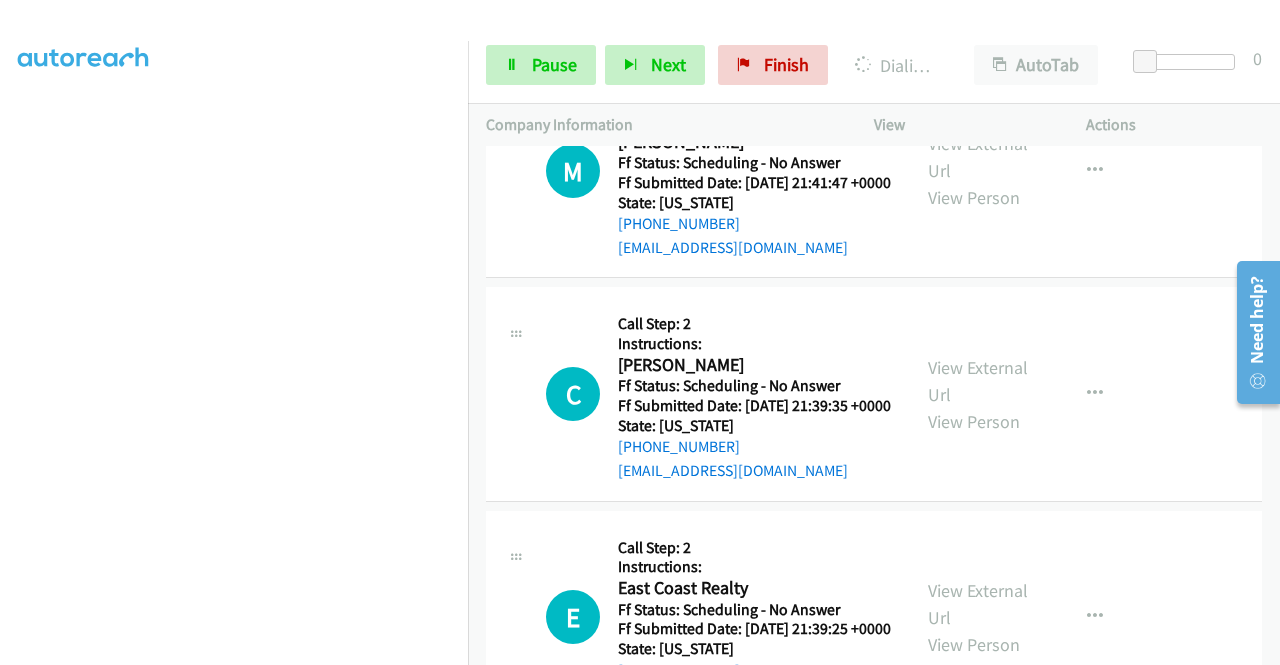 click on "View External Url" at bounding box center [978, -78] 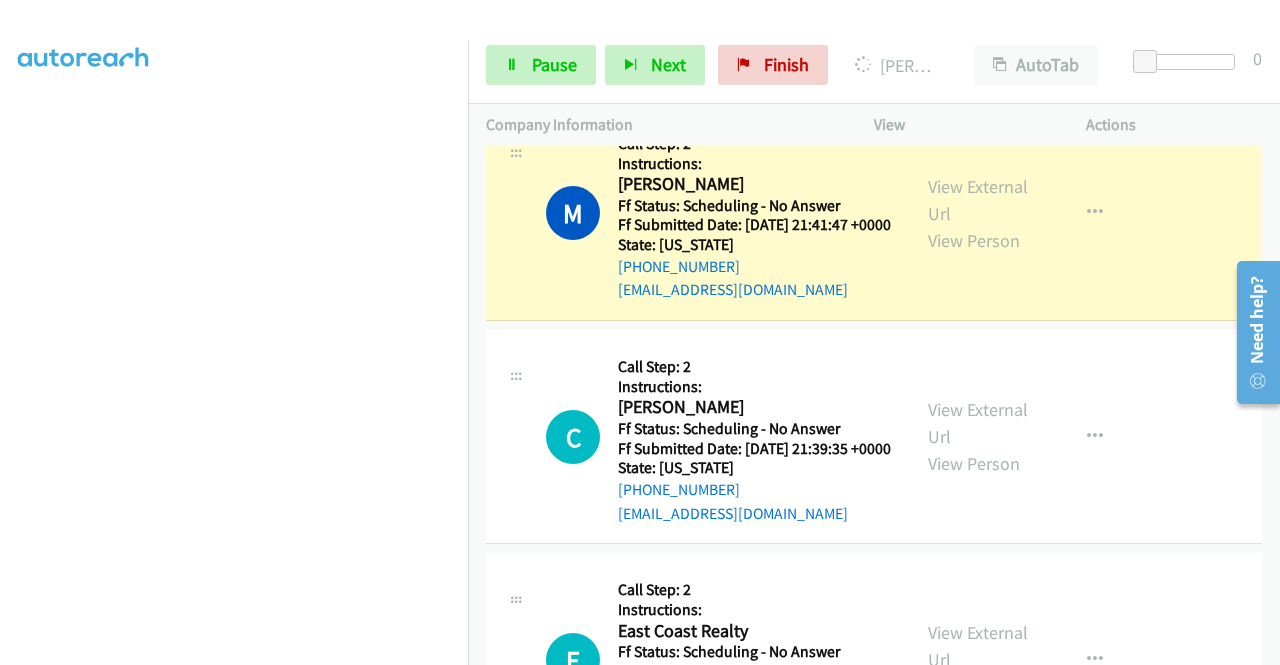 click on "View External Url
View Person" at bounding box center (980, 213) 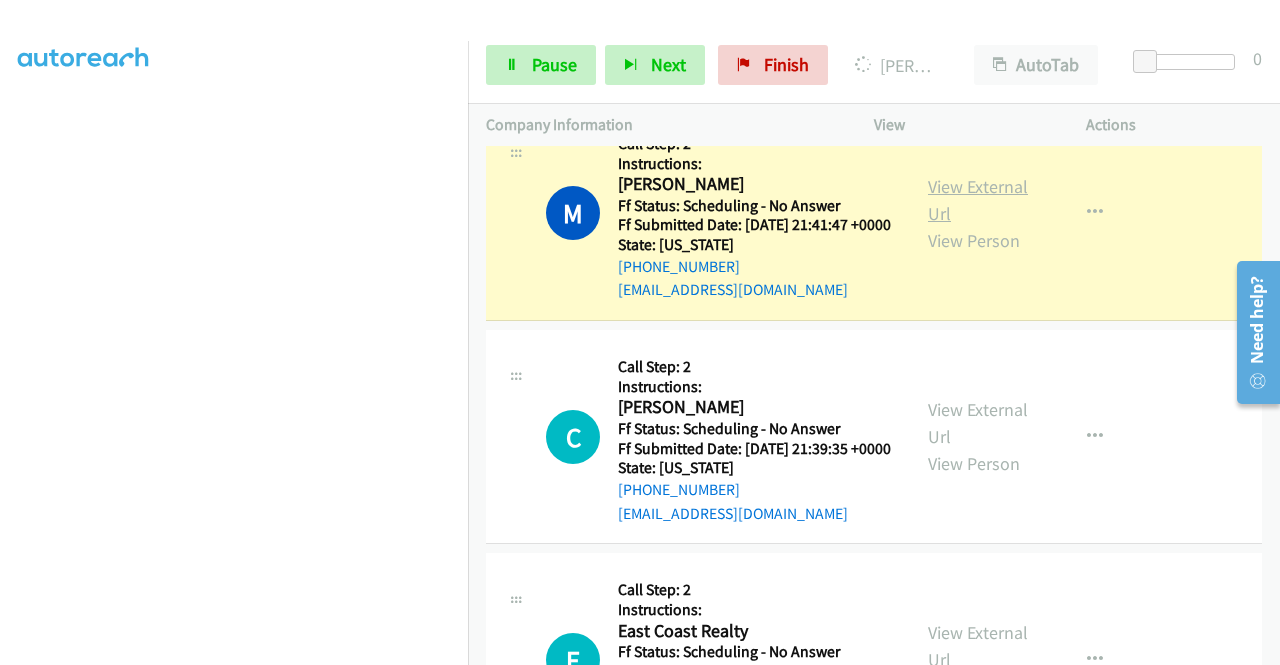 click on "View External Url" at bounding box center [978, 200] 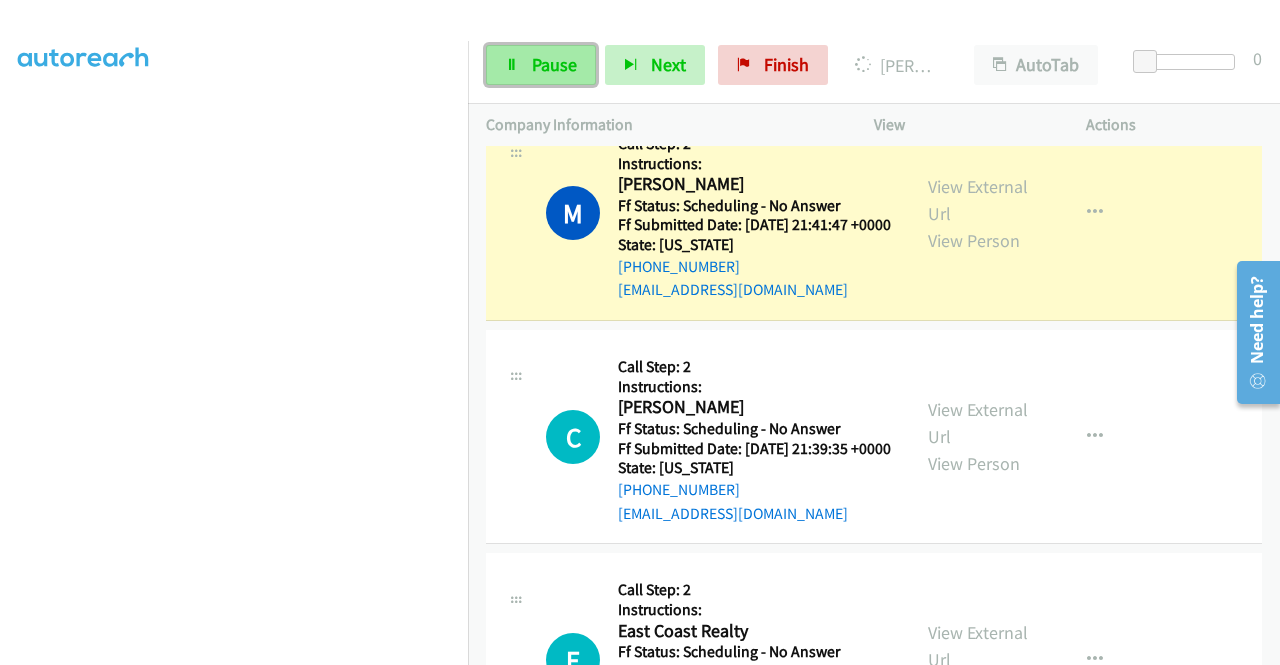 click on "Pause" at bounding box center [541, 65] 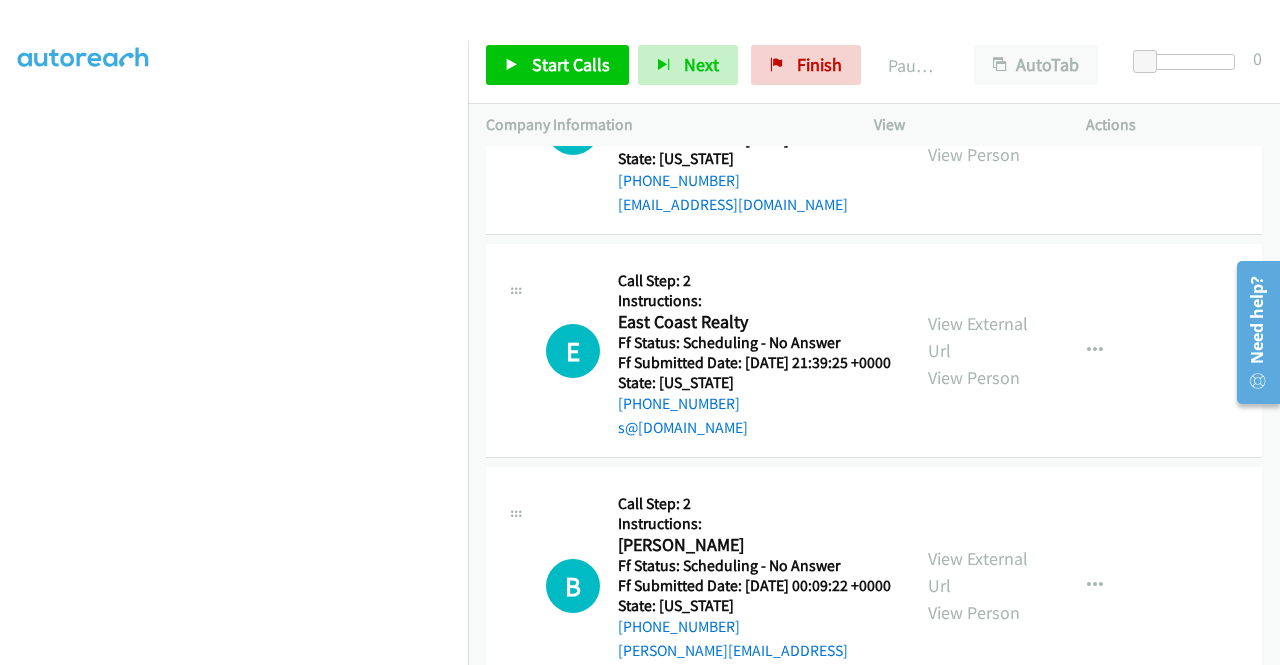 scroll, scrollTop: 7310, scrollLeft: 0, axis: vertical 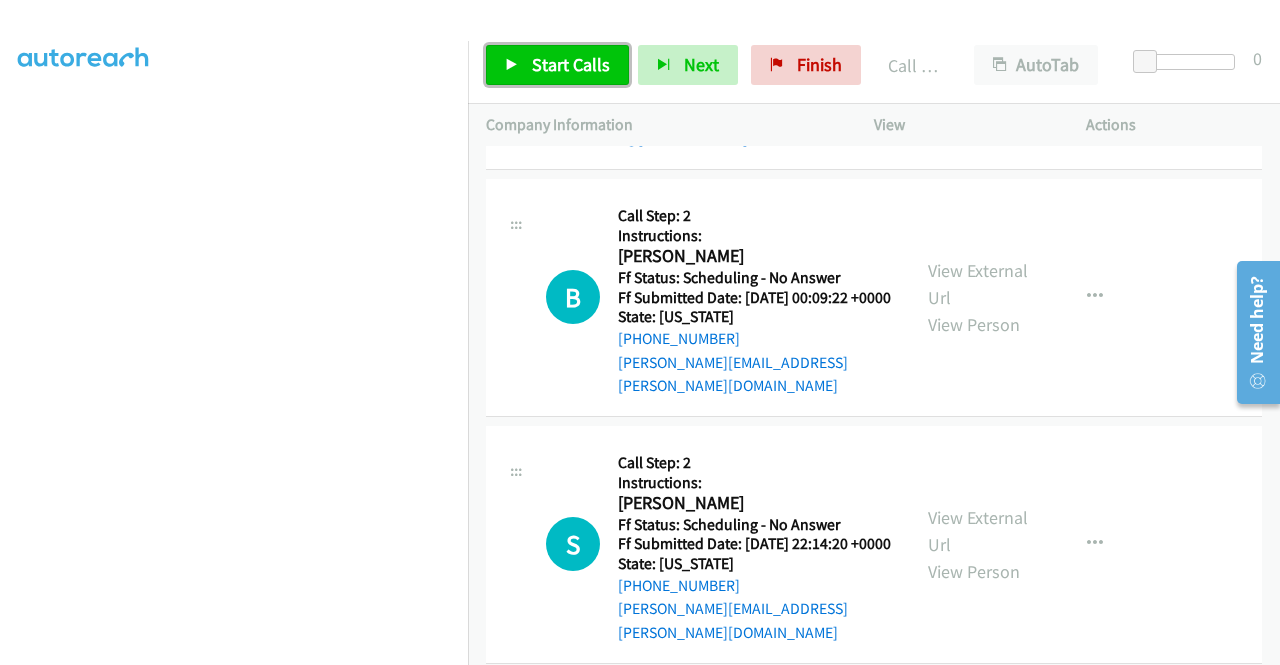 click on "Start Calls" at bounding box center [571, 64] 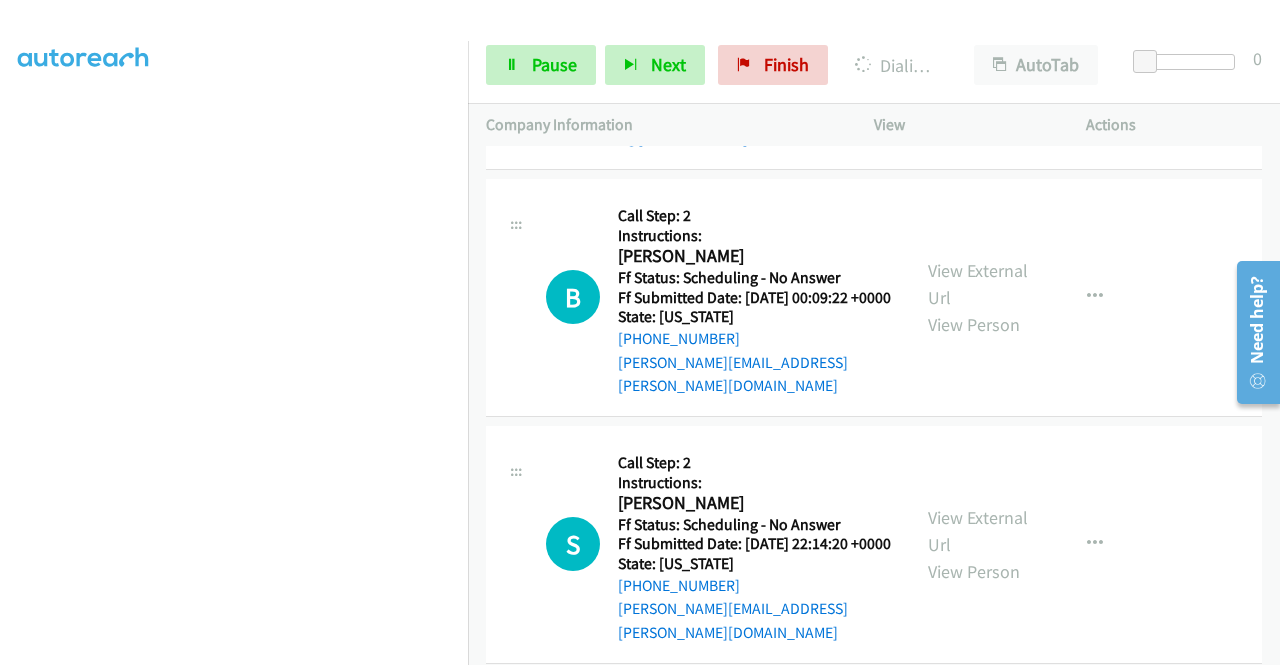click on "View External Url" at bounding box center [978, -174] 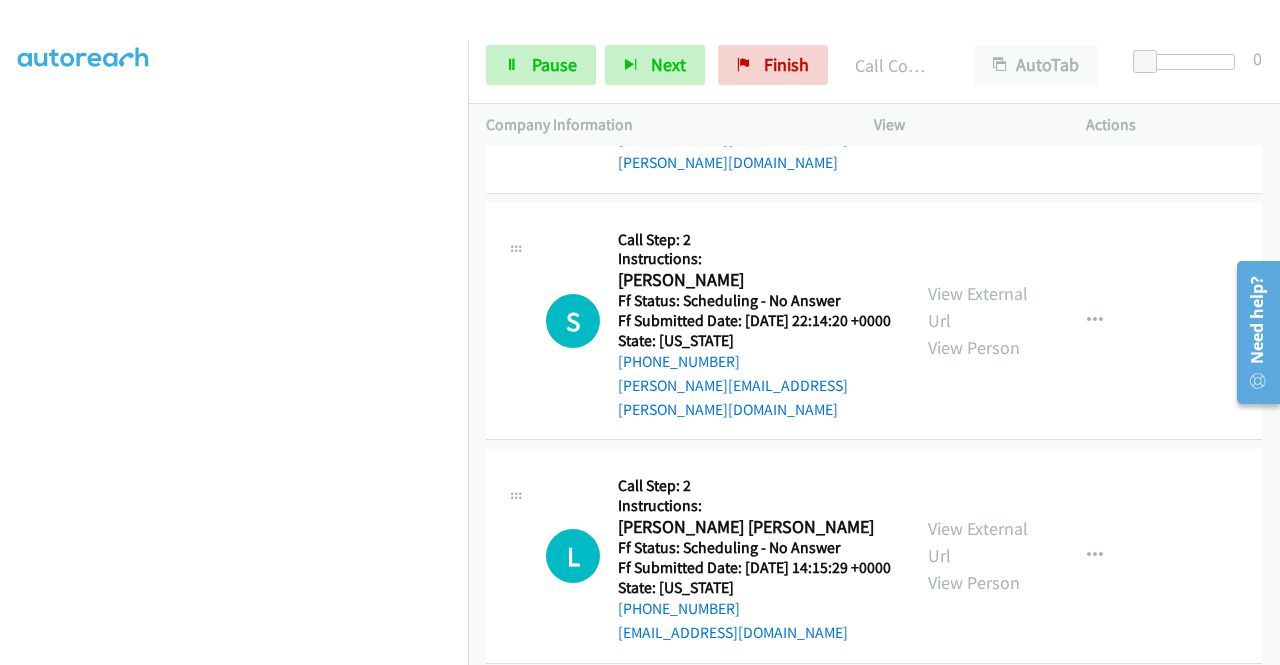 scroll, scrollTop: 7910, scrollLeft: 0, axis: vertical 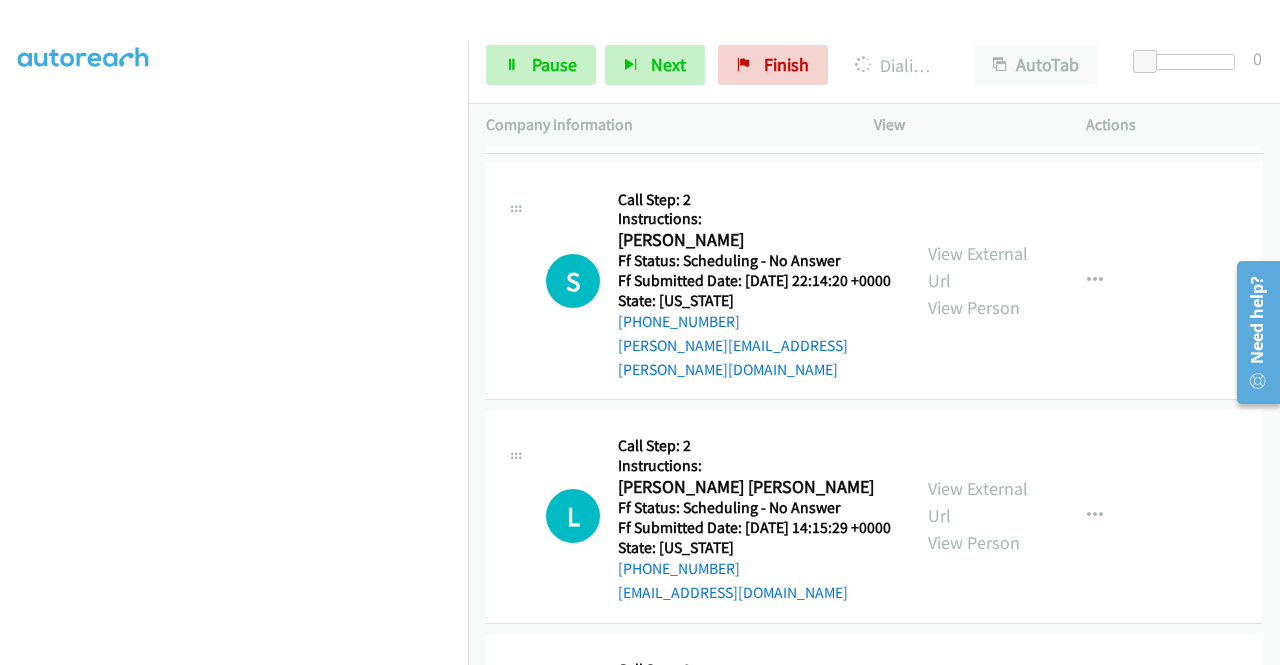 click on "View External Url" at bounding box center (978, -214) 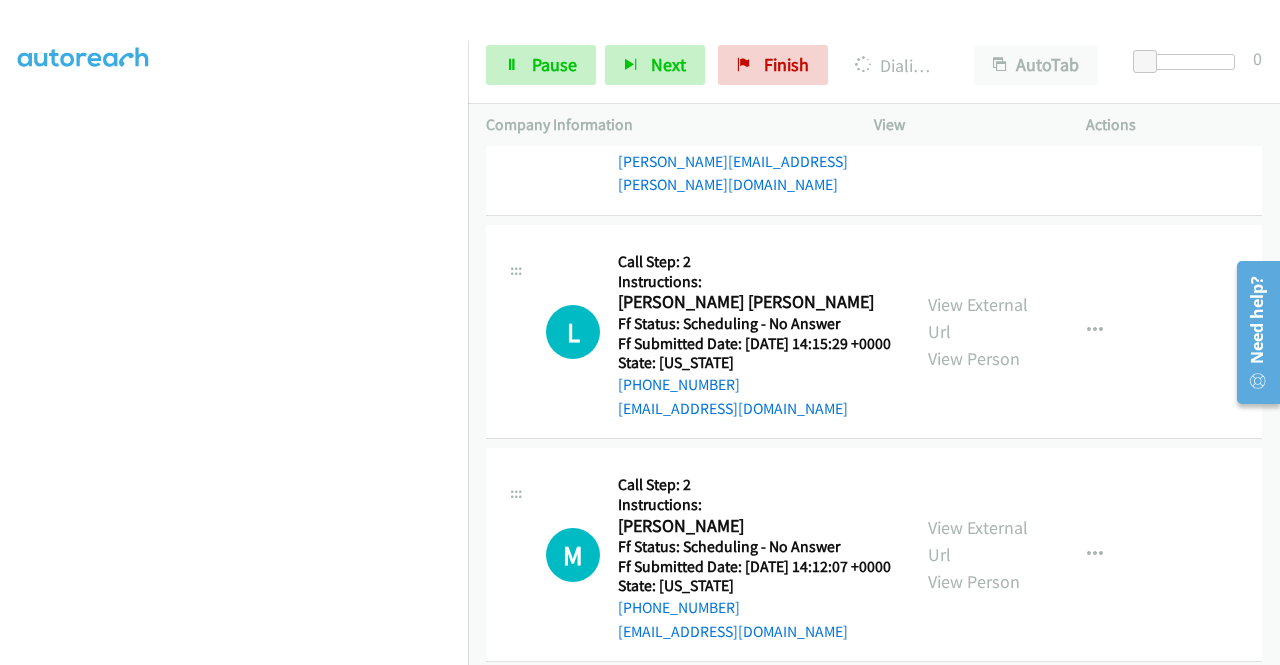 scroll, scrollTop: 8177, scrollLeft: 0, axis: vertical 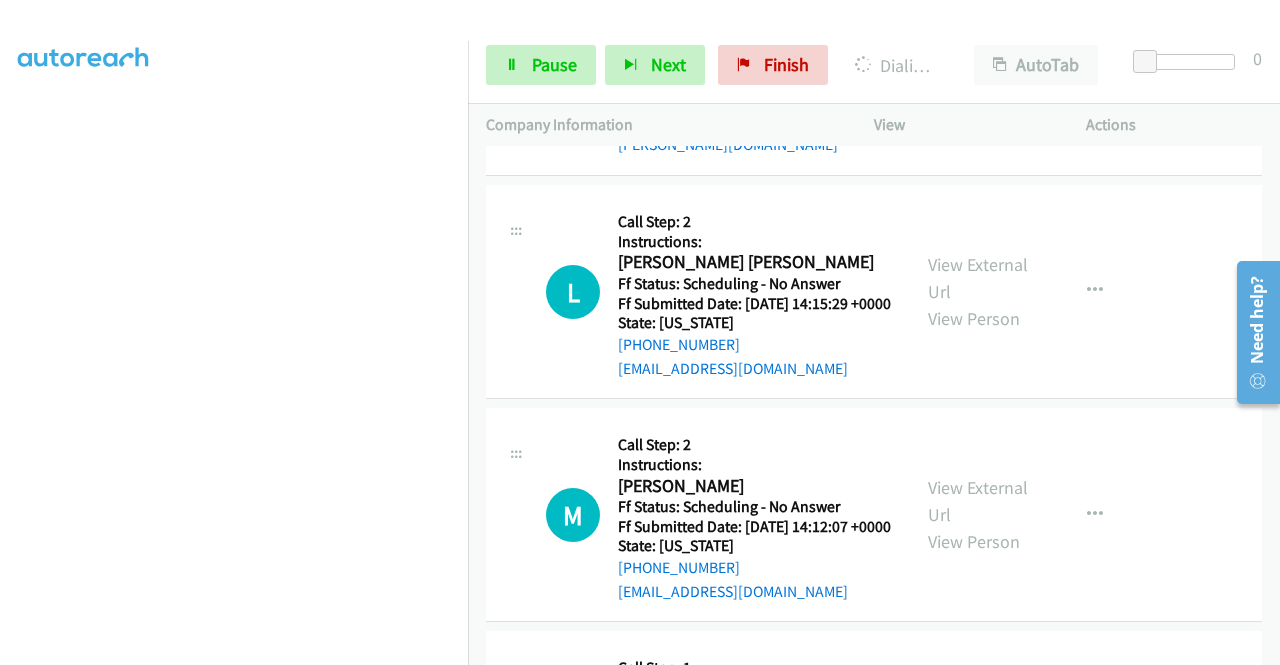 click on "View External Url
View Person
View External Url
Email
Schedule/Manage Callback
Skip Call
Add to do not call list" at bounding box center (1025, -191) 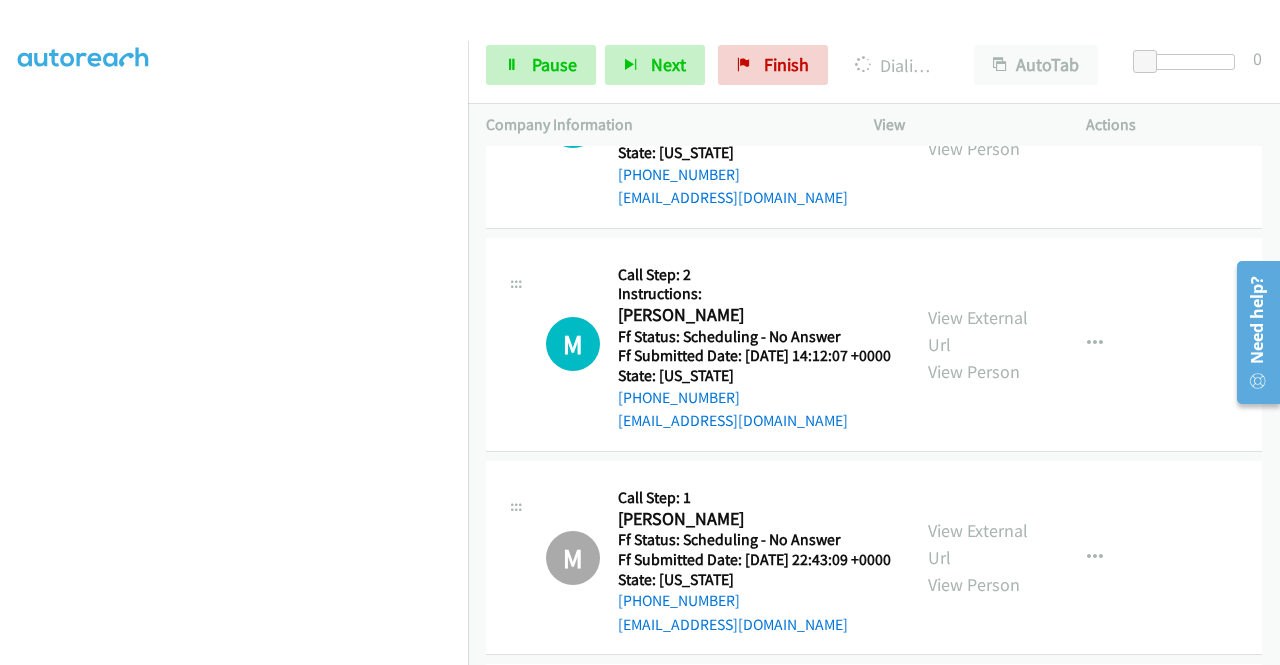 scroll, scrollTop: 8417, scrollLeft: 0, axis: vertical 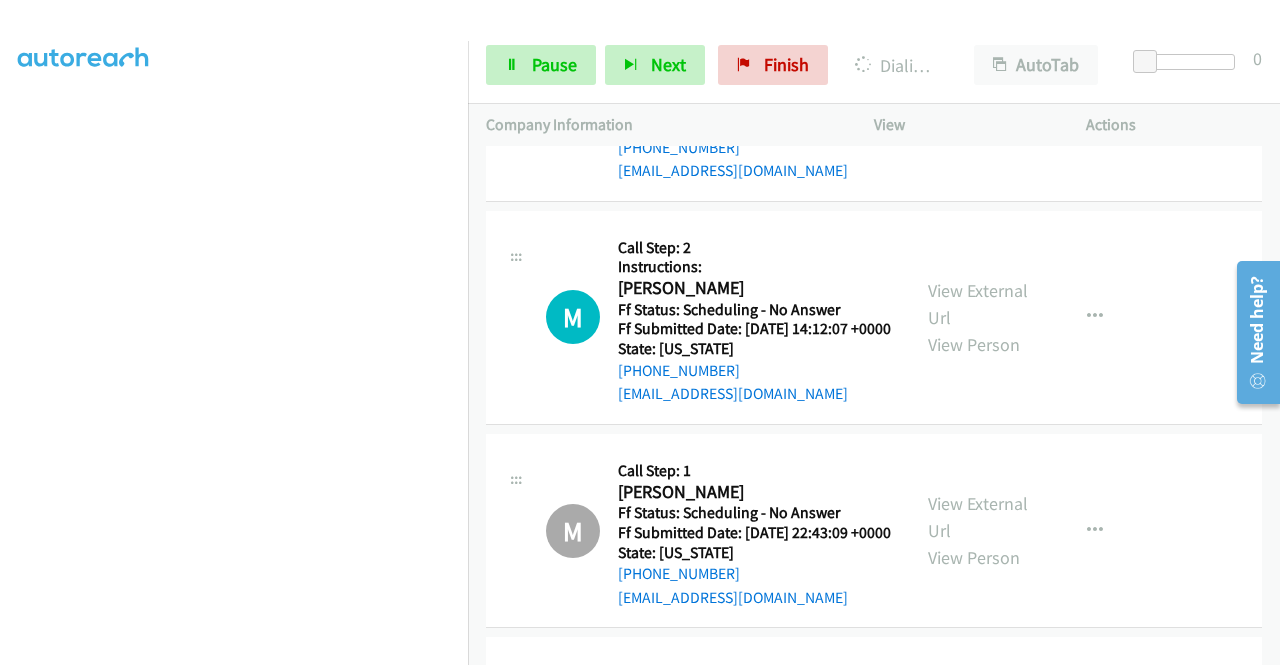 click on "View External Url" at bounding box center [978, -154] 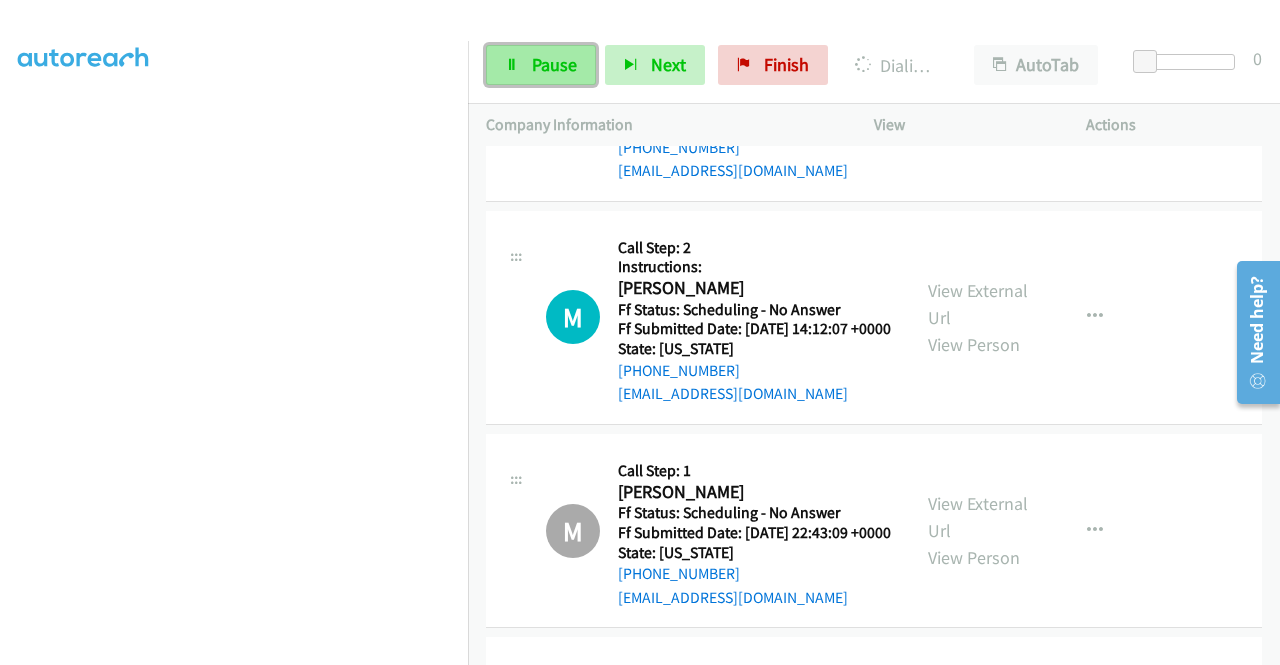 click on "Pause" at bounding box center [541, 65] 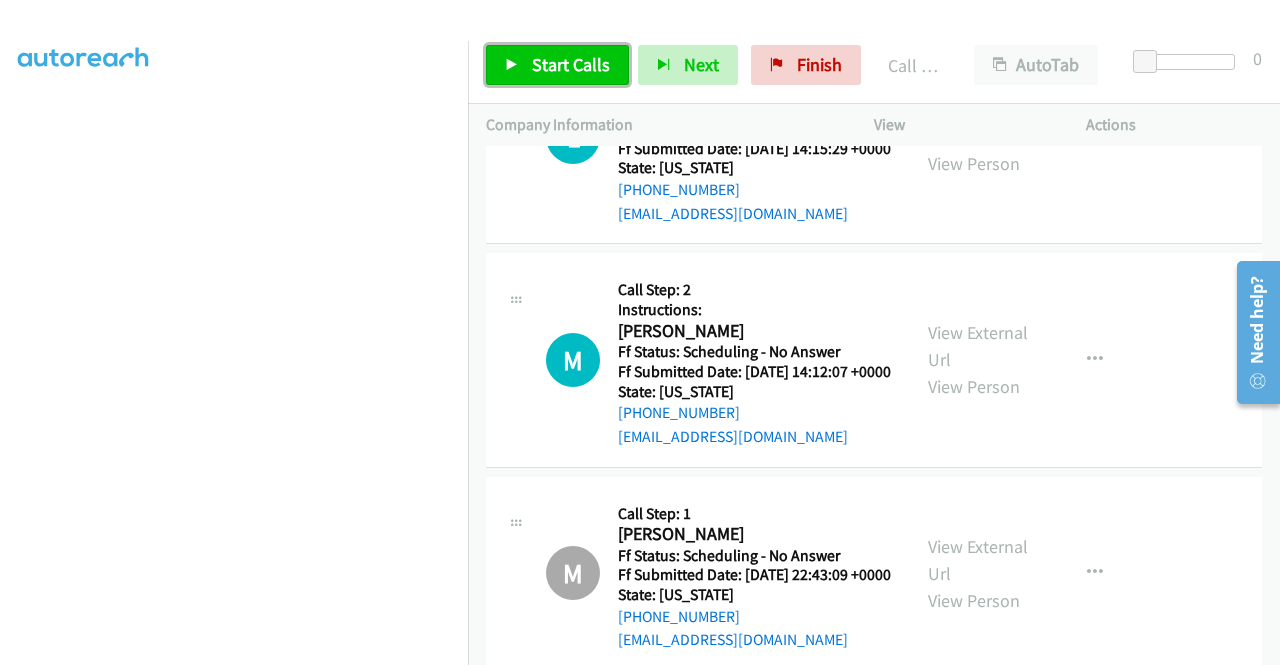 click on "Start Calls" at bounding box center (557, 65) 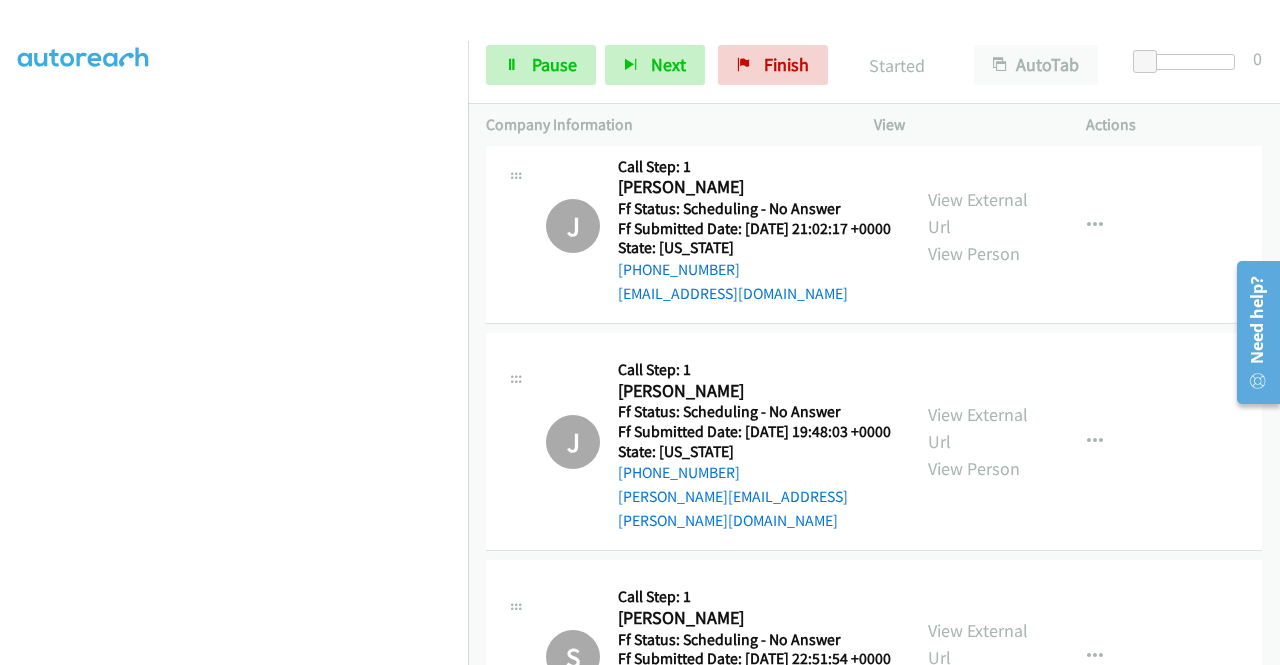 scroll, scrollTop: 10766, scrollLeft: 0, axis: vertical 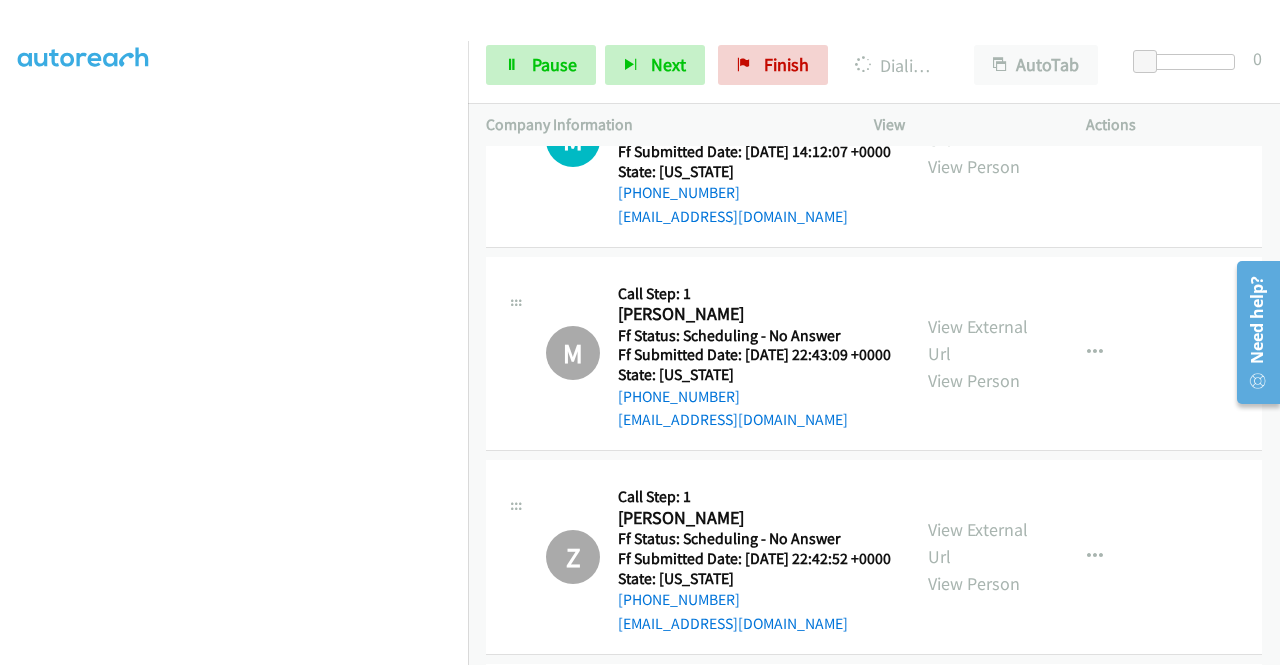 click on "View External Url
View Person
View External Url
Email
Schedule/Manage Callback
Skip Call
Add to do not call list" at bounding box center [1025, -84] 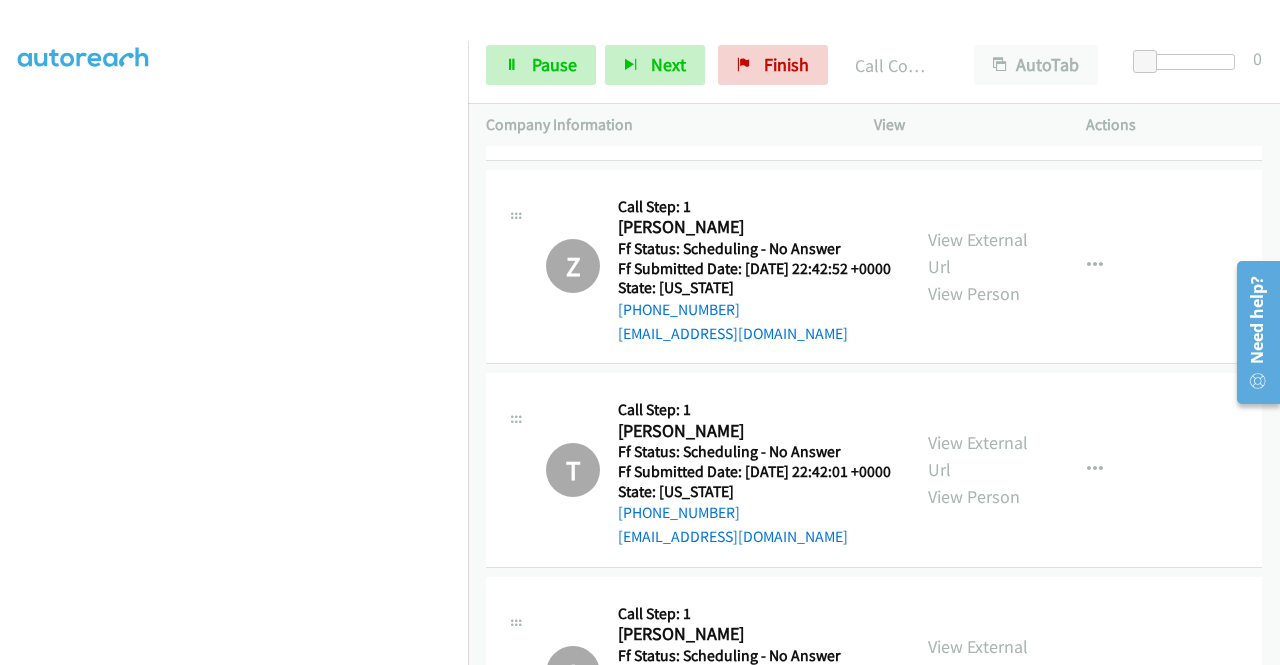 scroll, scrollTop: 9024, scrollLeft: 0, axis: vertical 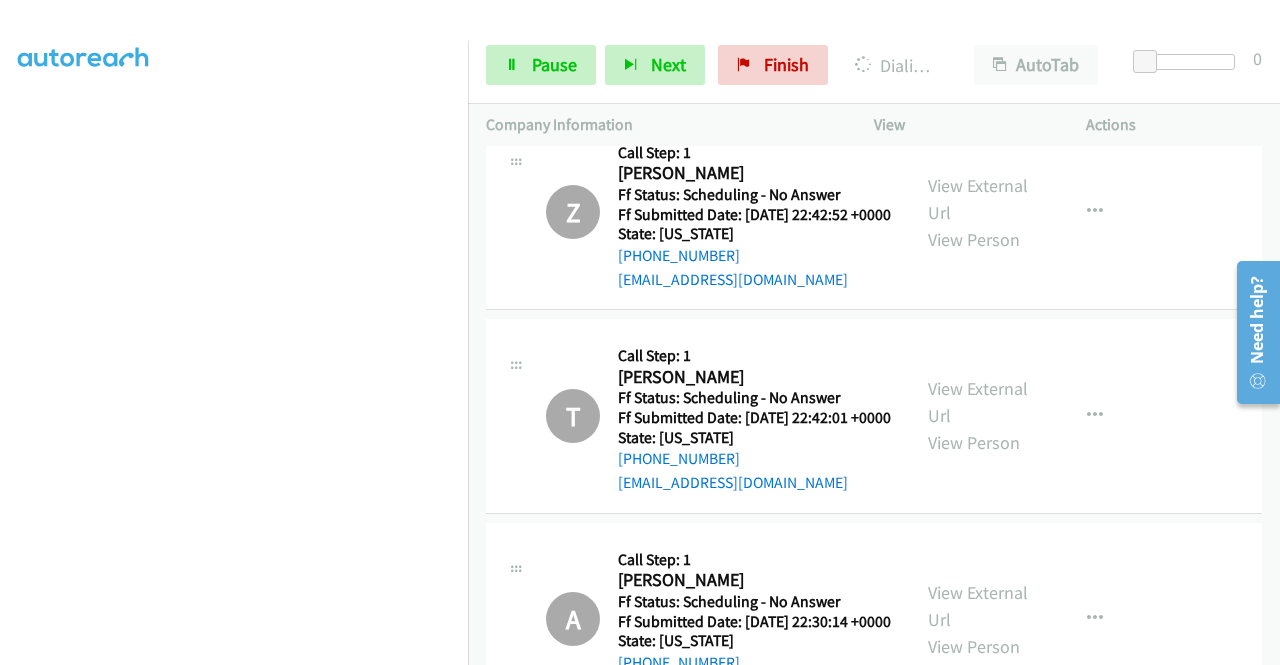 click on "View External Url" at bounding box center [978, -218] 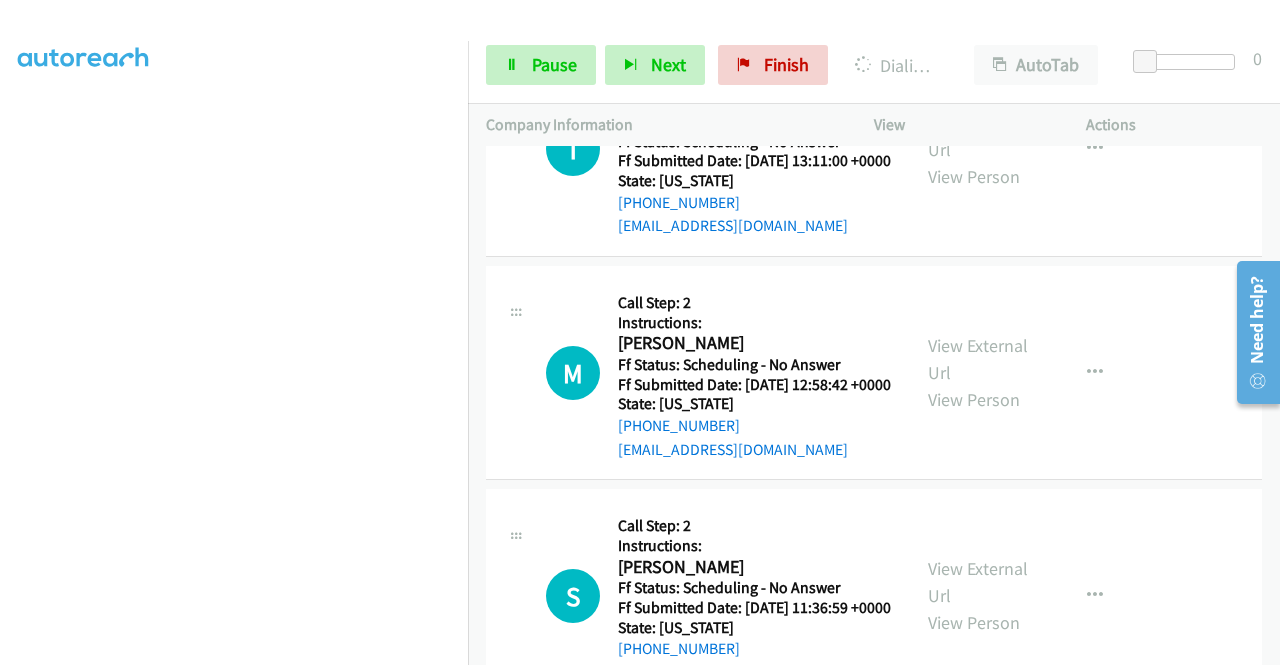 scroll, scrollTop: 12996, scrollLeft: 0, axis: vertical 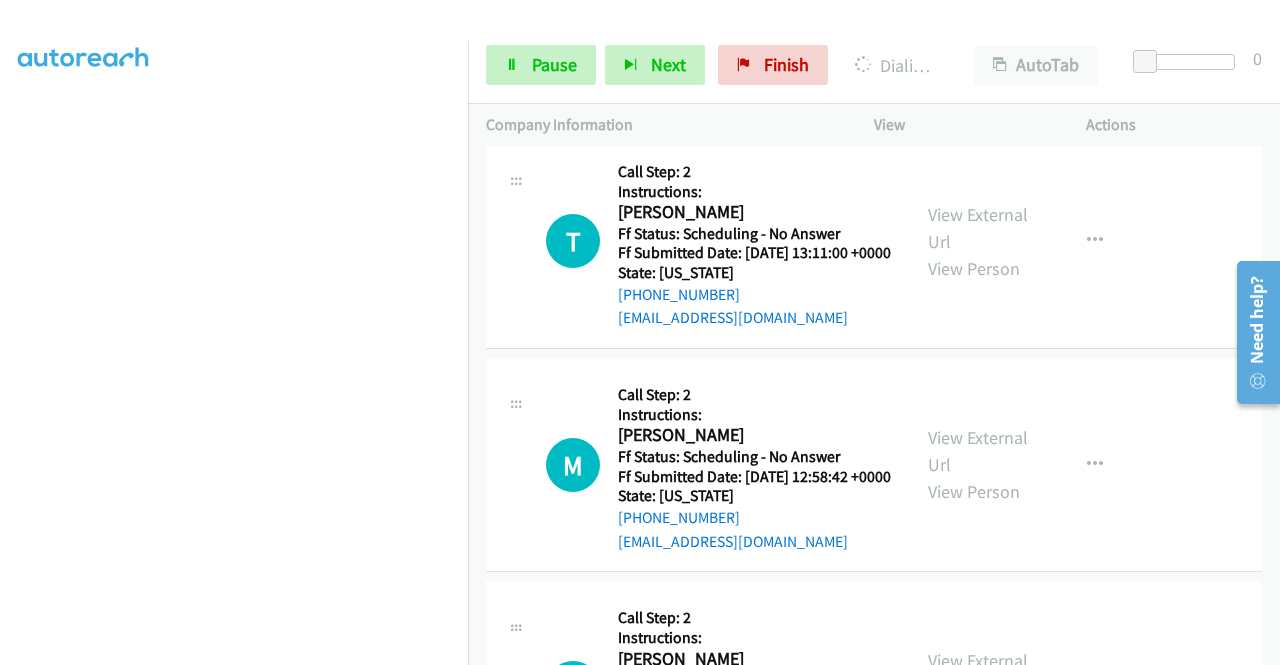 click on "View External Url" at bounding box center [978, -465] 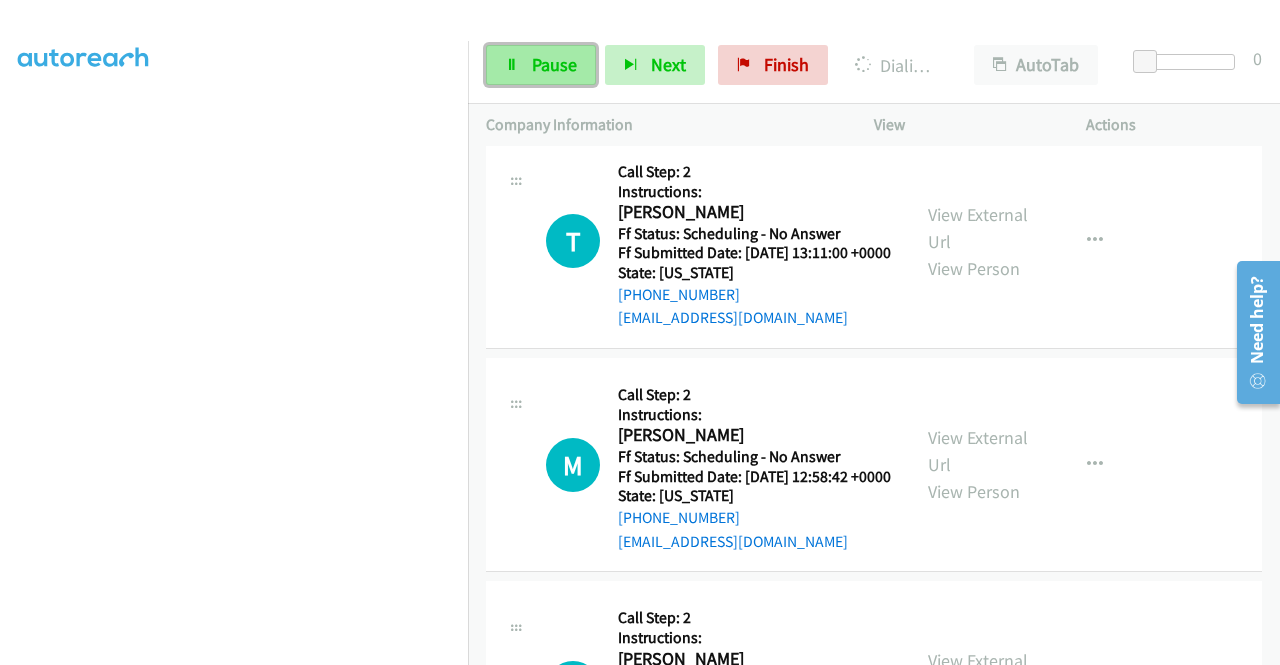 click on "Pause" at bounding box center [554, 64] 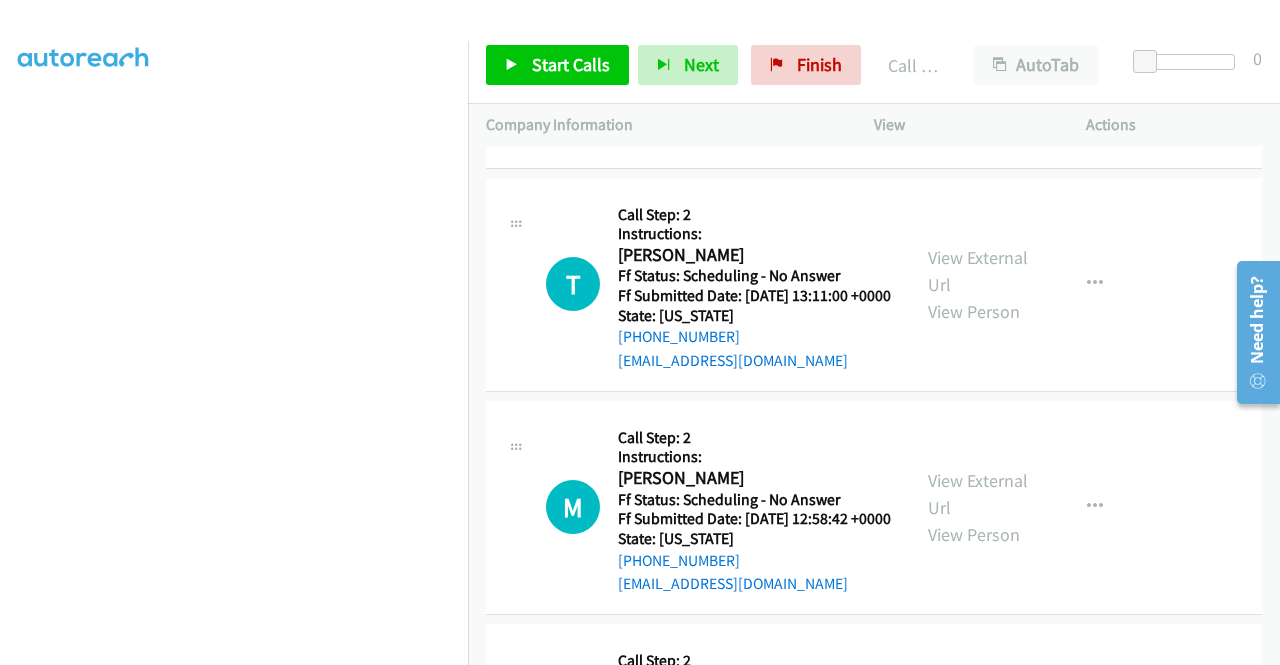 click on "M
Callback Scheduled
Call Step: 2
Instructions:
Meghan Boot
America/New_York
Ff Status: Scheduling - No Answer
Ff Submitted Date: 2025-07-23 13:34:47 +0000
State: Michigan
+1 231-638-0457
6676windsweptcottage@gmail.com
Call was successful?
View External Url
View Person
View External Url
Email
Schedule/Manage Callback
Skip Call
Add to do not call list" at bounding box center (874, -186) 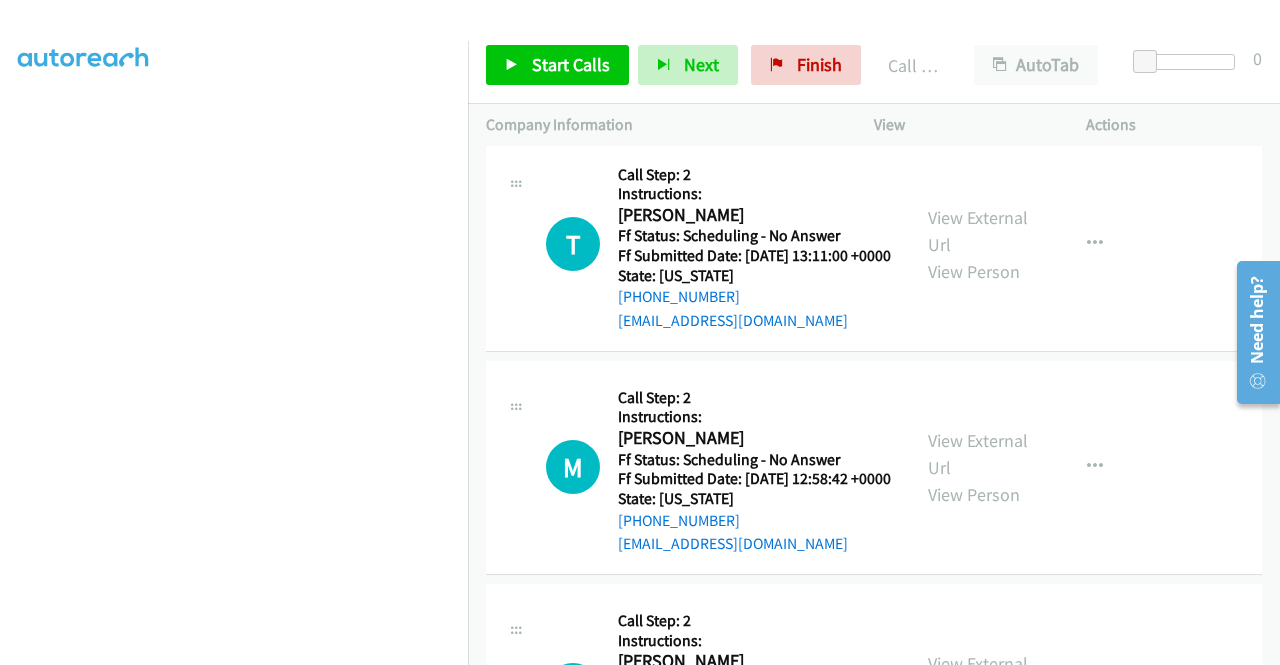 click on "M
Callback Scheduled
Call Step: 2
Instructions:
Meghan Boot
America/New_York
Ff Status: Scheduling - No Answer
Ff Submitted Date: 2025-07-23 13:34:47 +0000
State: Michigan
+1 231-638-0457
6676windsweptcottage@gmail.com
Call was successful?
View External Url
View Person
View External Url
Email
Schedule/Manage Callback
Skip Call
Add to do not call list" at bounding box center (874, -226) 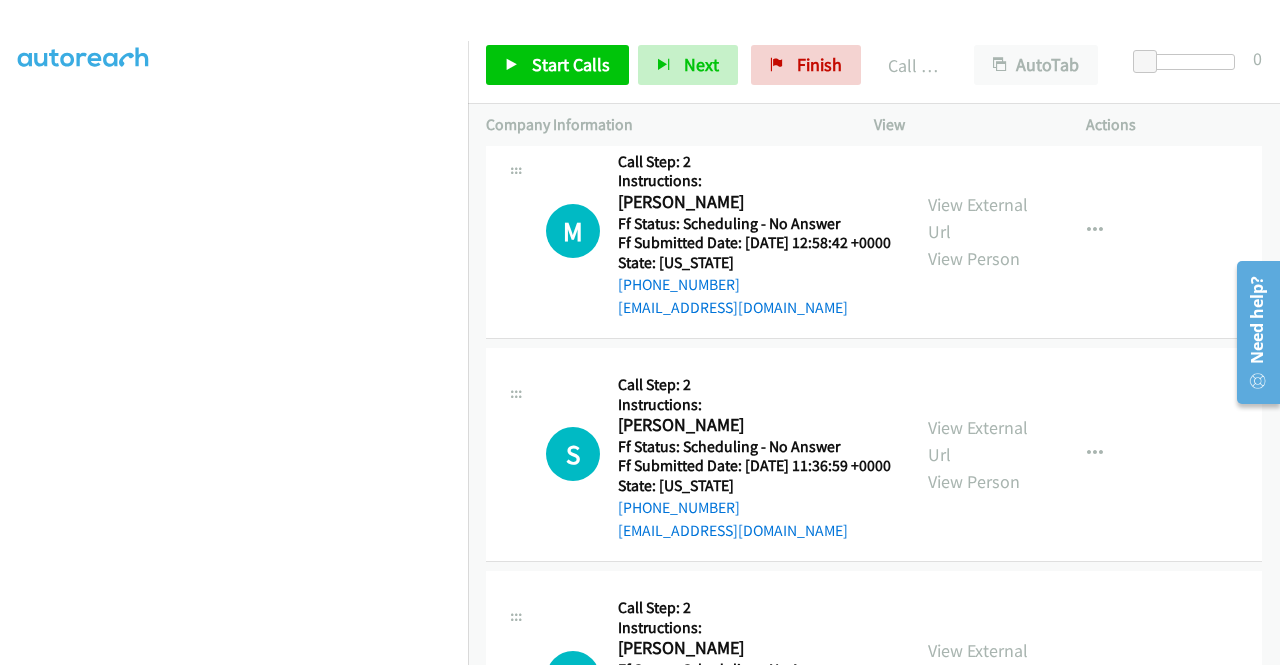 scroll, scrollTop: 13144, scrollLeft: 0, axis: vertical 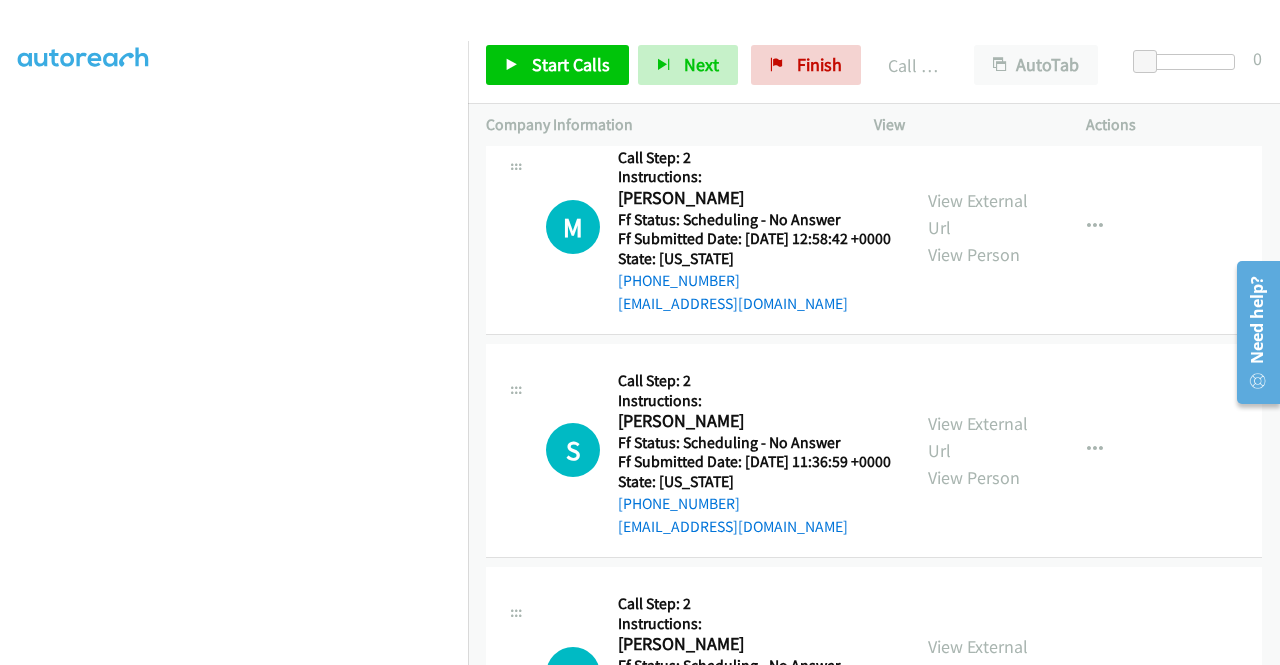 click on "Start Calls
Pause
Next
Finish
Call Completed
AutoTab
AutoTab
0" at bounding box center (874, 65) 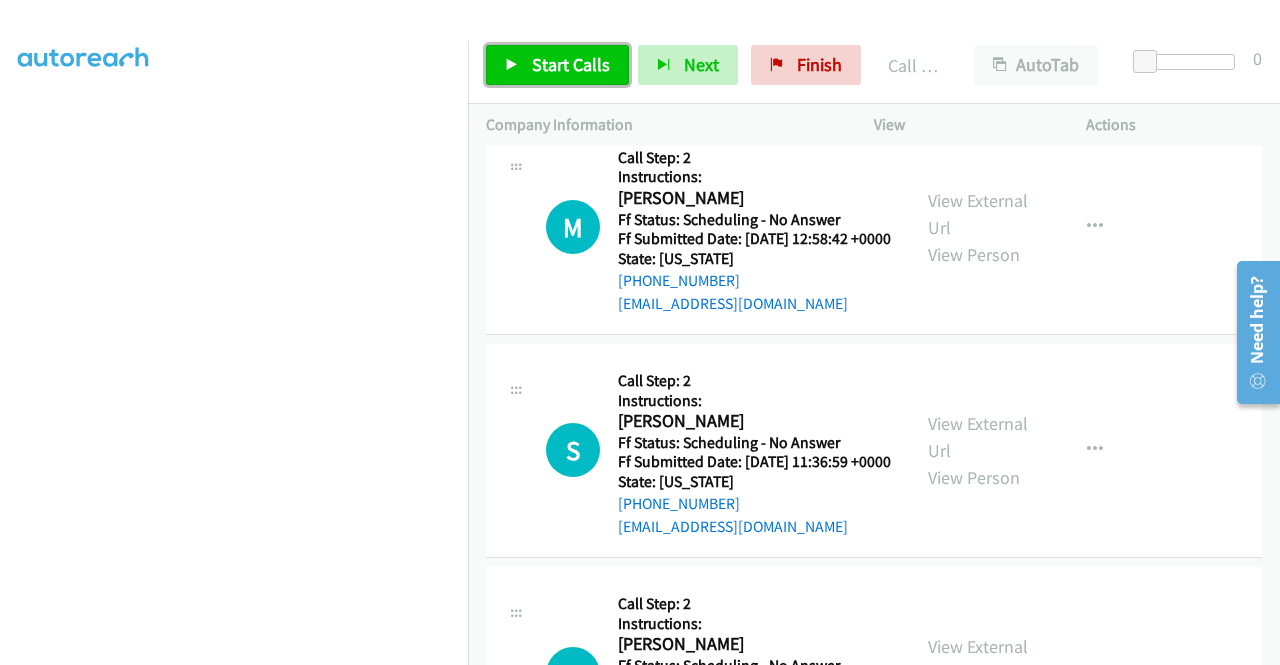 click on "Start Calls" at bounding box center [557, 65] 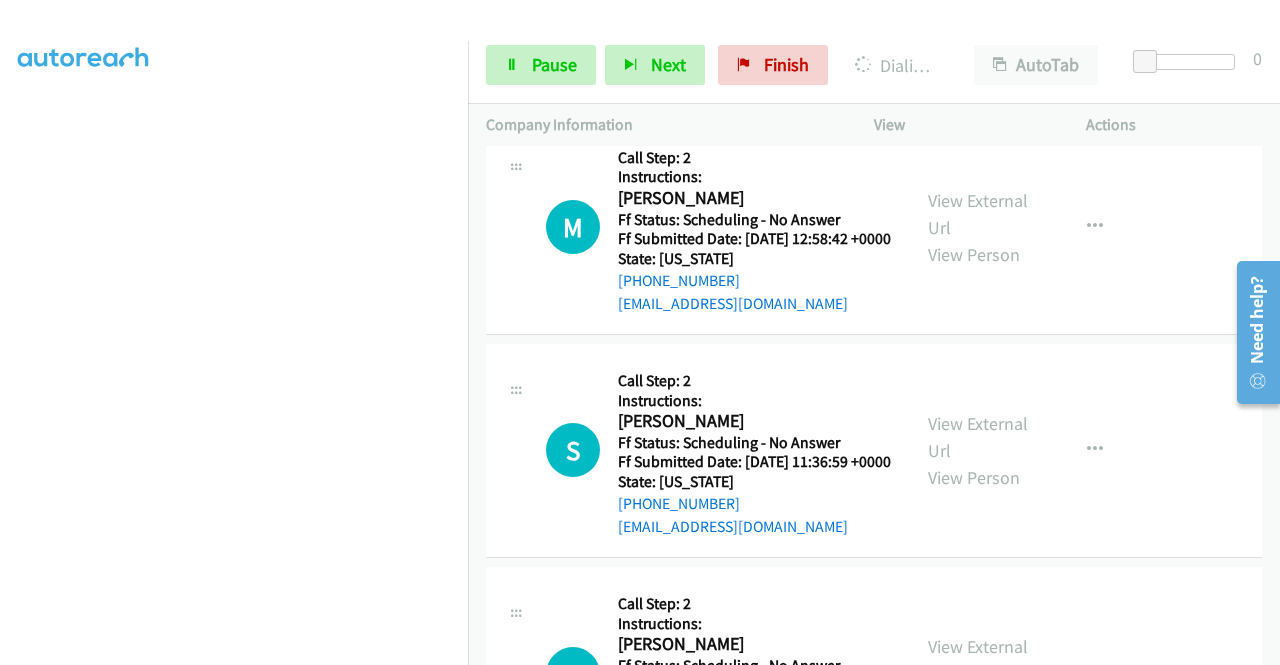 click on "View External Url" at bounding box center [978, -479] 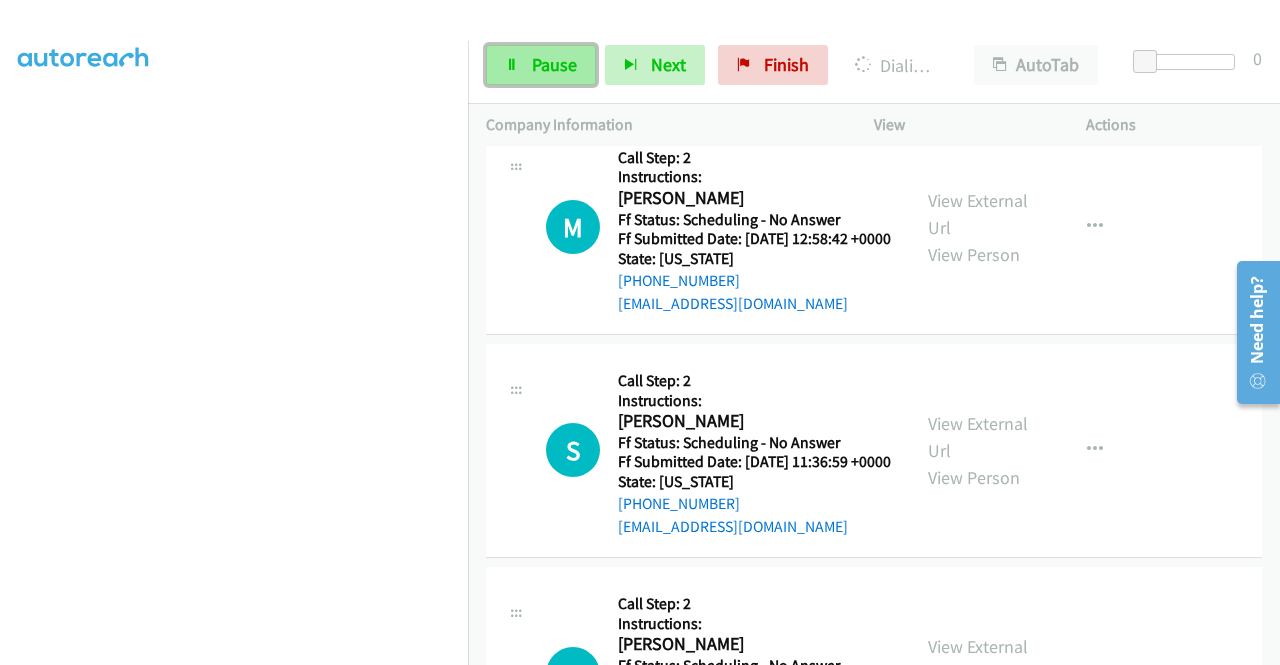 click at bounding box center (512, 66) 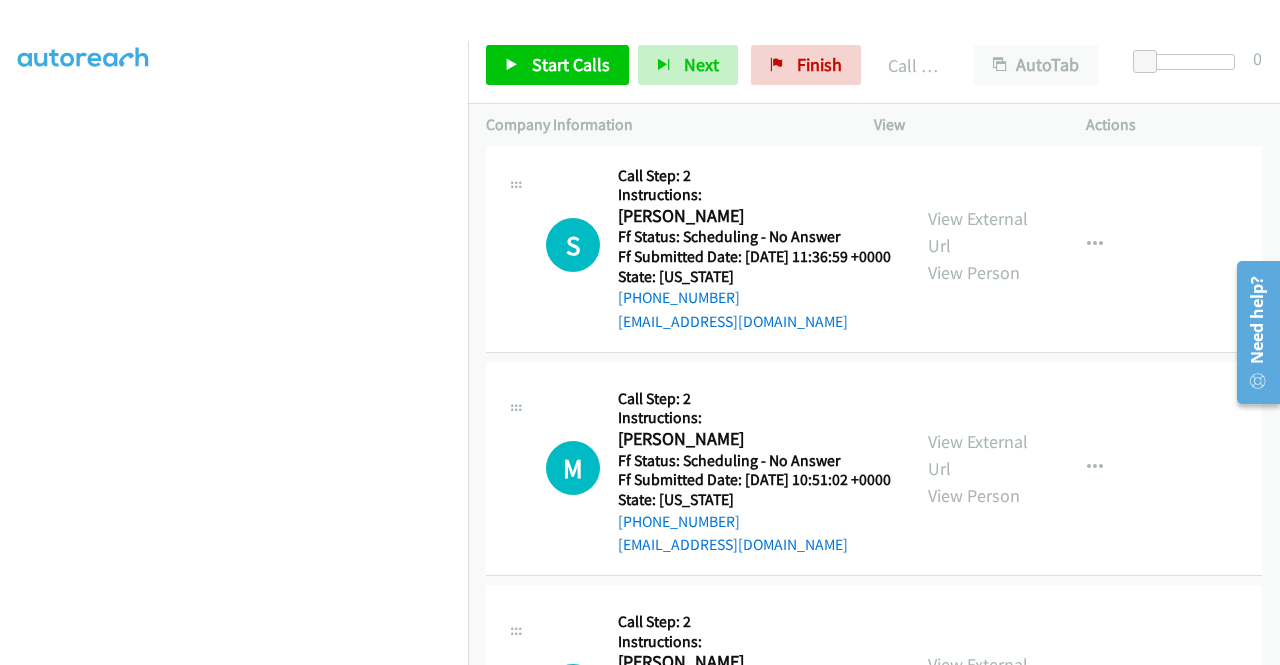 scroll, scrollTop: 13410, scrollLeft: 0, axis: vertical 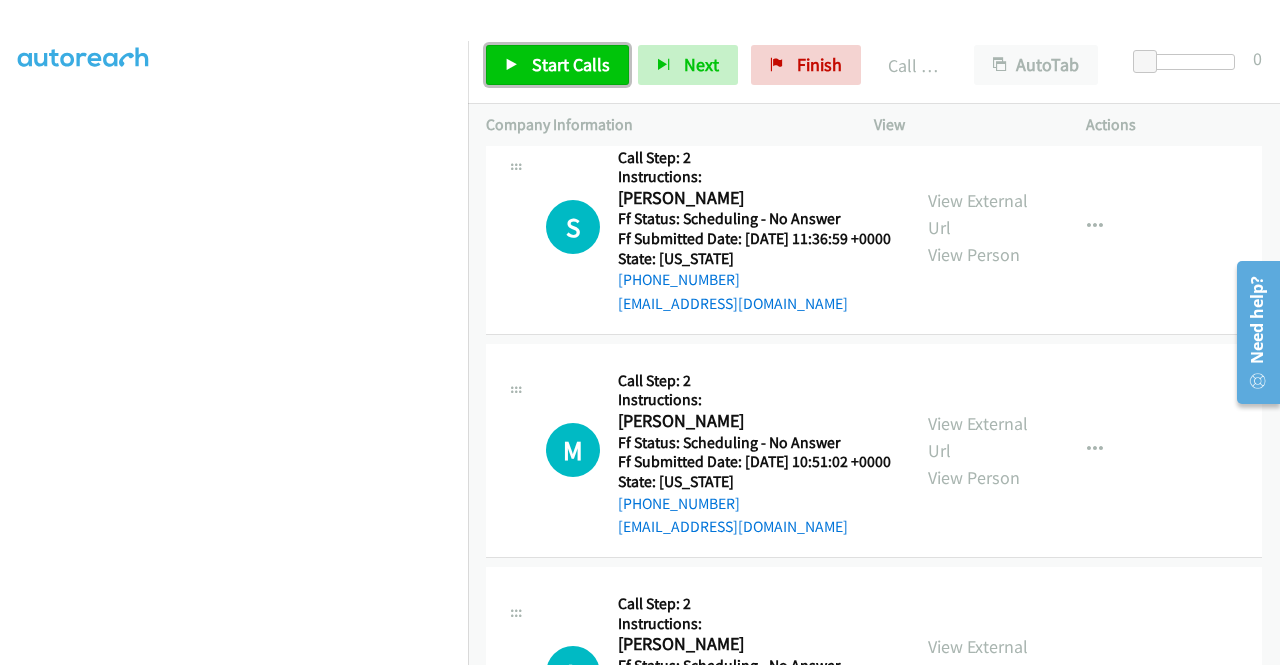 click on "Start Calls" at bounding box center [571, 64] 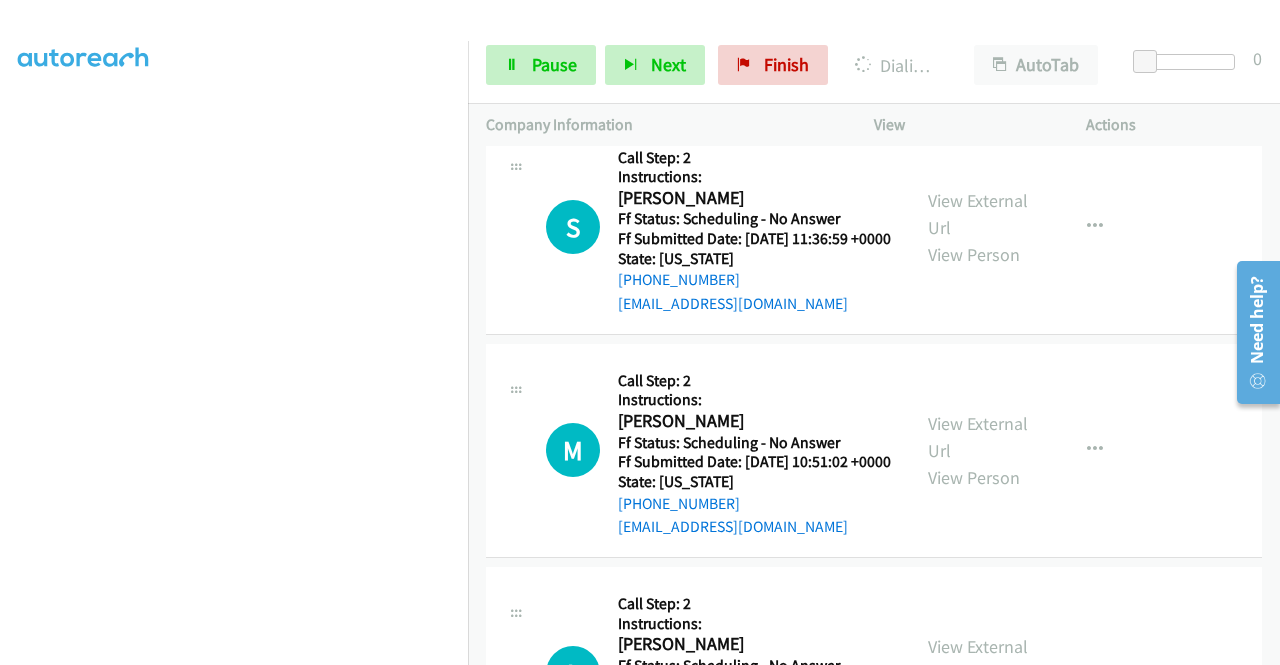 click on "View External Url
View Person
View External Url
Email
Schedule/Manage Callback
Skip Call
Add to do not call list" at bounding box center (1025, -455) 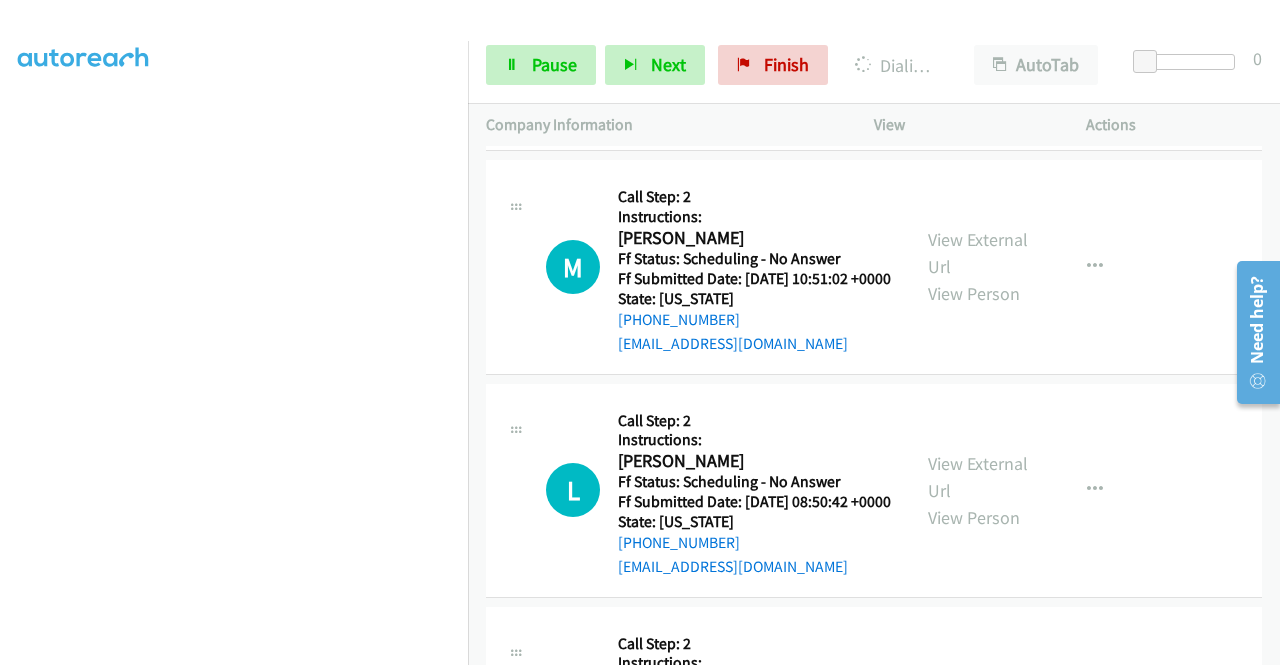 scroll, scrollTop: 13743, scrollLeft: 0, axis: vertical 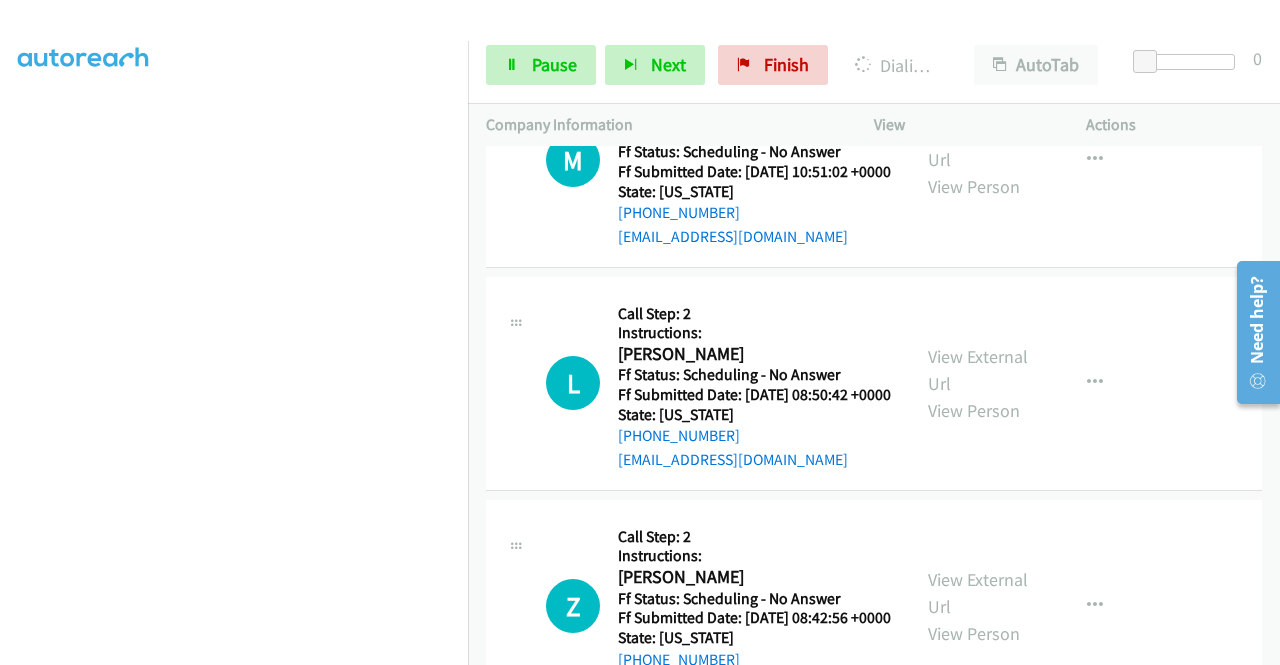 click on "View External Url" at bounding box center (978, -523) 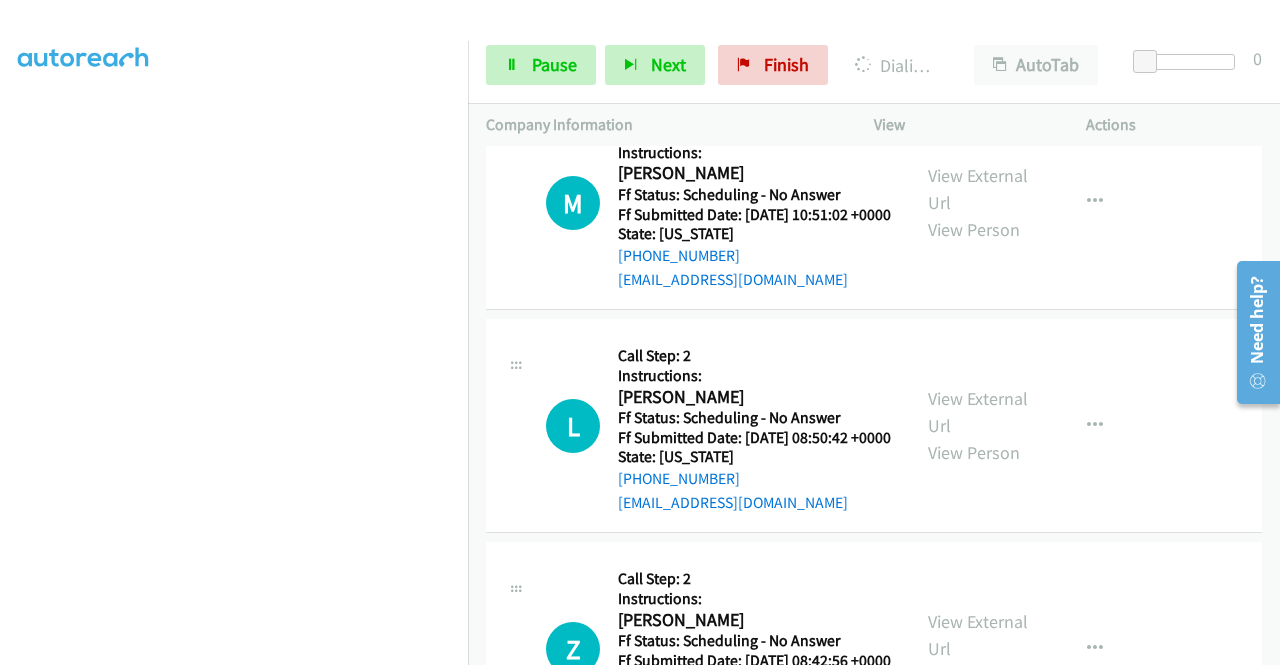 click on "View External Url" at bounding box center (978, -257) 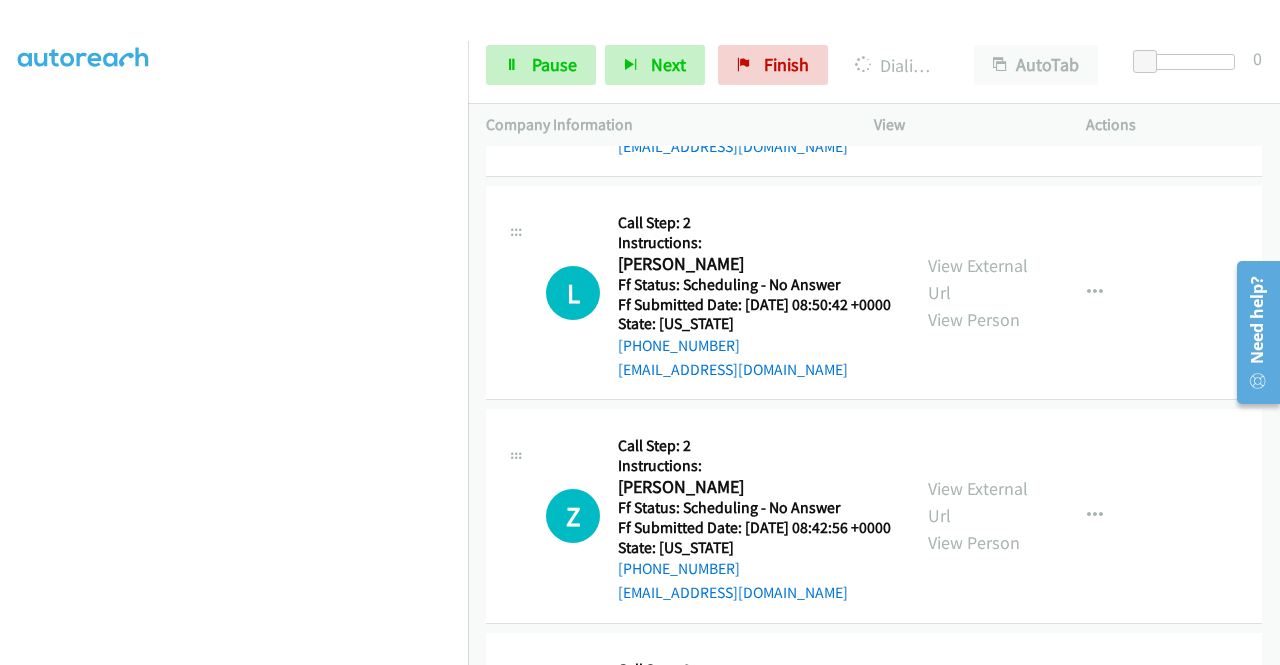scroll, scrollTop: 14050, scrollLeft: 0, axis: vertical 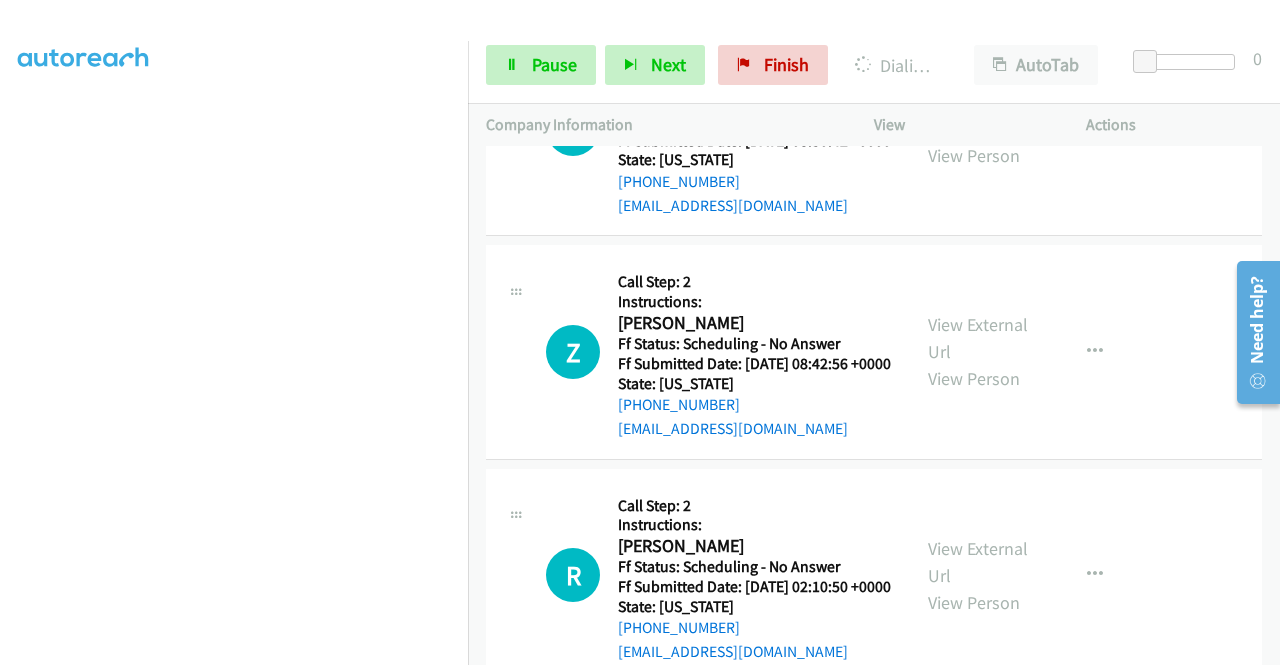 click on "+1 415-964-1034
Call failed - Please reload the list and try again
The Callbar Failed to Load Please Open it and Reload the Page
Hmm something isn't quite right.. Please refresh the page
Hmm something isn't quite right.. Please refresh the page
No records are currently dialable. We'll auto-refresh when new records are added or you can switch to another list or campaign.
Loading New Records ...
M
Callback Scheduled
Call Step: 2
Instructions:
Michele Roberts
America/New_York
Ff Status: Scheduling - No Answer
Ff Submitted Date: 2025-07-24 21:27:33 +0000
State: Florida
+1 352-410-0627
mastandrea.michele@yahoo.com
Call was successful?
View External Url
View Person
View External Url
Email
Schedule/Manage Callback
Skip Call
Add to do not call list
B" at bounding box center (874, 405) 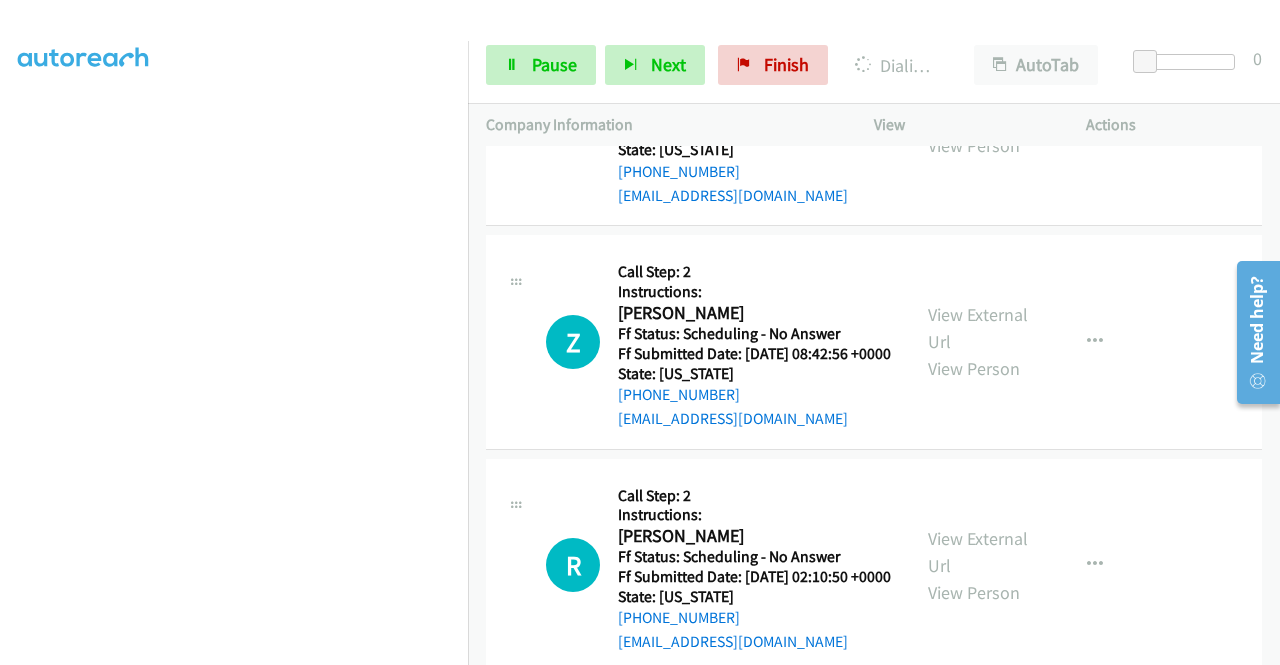 click on "Start Calls
Pause
Next
Finish
Dialing Mary Justice
AutoTab
AutoTab
0" at bounding box center [874, 65] 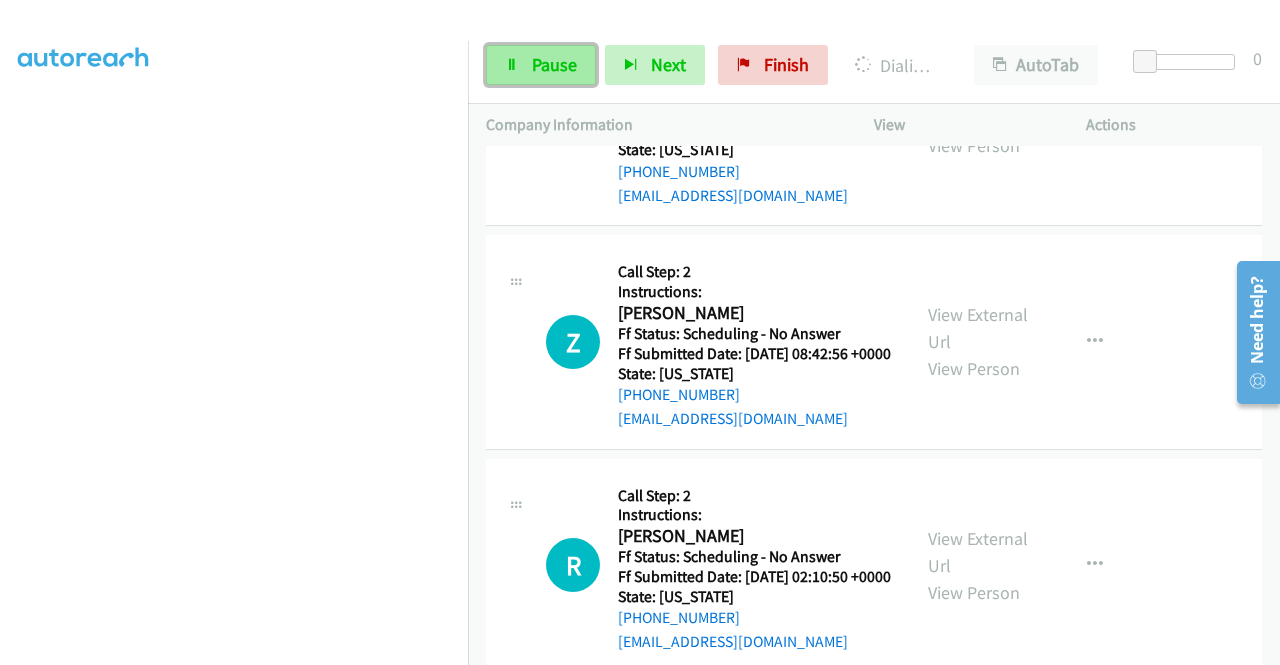 click on "Pause" at bounding box center [541, 65] 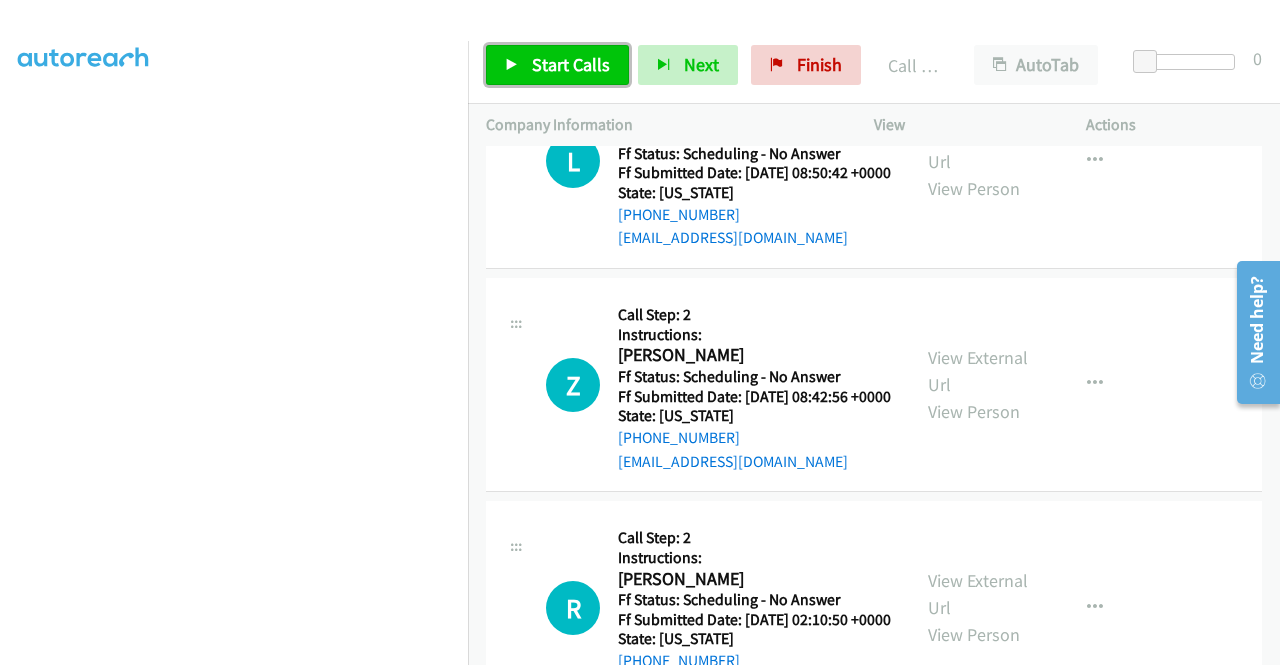 click on "Start Calls" at bounding box center (557, 65) 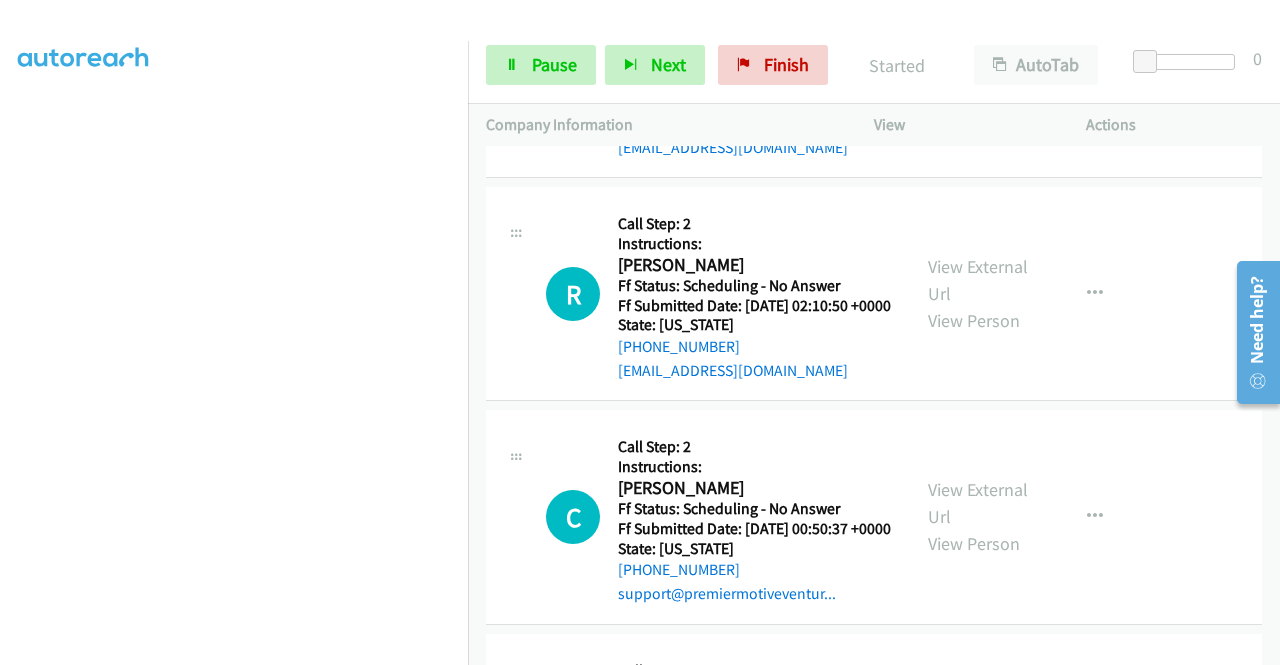 scroll, scrollTop: 14383, scrollLeft: 0, axis: vertical 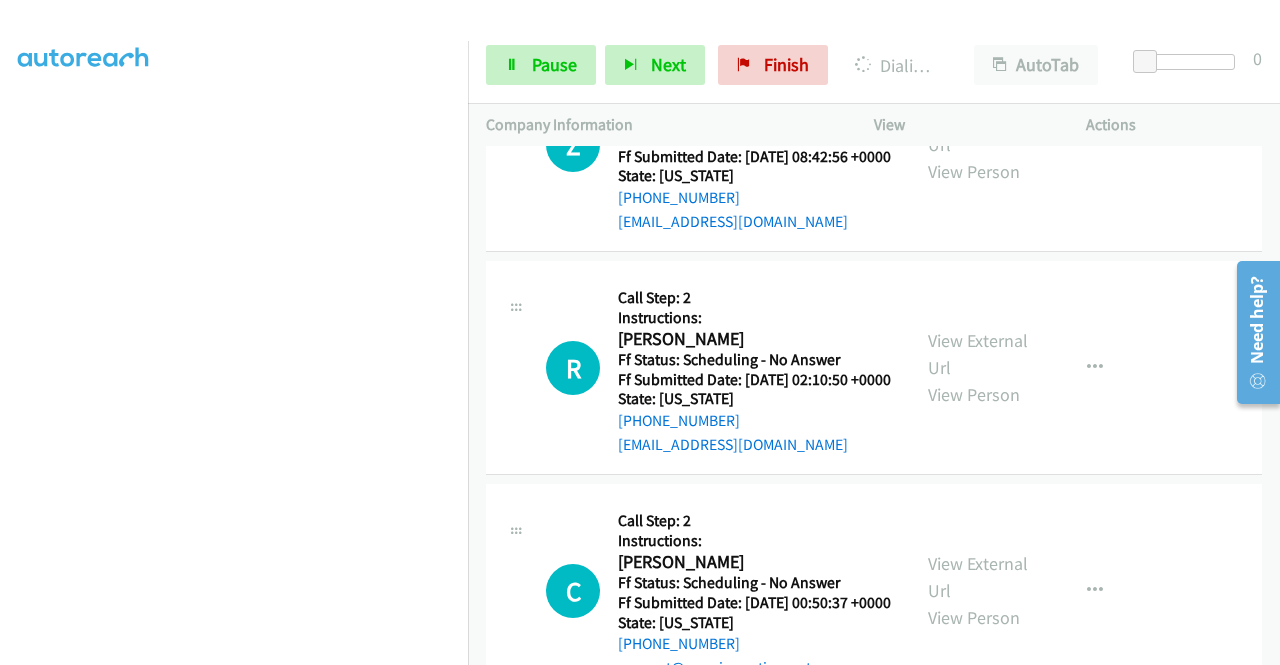 click on "View External Url" at bounding box center [978, -539] 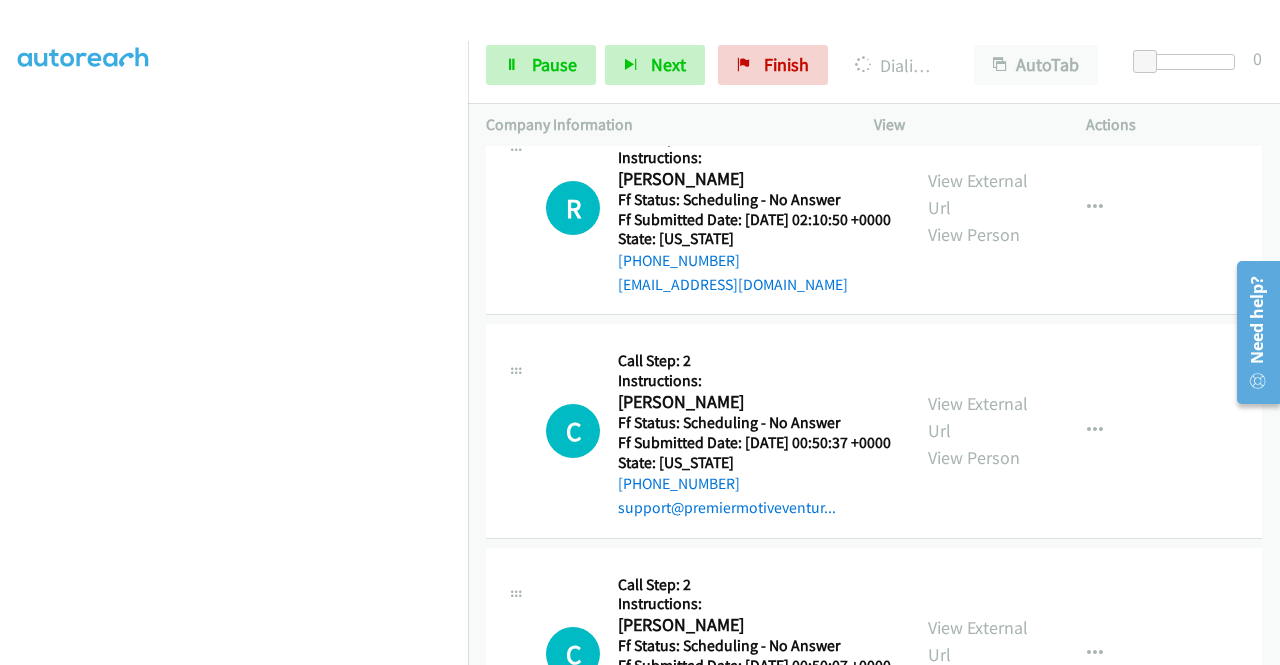 scroll, scrollTop: 14490, scrollLeft: 0, axis: vertical 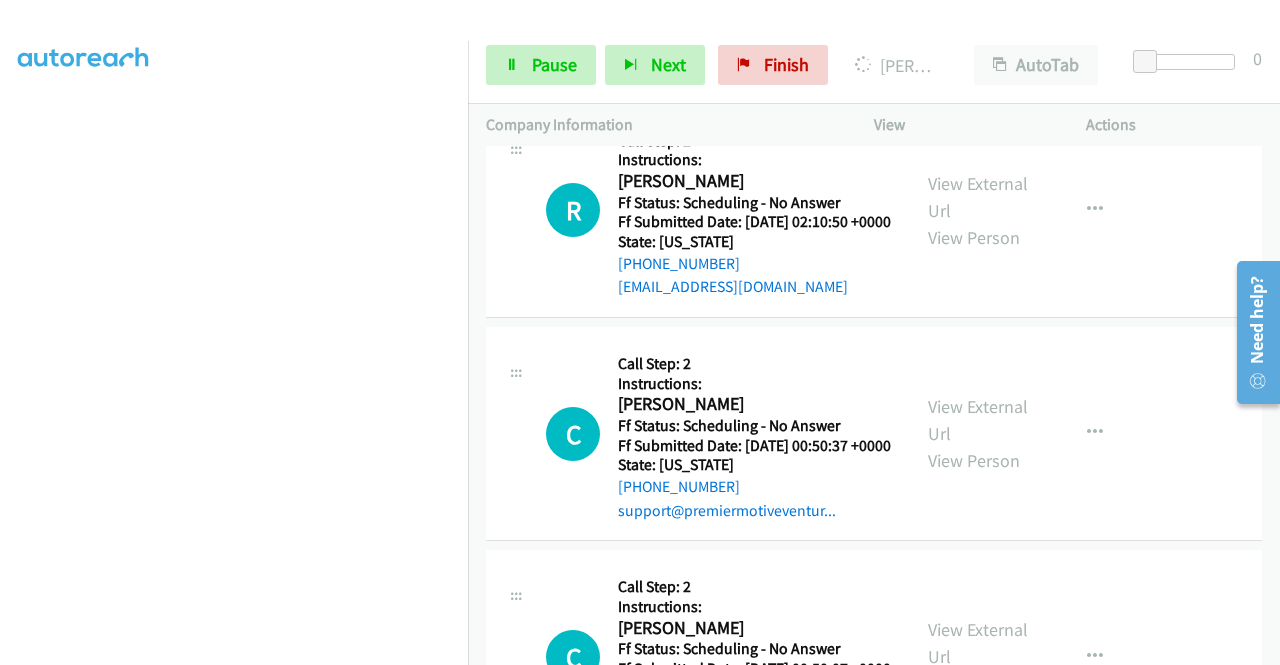 click on "View External Url" at bounding box center [978, -473] 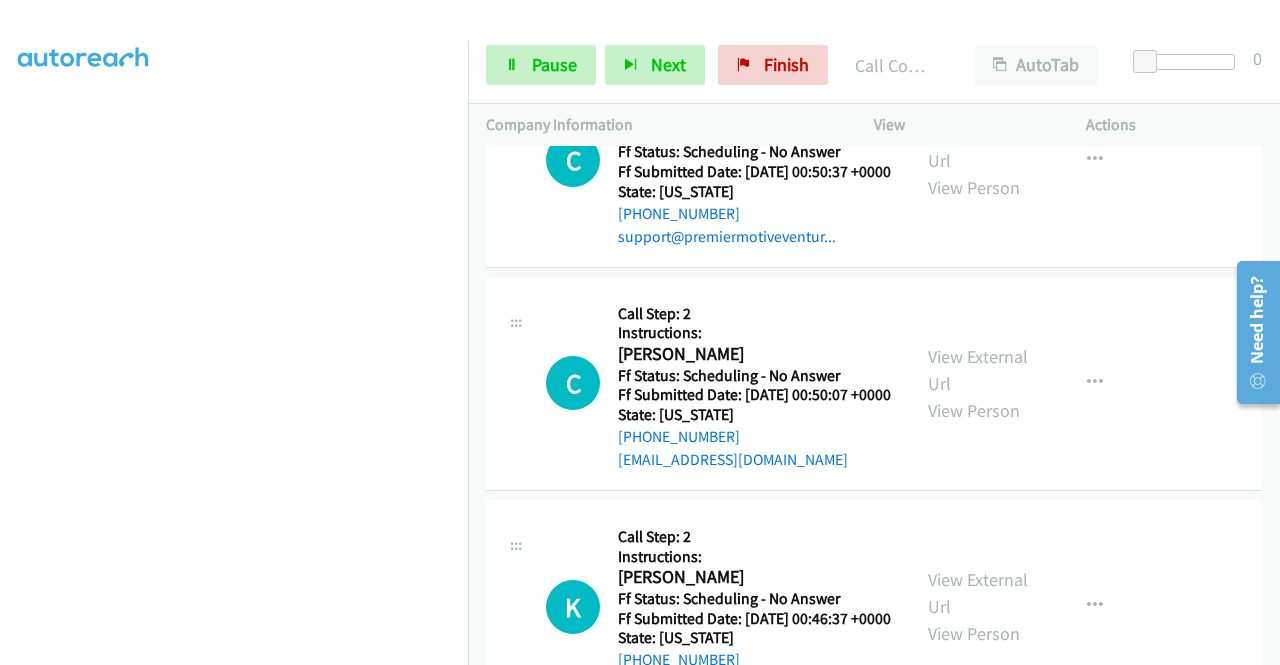 scroll, scrollTop: 14823, scrollLeft: 0, axis: vertical 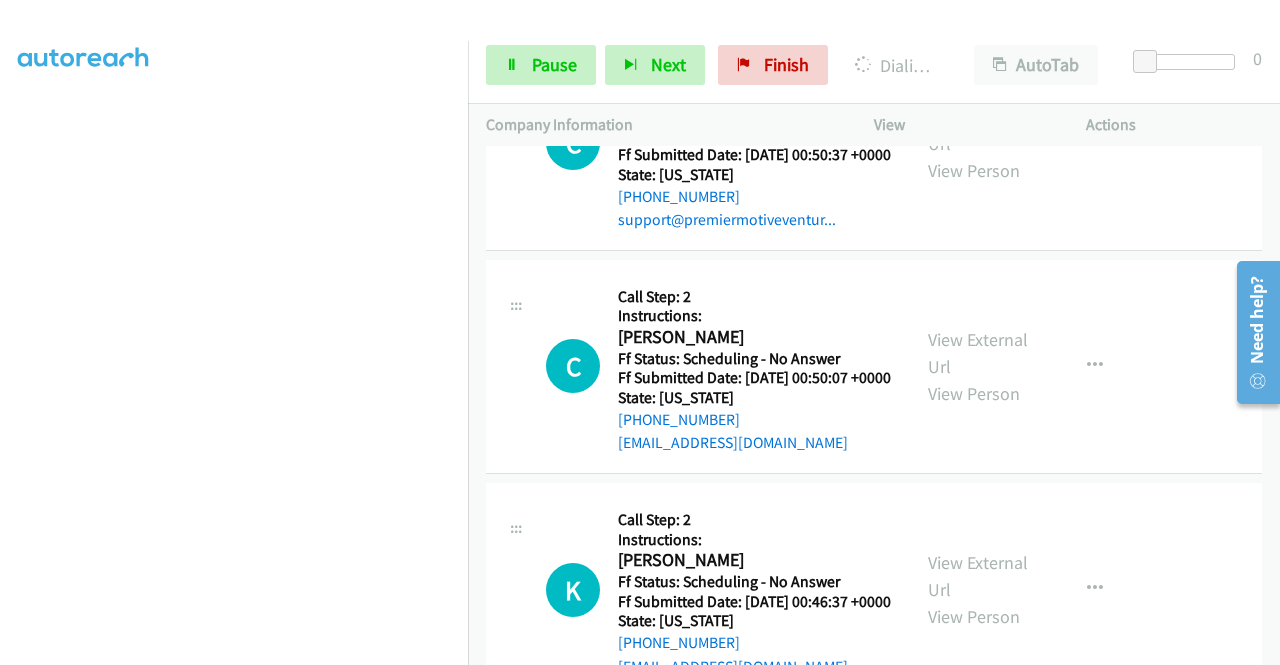 click on "View External Url" at bounding box center [978, -540] 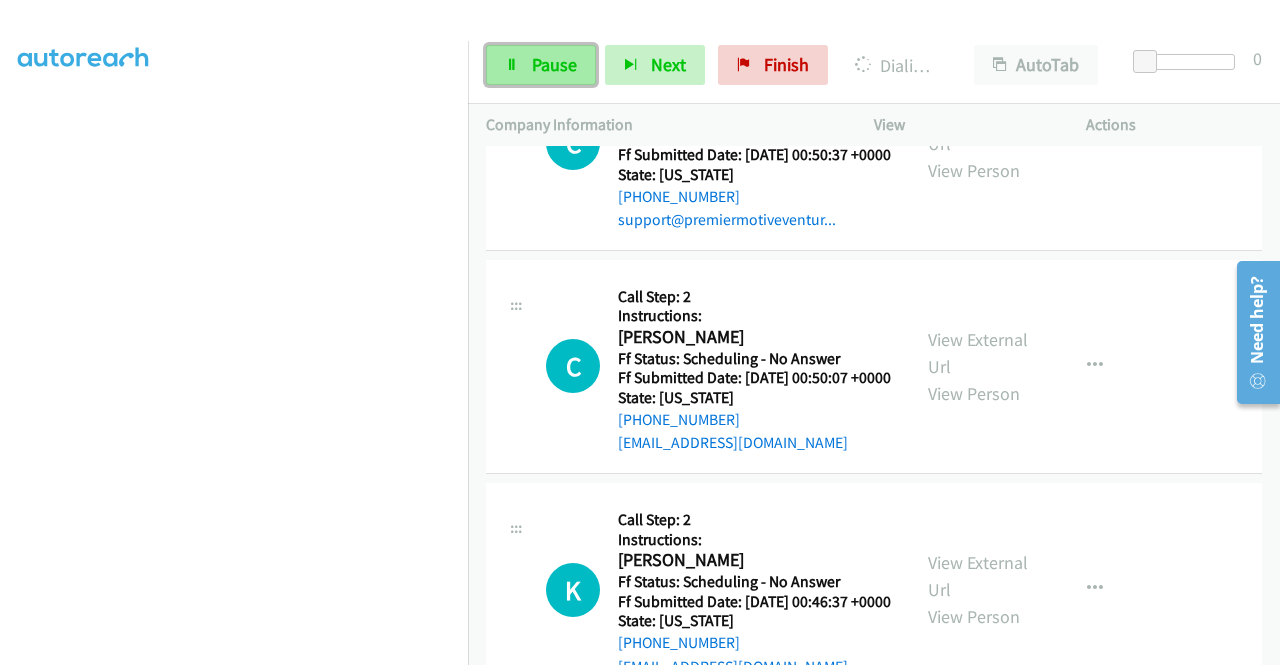 click on "Pause" at bounding box center (541, 65) 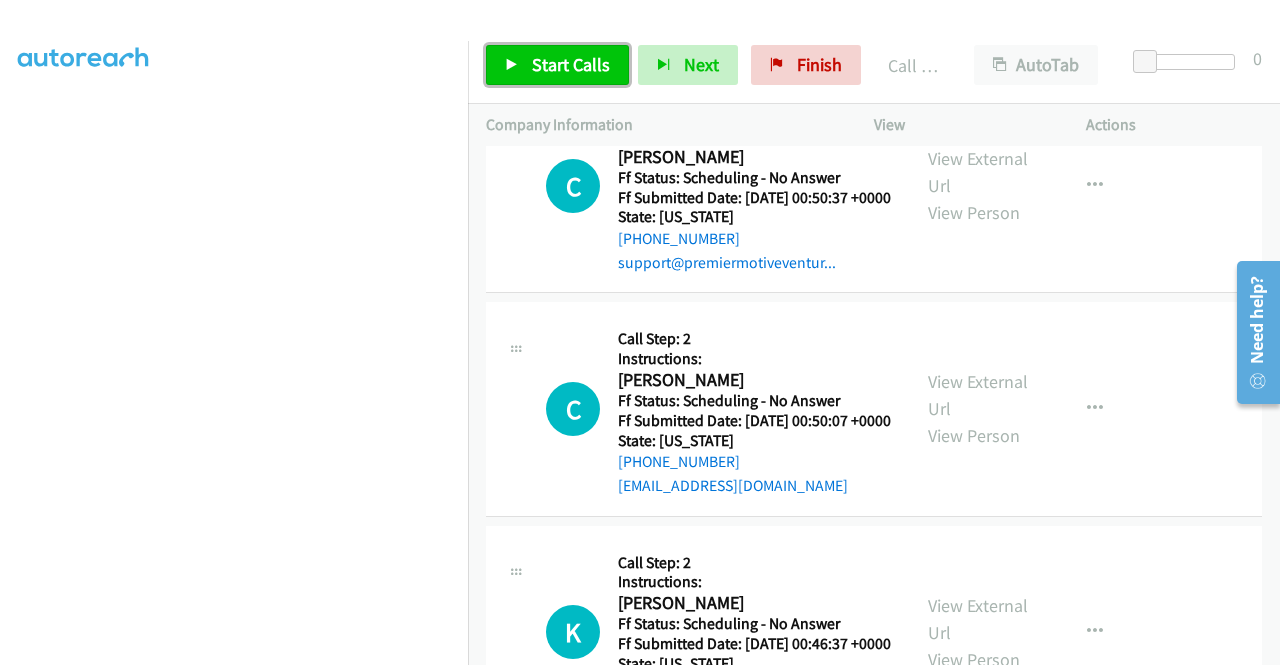 click on "Start Calls" at bounding box center (571, 64) 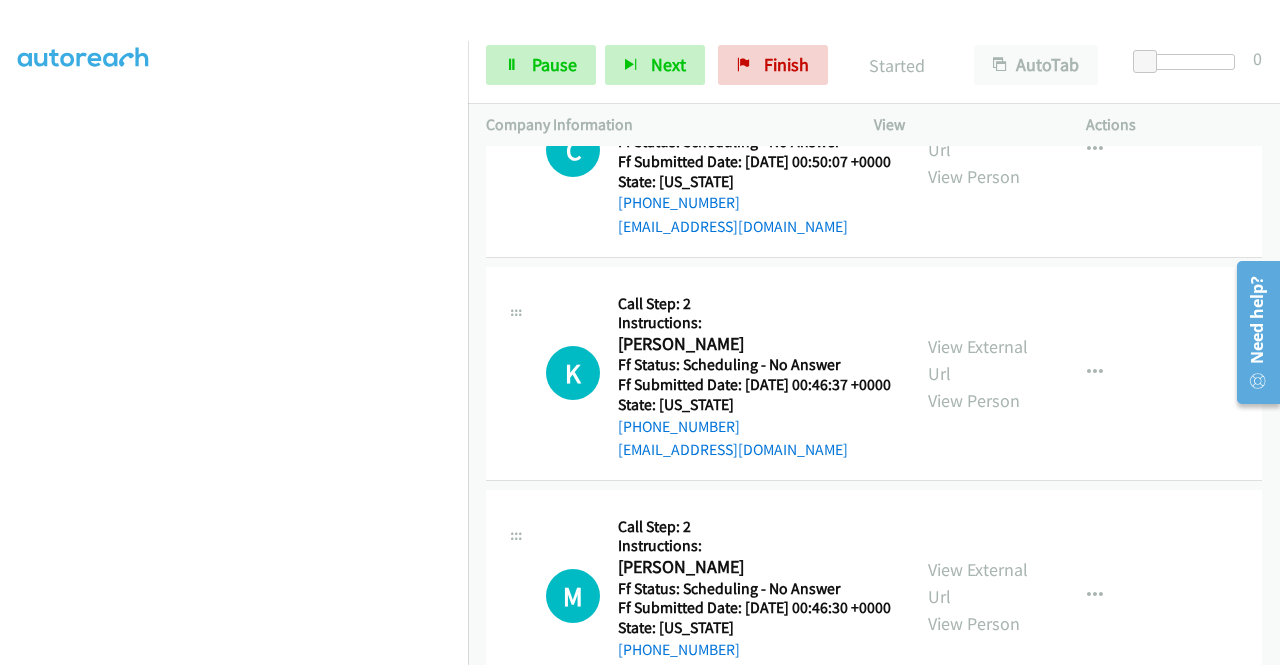 scroll, scrollTop: 15090, scrollLeft: 0, axis: vertical 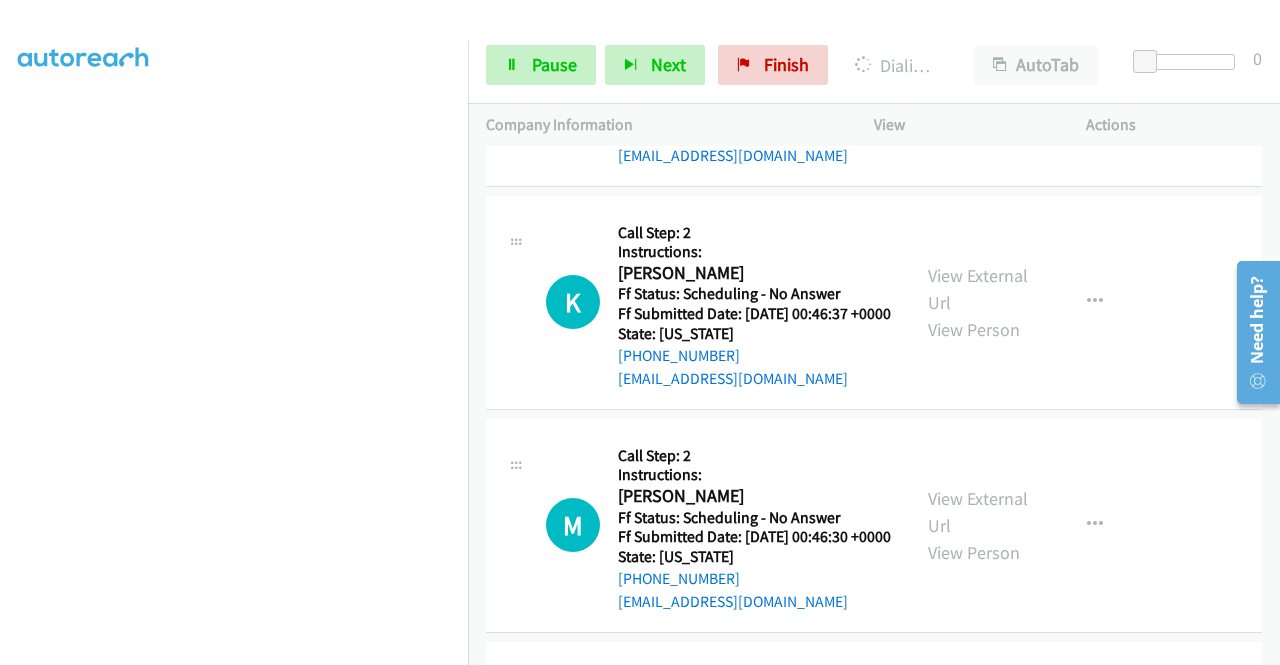 click on "View External Url" at bounding box center [978, -604] 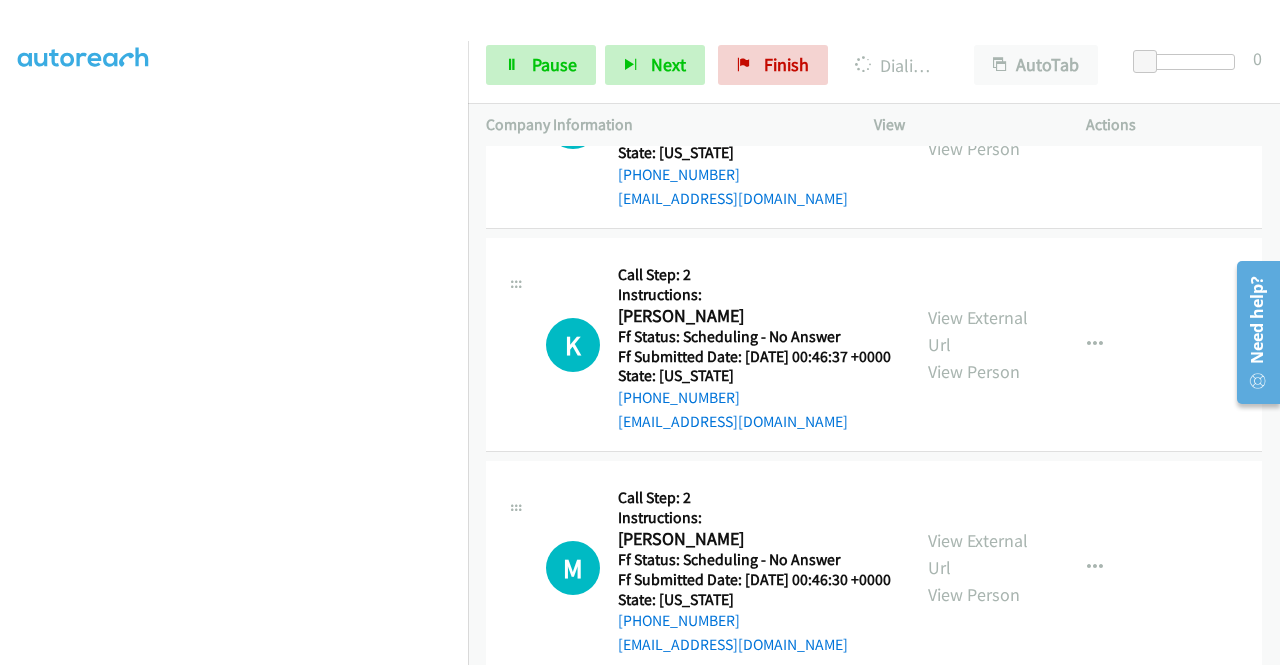 click on "View External Url" at bounding box center (978, -338) 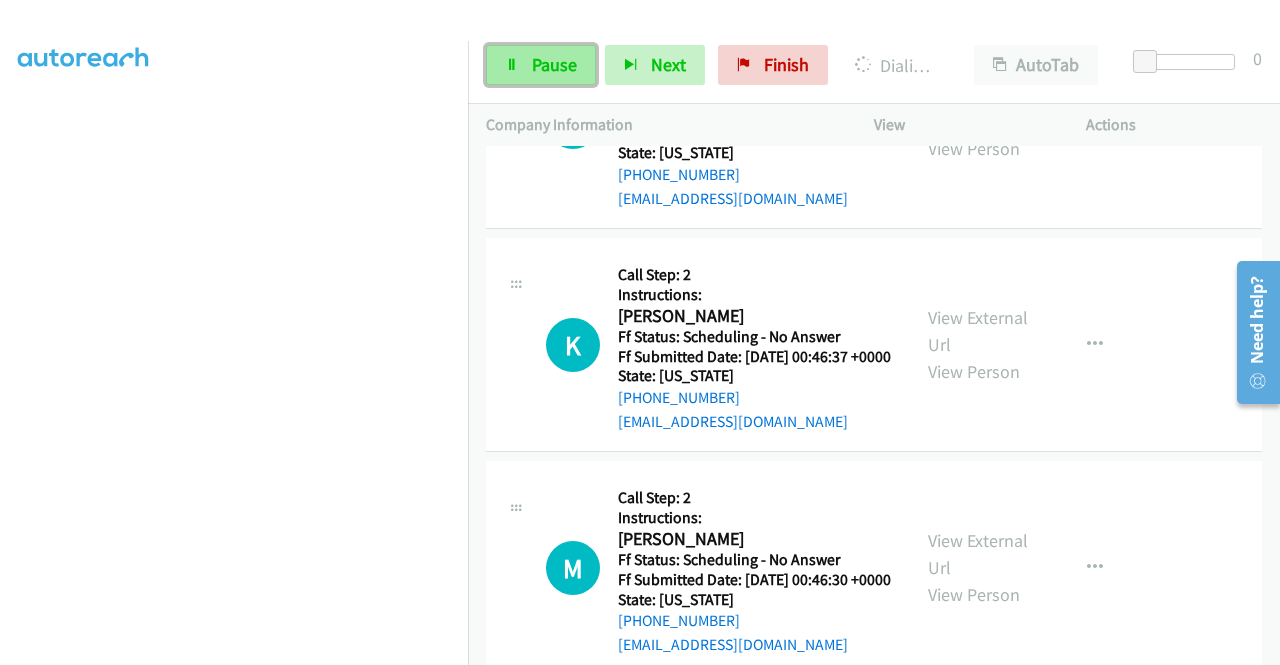 click on "Pause" at bounding box center (554, 64) 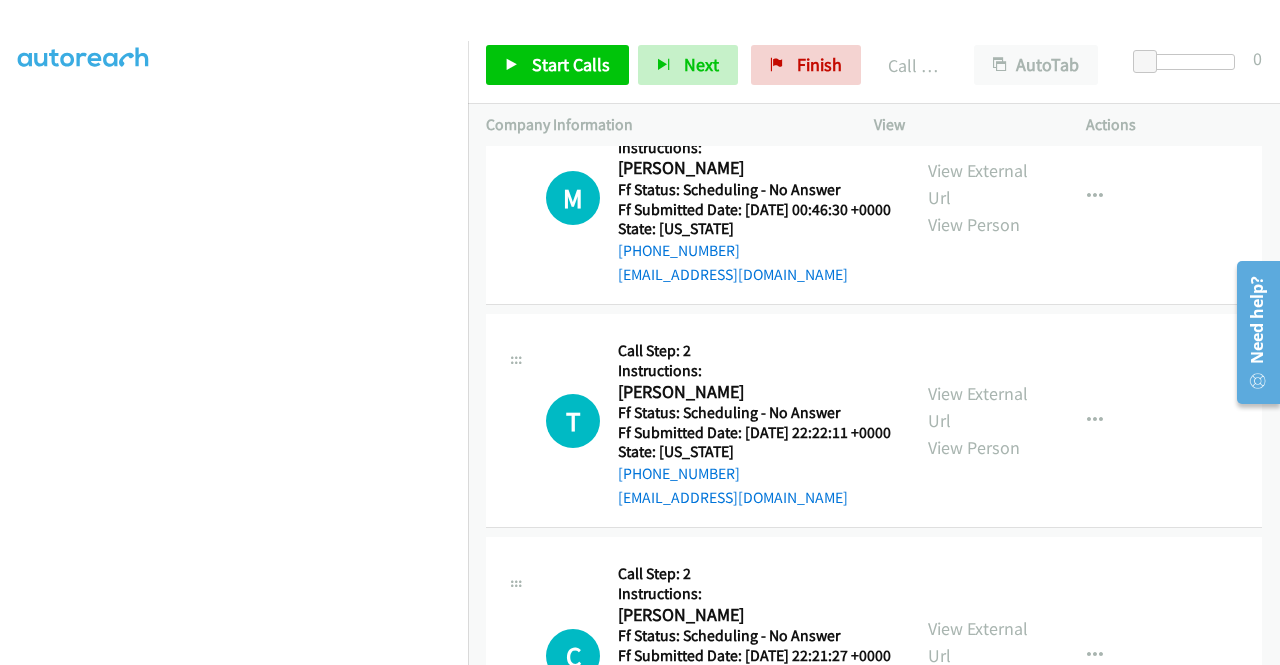 scroll, scrollTop: 15740, scrollLeft: 0, axis: vertical 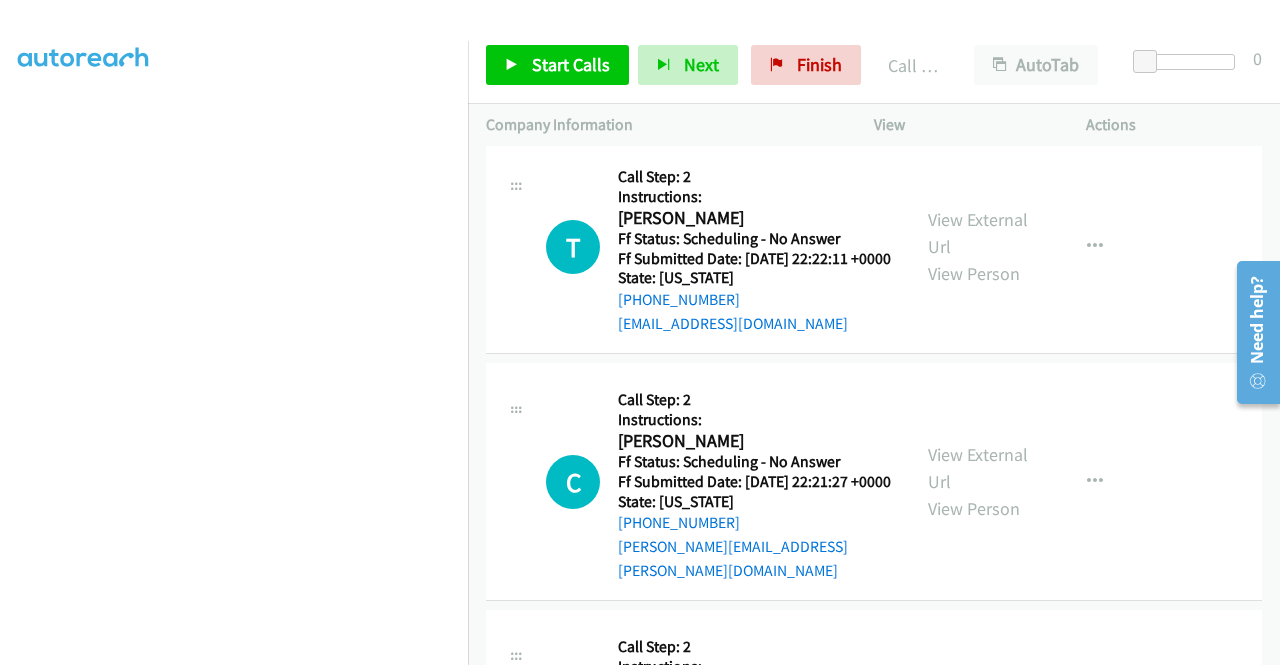 click on "Start Calls
Pause
Next
Finish
Call Completed
AutoTab
AutoTab
0" at bounding box center (874, 65) 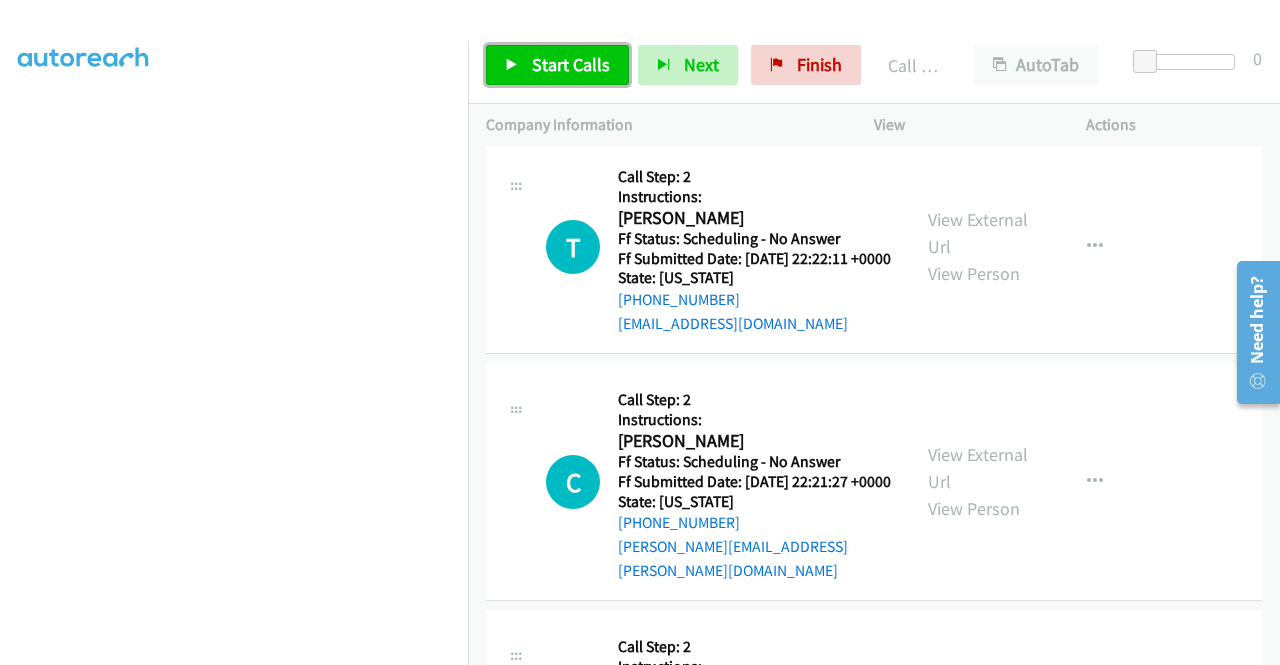 click on "Start Calls" at bounding box center [571, 64] 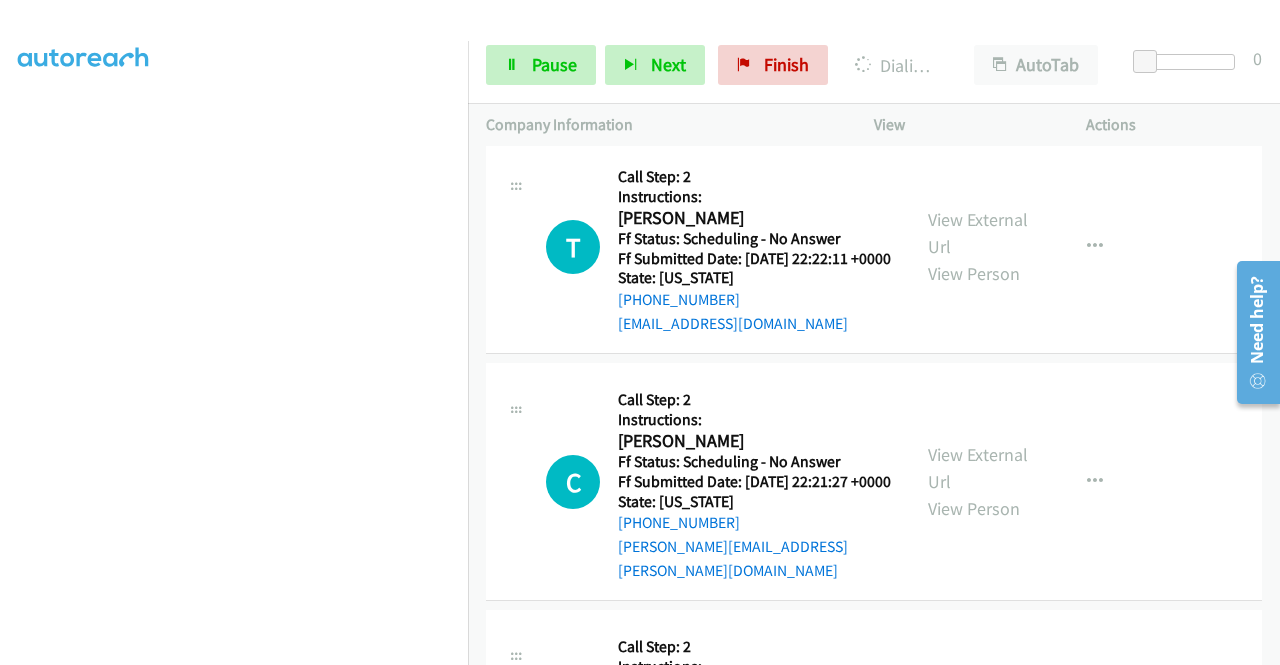 click on "View External Url" at bounding box center (978, -659) 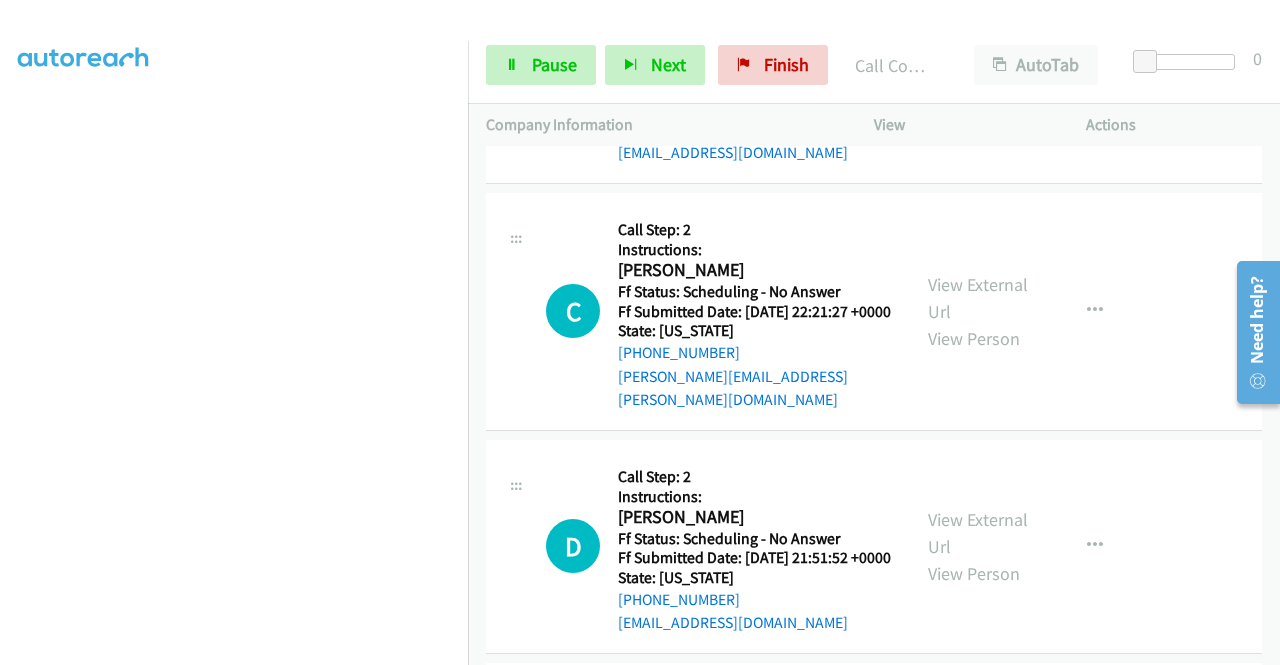 scroll, scrollTop: 15993, scrollLeft: 0, axis: vertical 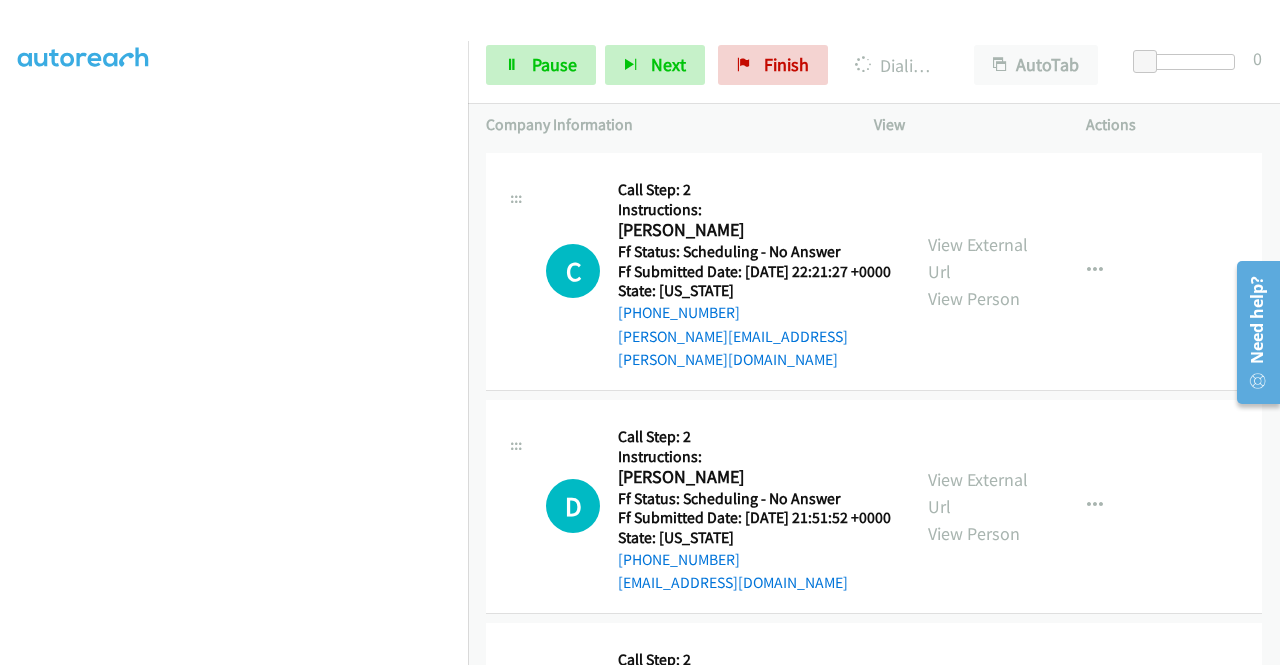 click on "View External Url
View Person" at bounding box center [980, -634] 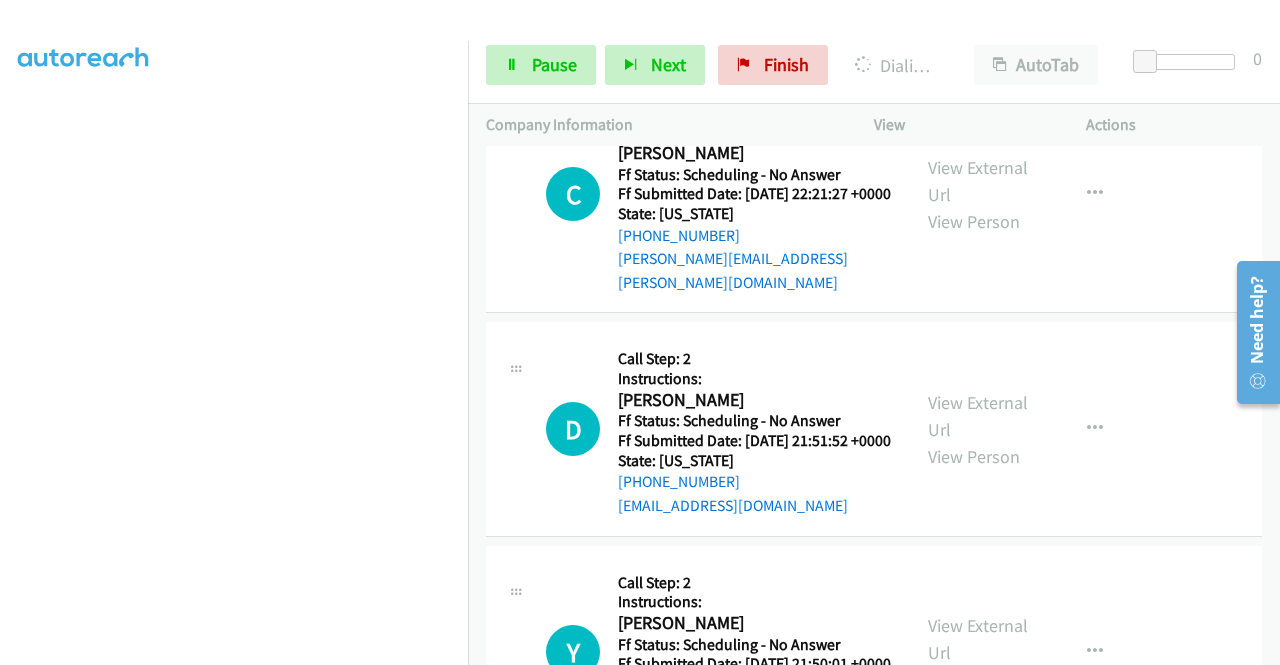 scroll, scrollTop: 16153, scrollLeft: 0, axis: vertical 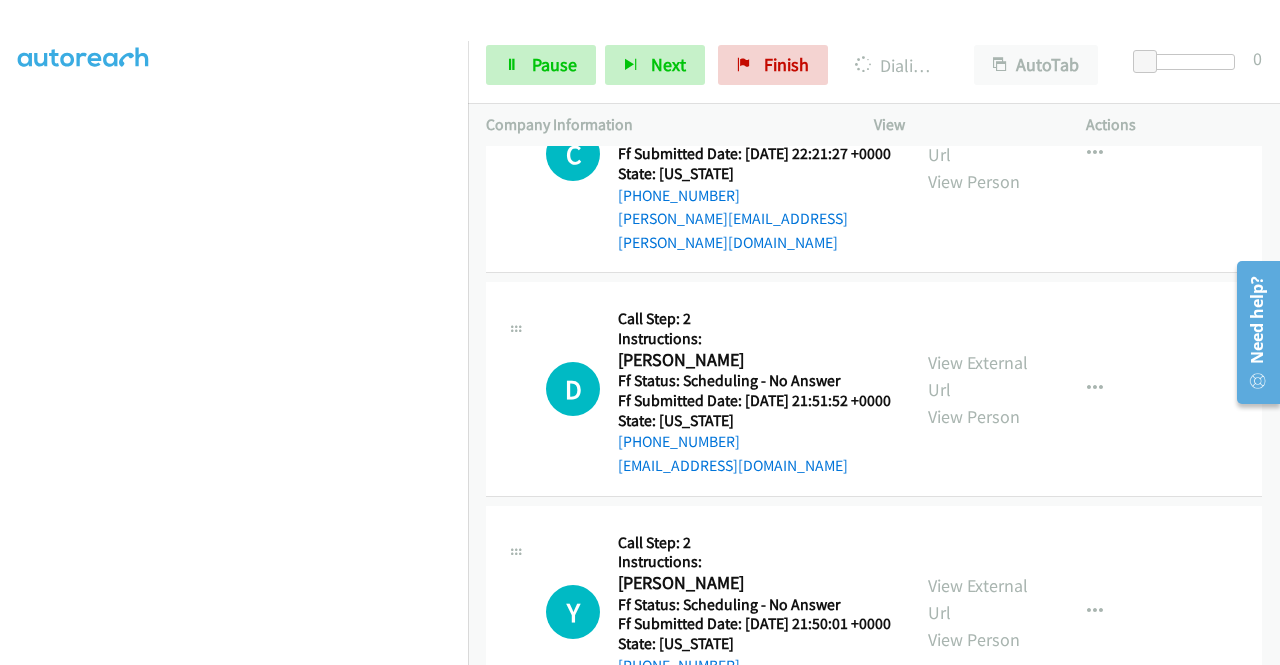click on "View External Url" at bounding box center (978, -541) 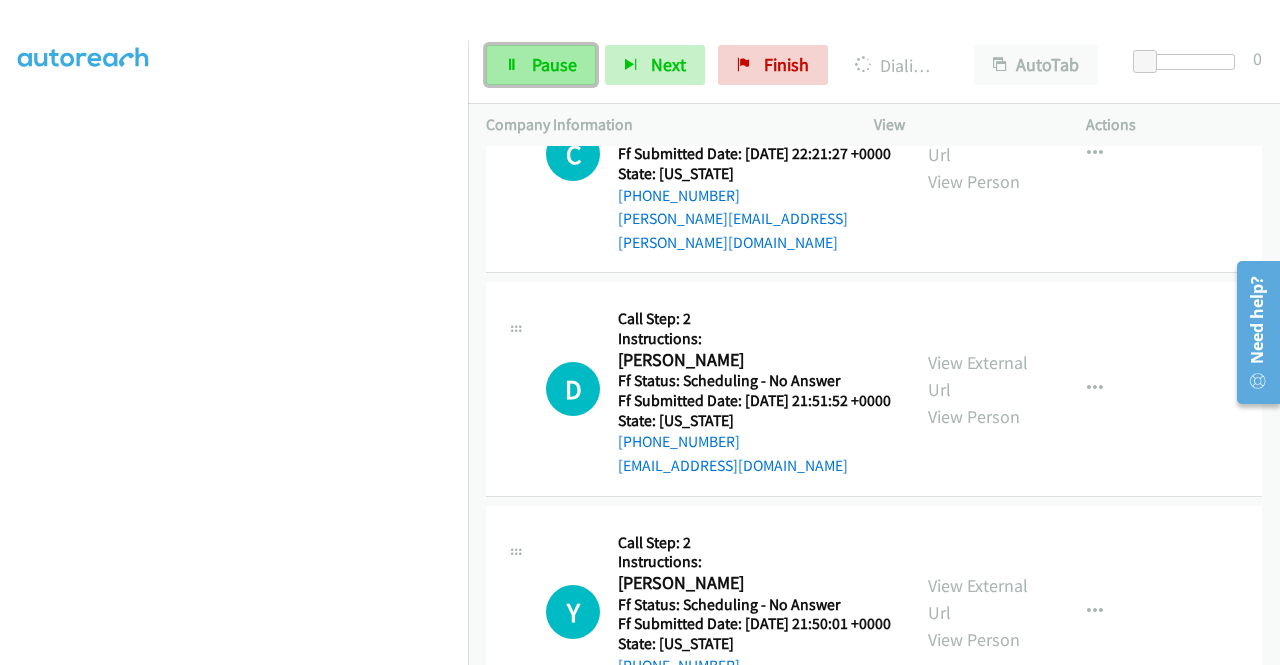 click on "Pause" at bounding box center [554, 64] 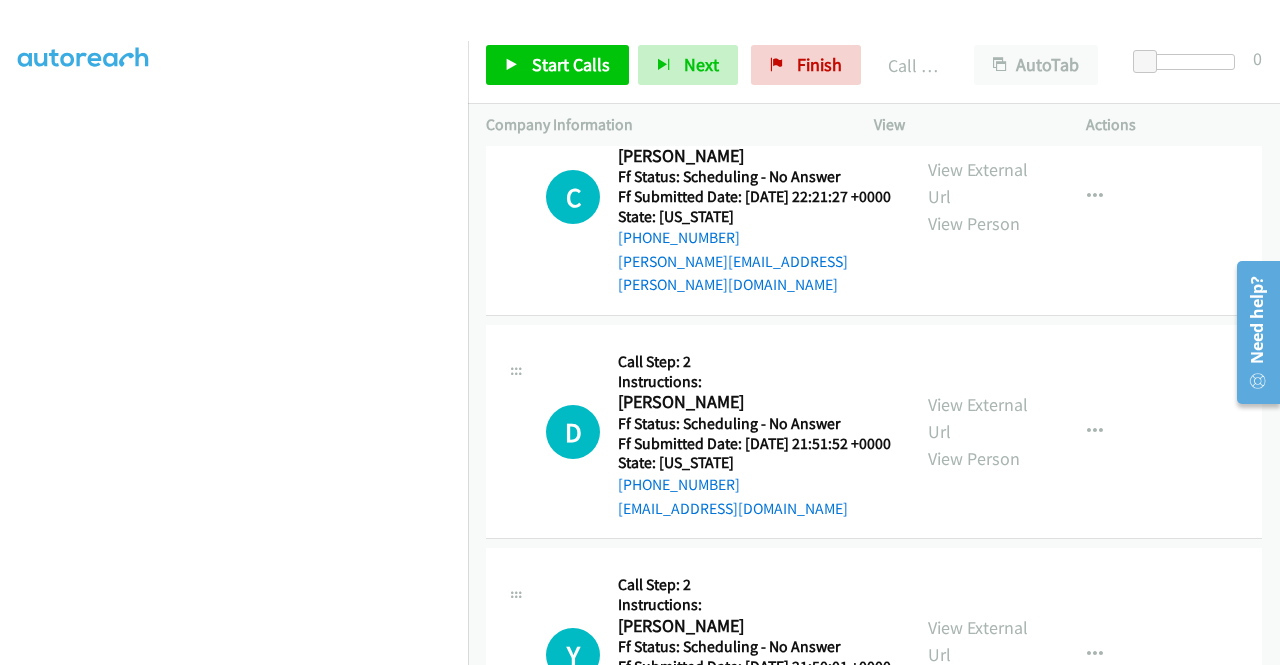 click on "M
Callback Scheduled
Call Step: 2
Instructions:
Michelle Bruto Da Costa
America/Chicago
Ff Status: Scheduling - No Answer
Ff Submitted Date: 2025-07-23 00:46:30 +0000
State: Texas
+1 214-551-2652
soggyfroggy0505@yahoo.com
Call was successful?
View External Url
View Person
View External Url
Email
Schedule/Manage Callback
Skip Call
Add to do not call list" at bounding box center [874, -262] 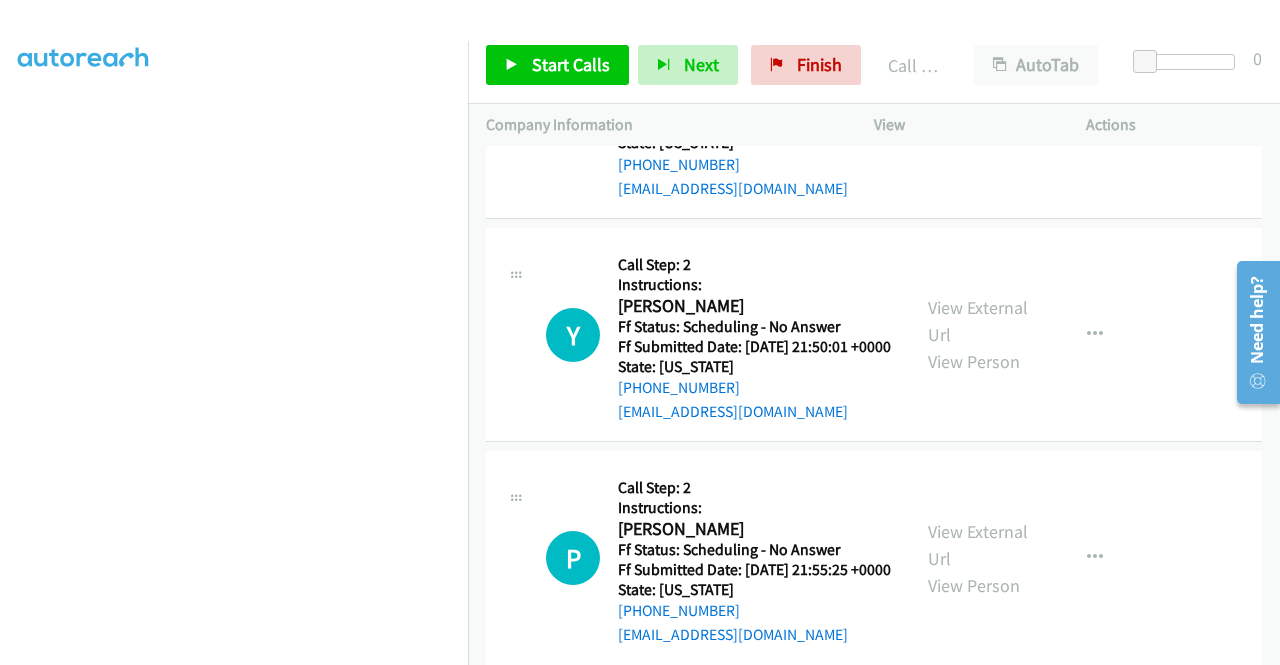 scroll, scrollTop: 16513, scrollLeft: 0, axis: vertical 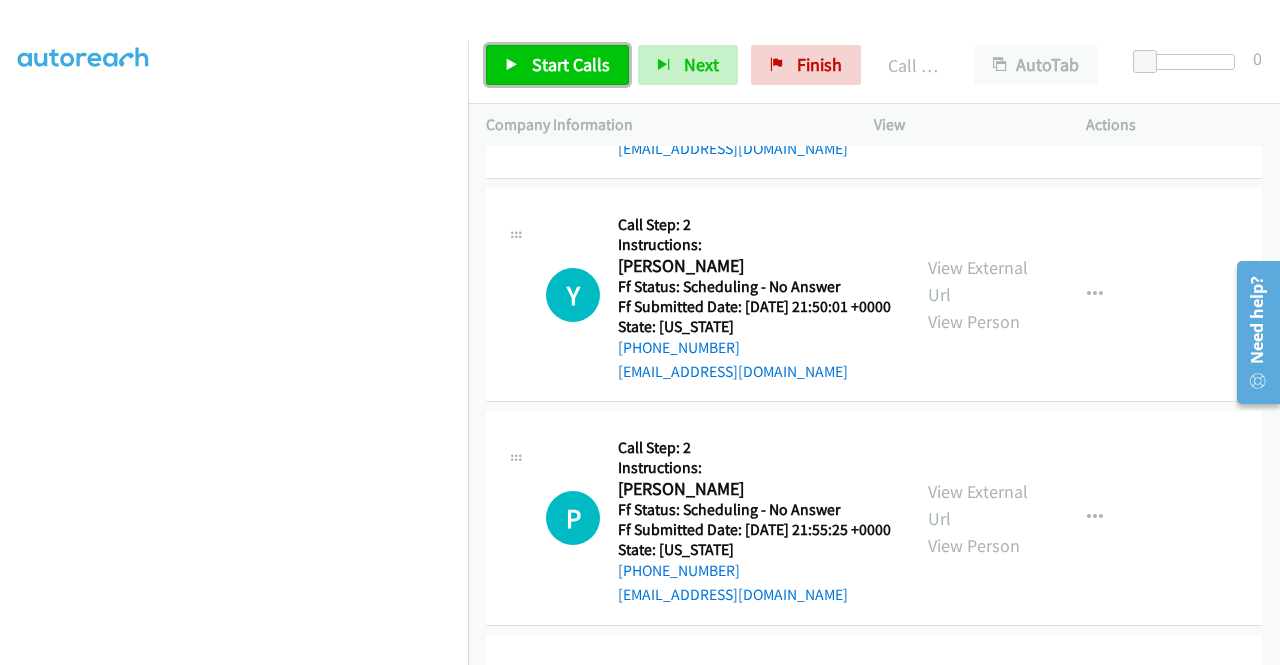 click on "Start Calls" at bounding box center (557, 65) 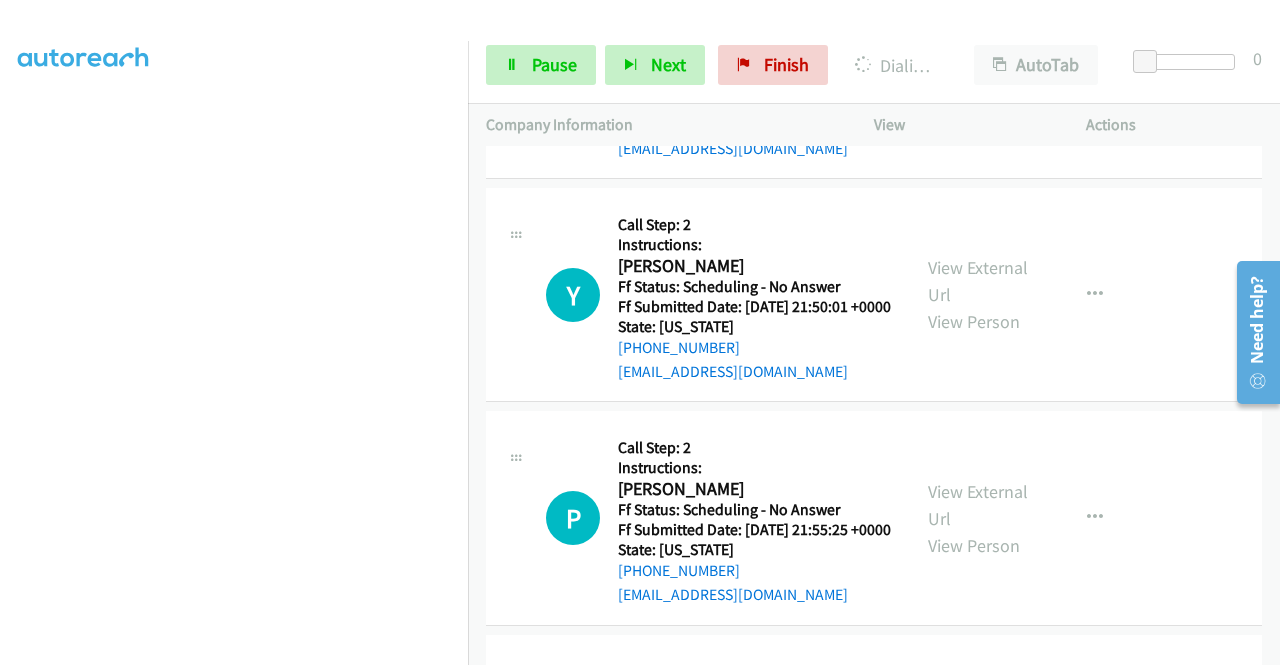 click on "View External Url" at bounding box center [978, -635] 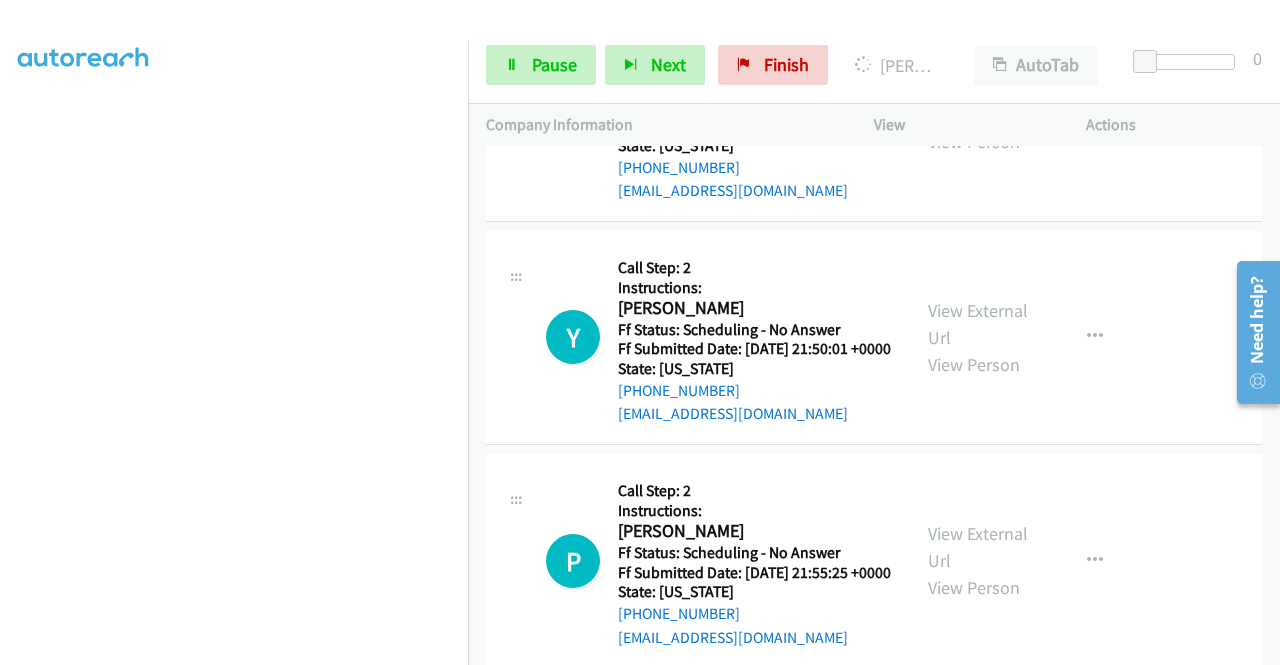 click on "View External Url" at bounding box center [978, -369] 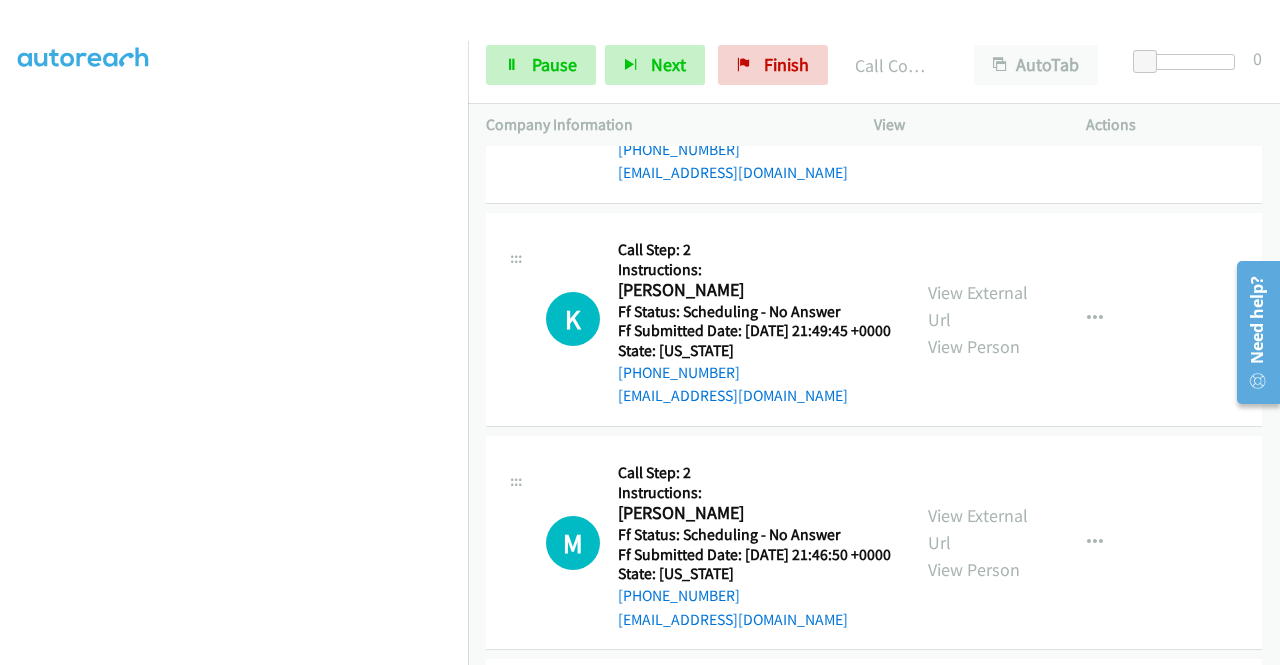 scroll, scrollTop: 17086, scrollLeft: 0, axis: vertical 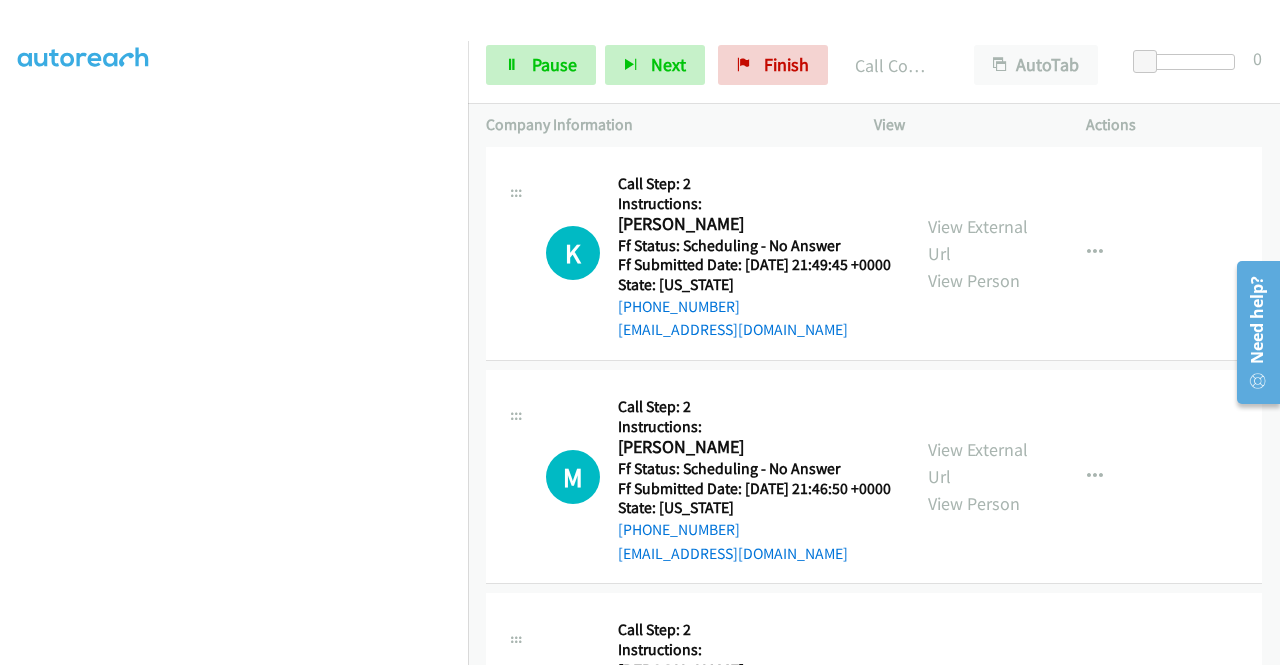 click on "View External Url" at bounding box center [978, -665] 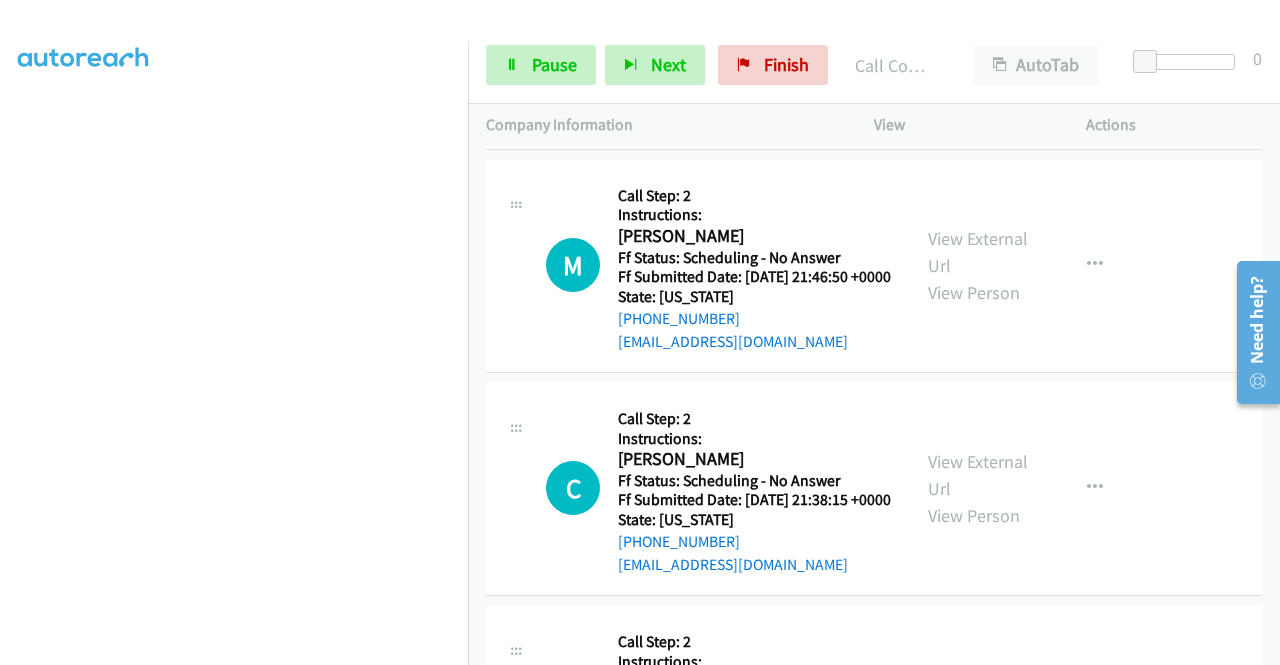 scroll, scrollTop: 17393, scrollLeft: 0, axis: vertical 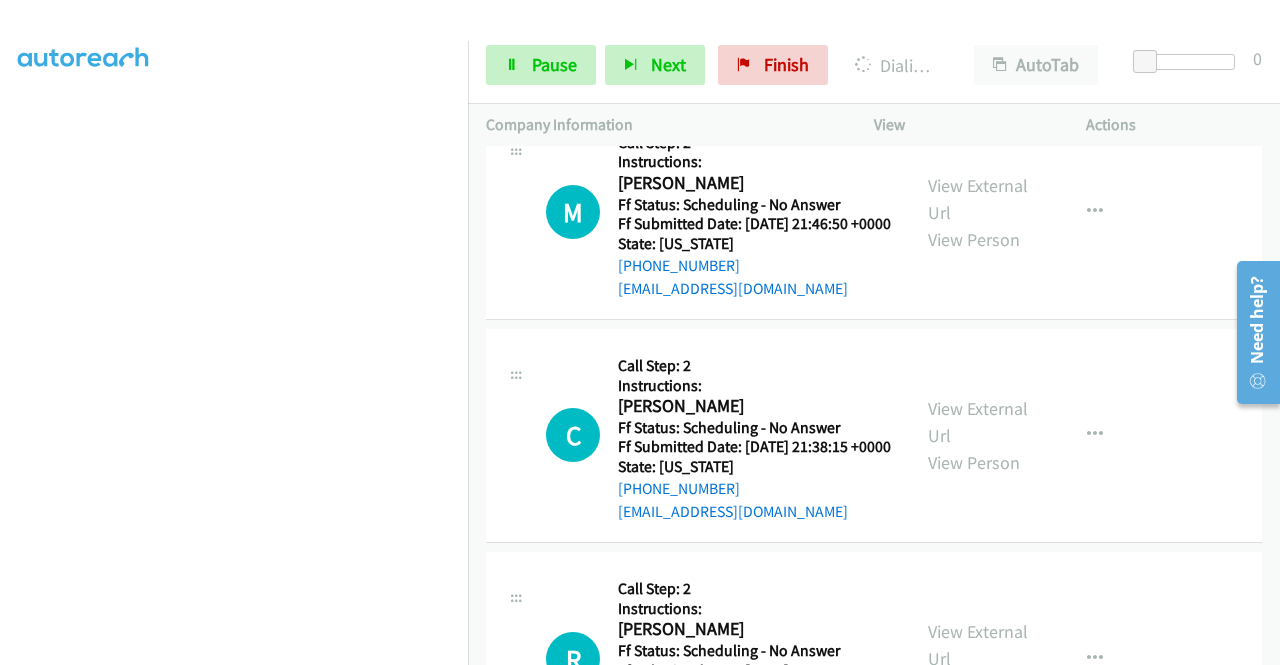 click on "View External Url" at bounding box center (978, -694) 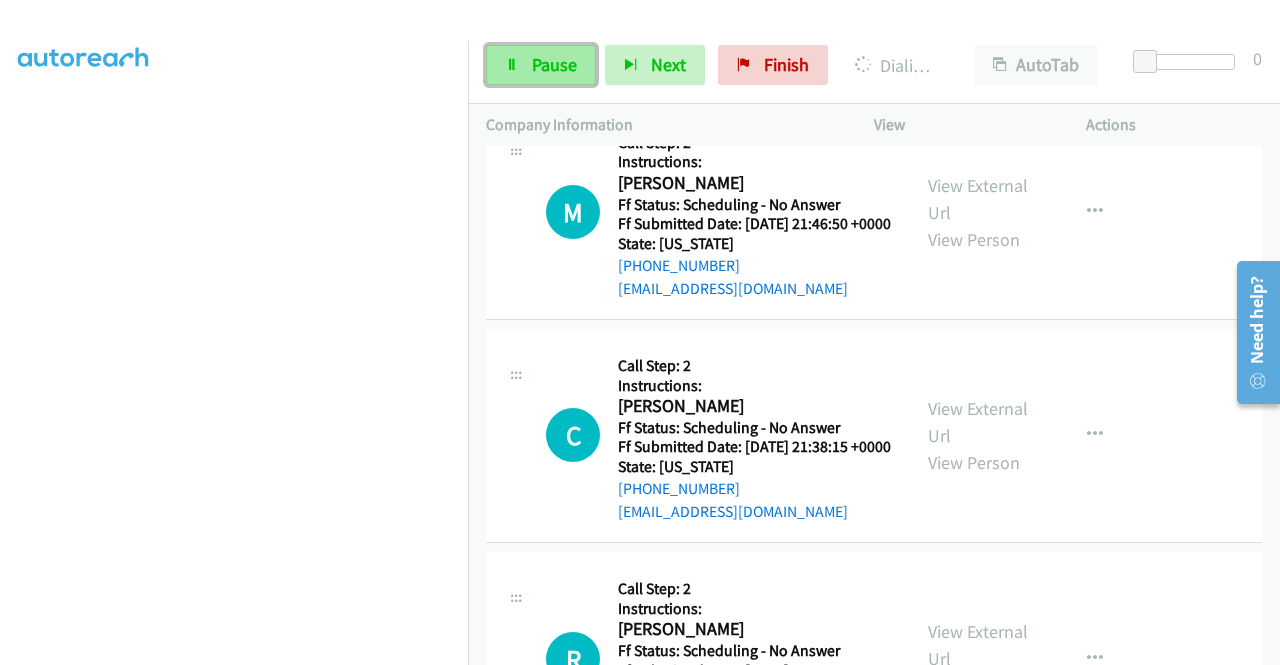 click on "Pause" at bounding box center [541, 65] 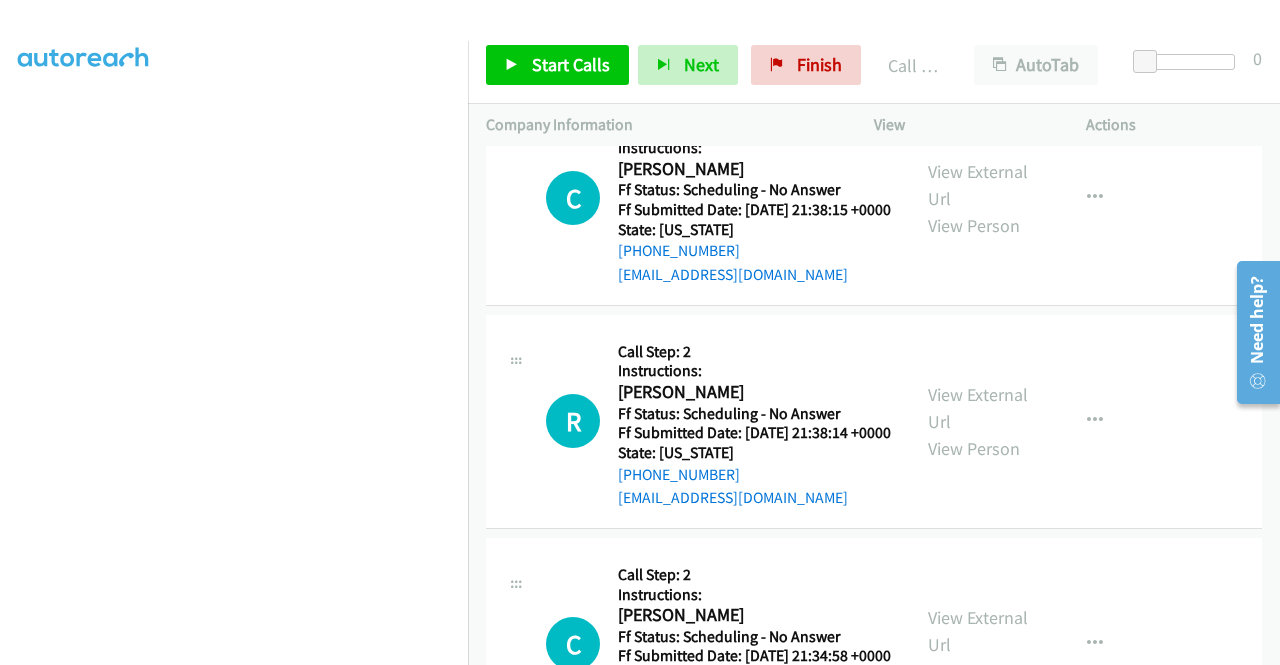 scroll, scrollTop: 17713, scrollLeft: 0, axis: vertical 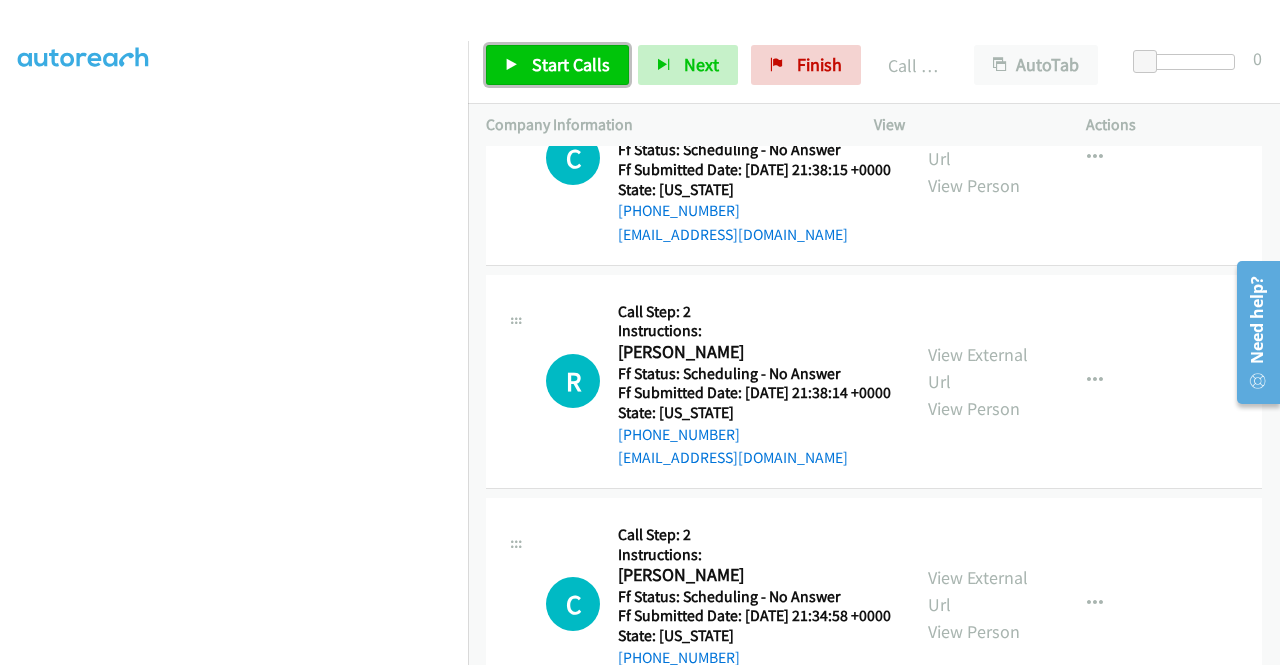 click on "Start Calls" at bounding box center [557, 65] 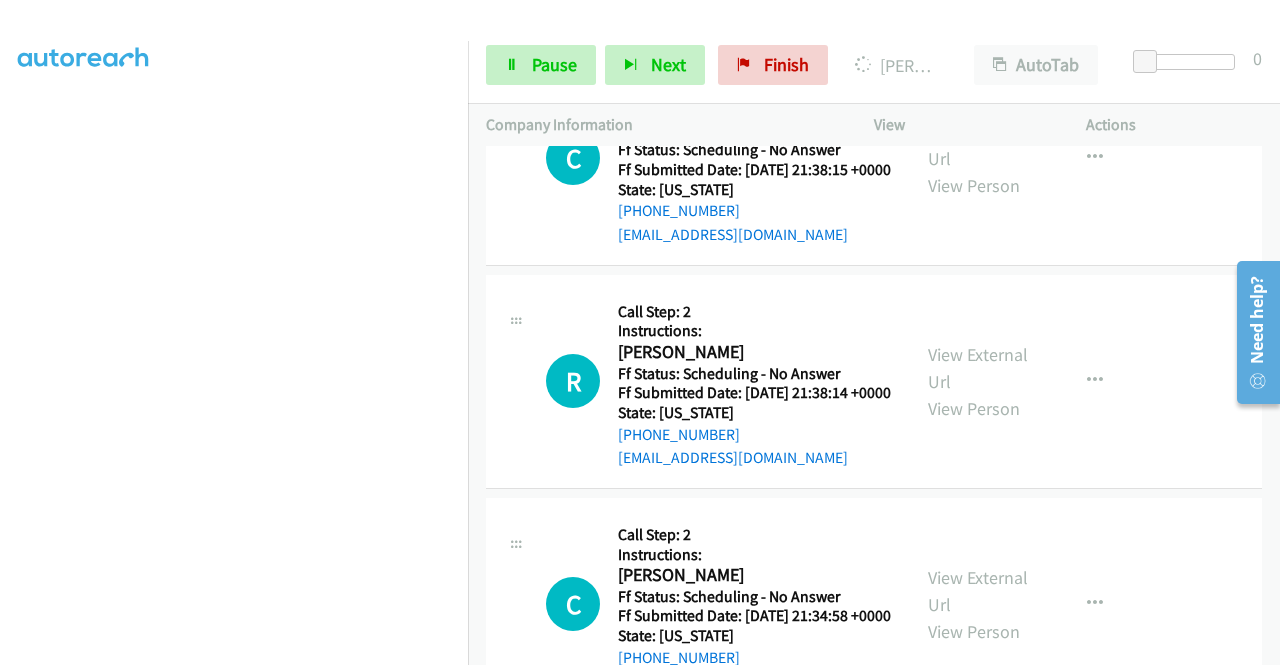 click on "View External Url
View Person" at bounding box center [980, -735] 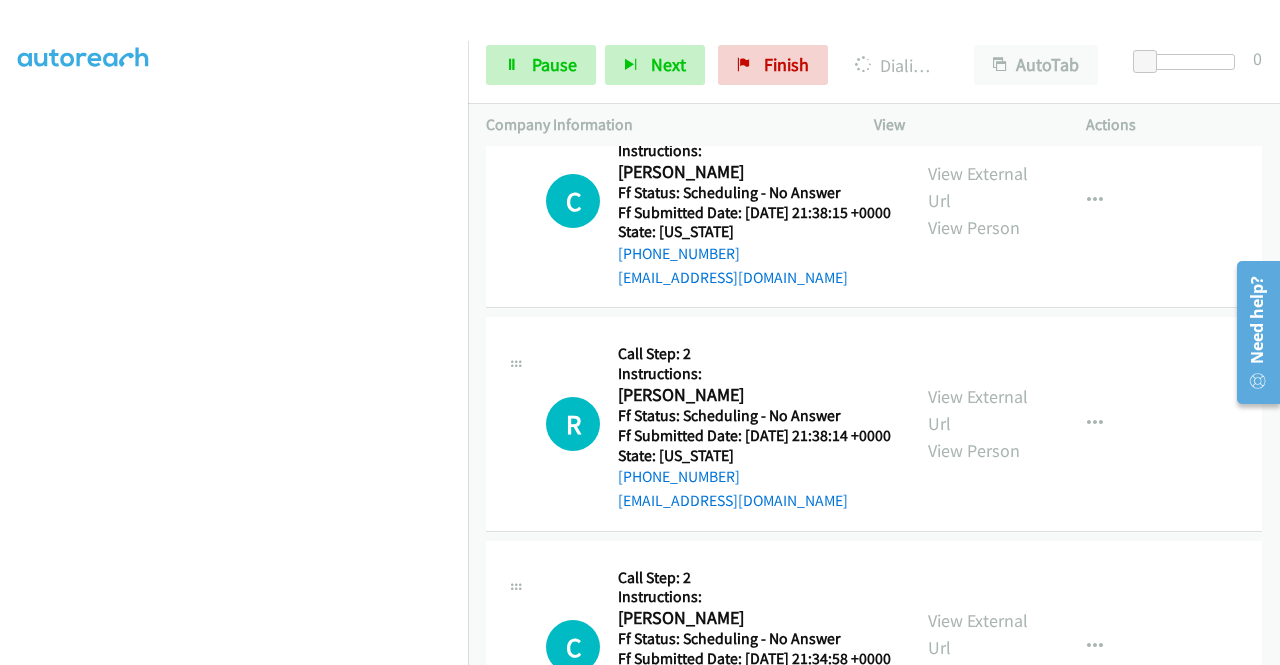 click on "View External Url" at bounding box center (978, -482) 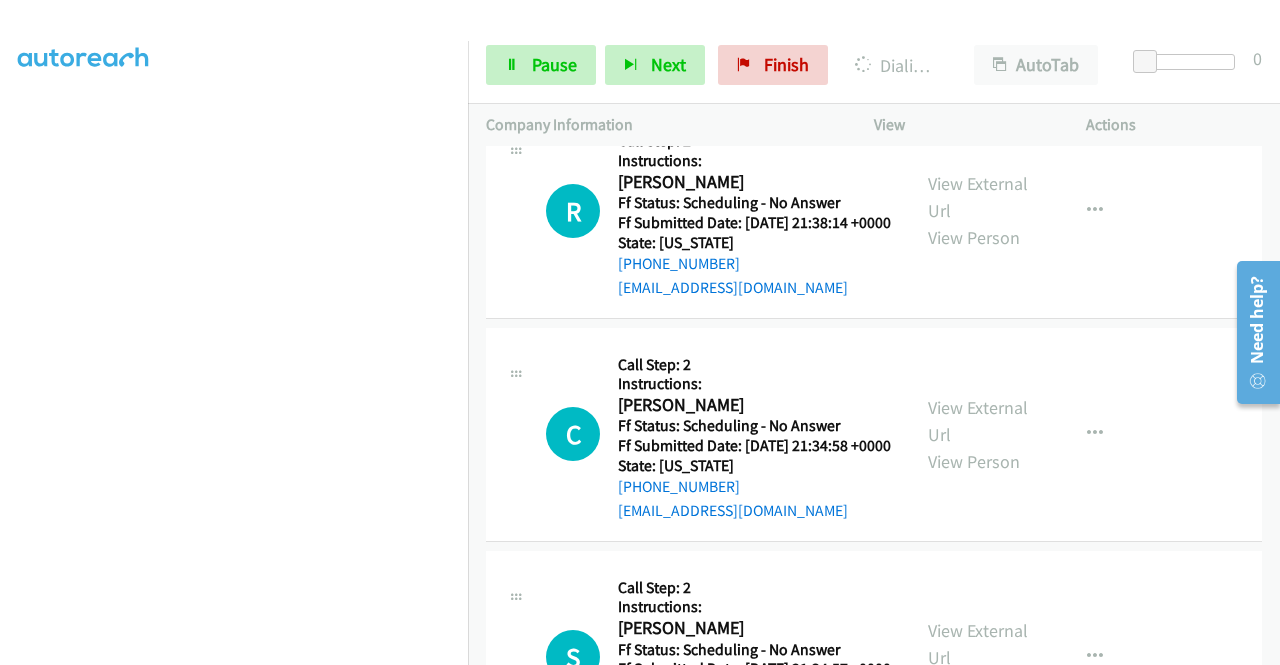 scroll, scrollTop: 18033, scrollLeft: 0, axis: vertical 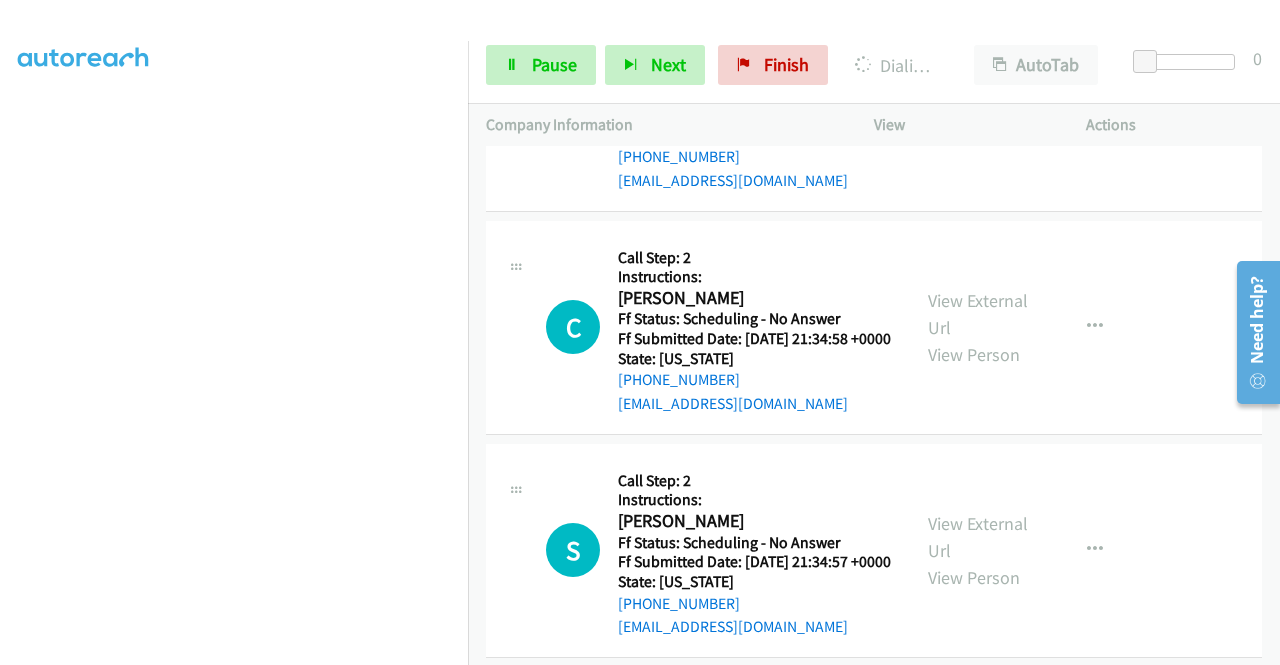 click on "Start Calls
Pause
Next
Finish
Dialing Pushti Shah
AutoTab
AutoTab
0" at bounding box center (874, 65) 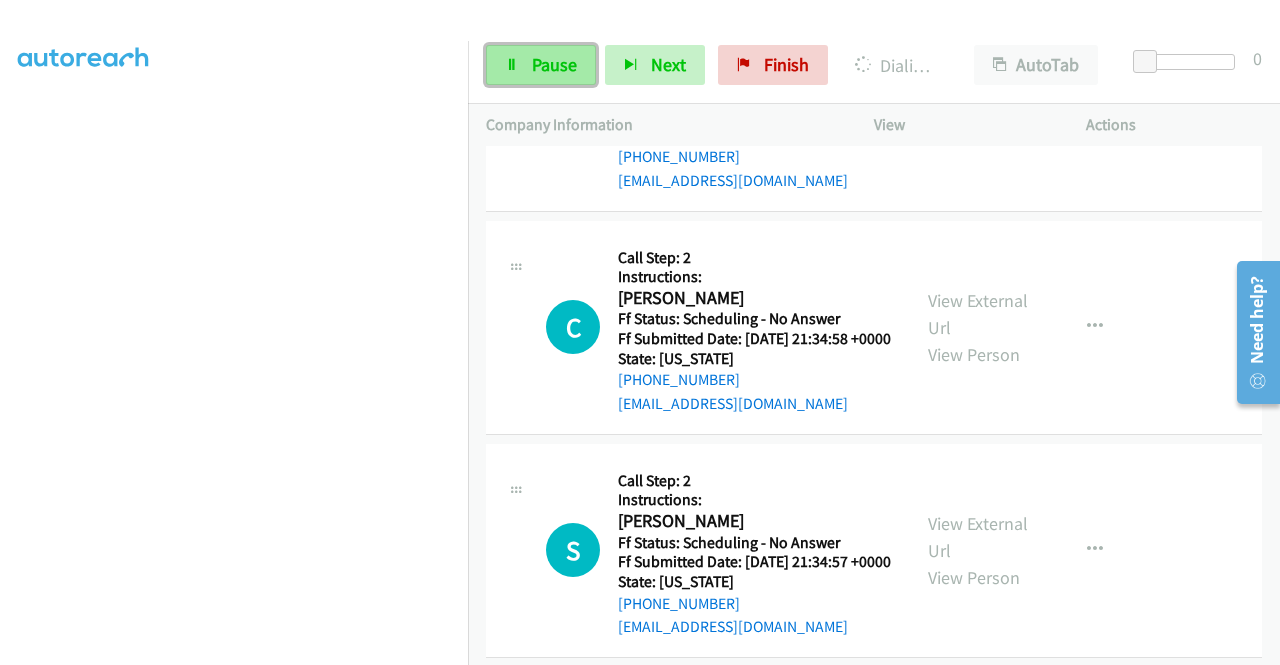 click on "Pause" at bounding box center (541, 65) 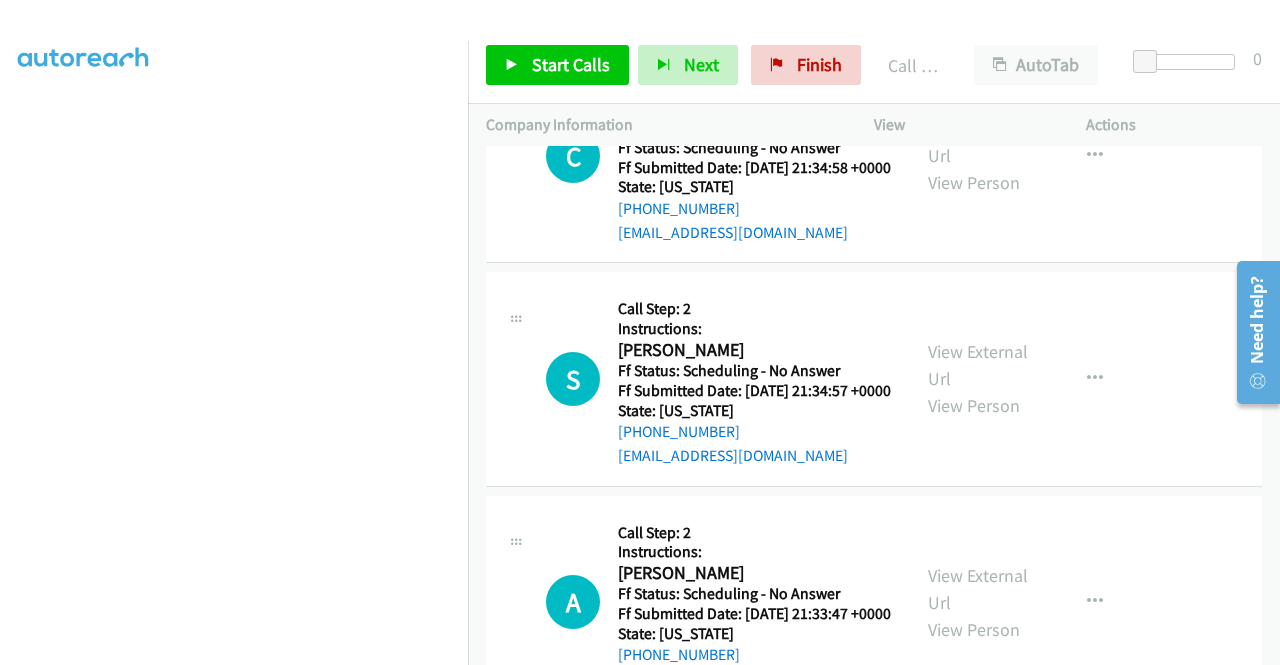 scroll, scrollTop: 18286, scrollLeft: 0, axis: vertical 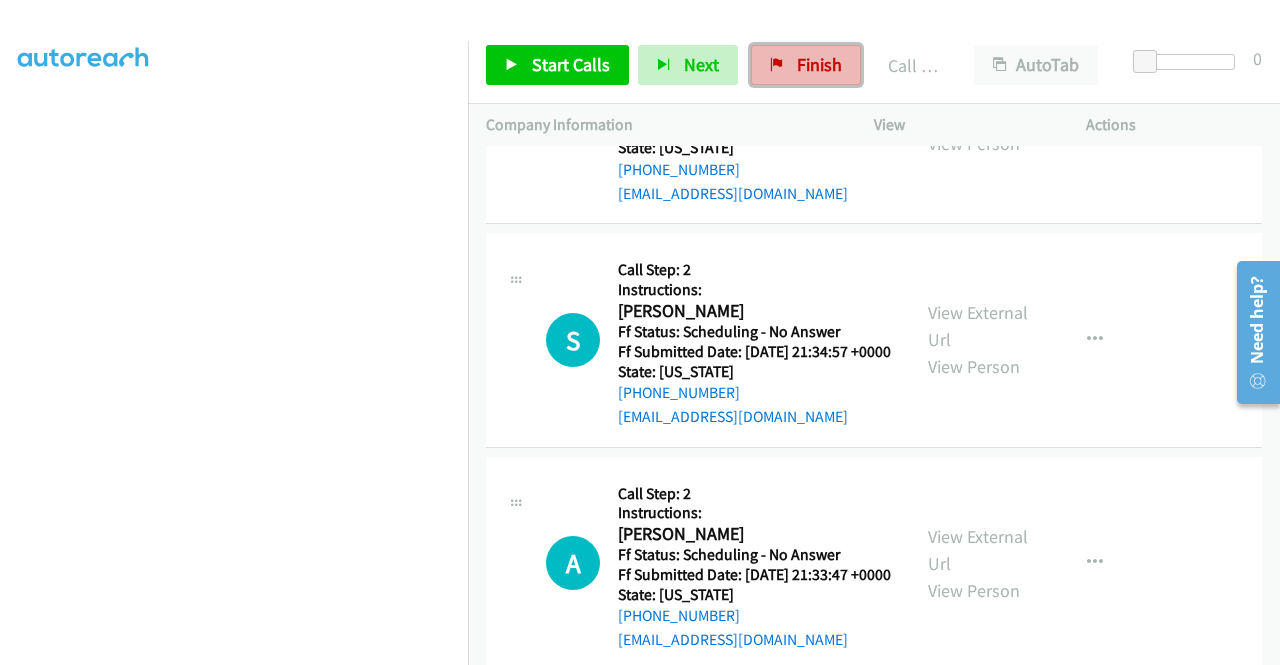 click on "Finish" at bounding box center [819, 64] 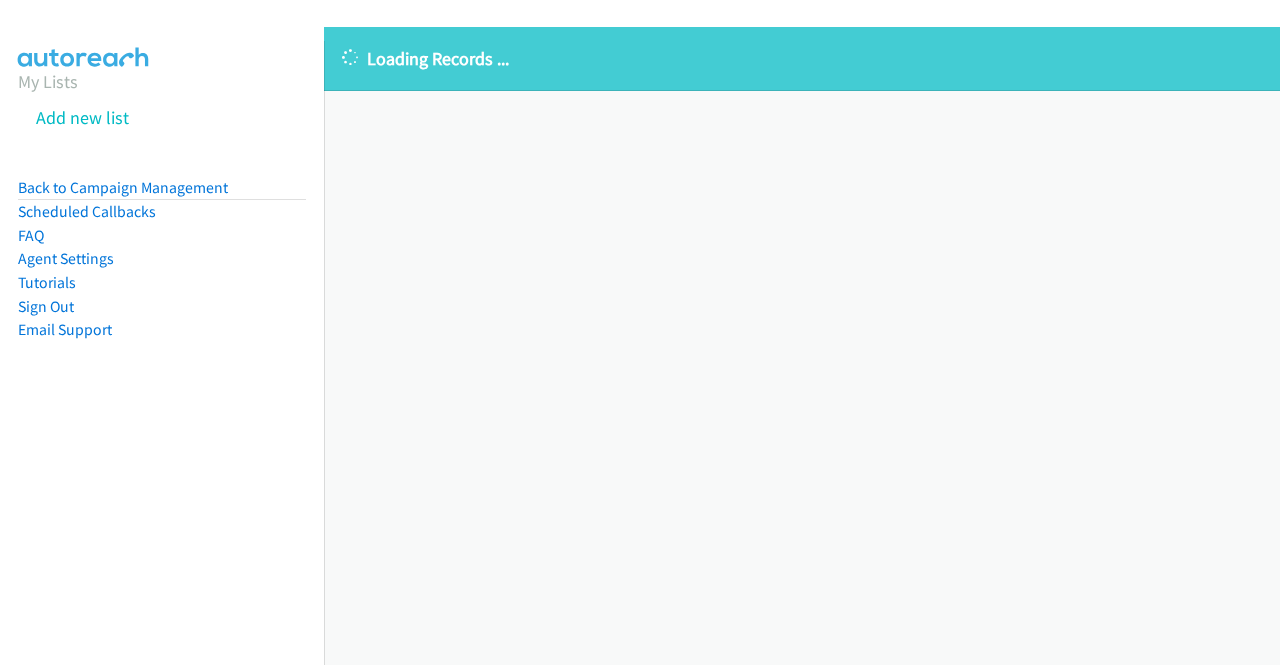 scroll, scrollTop: 0, scrollLeft: 0, axis: both 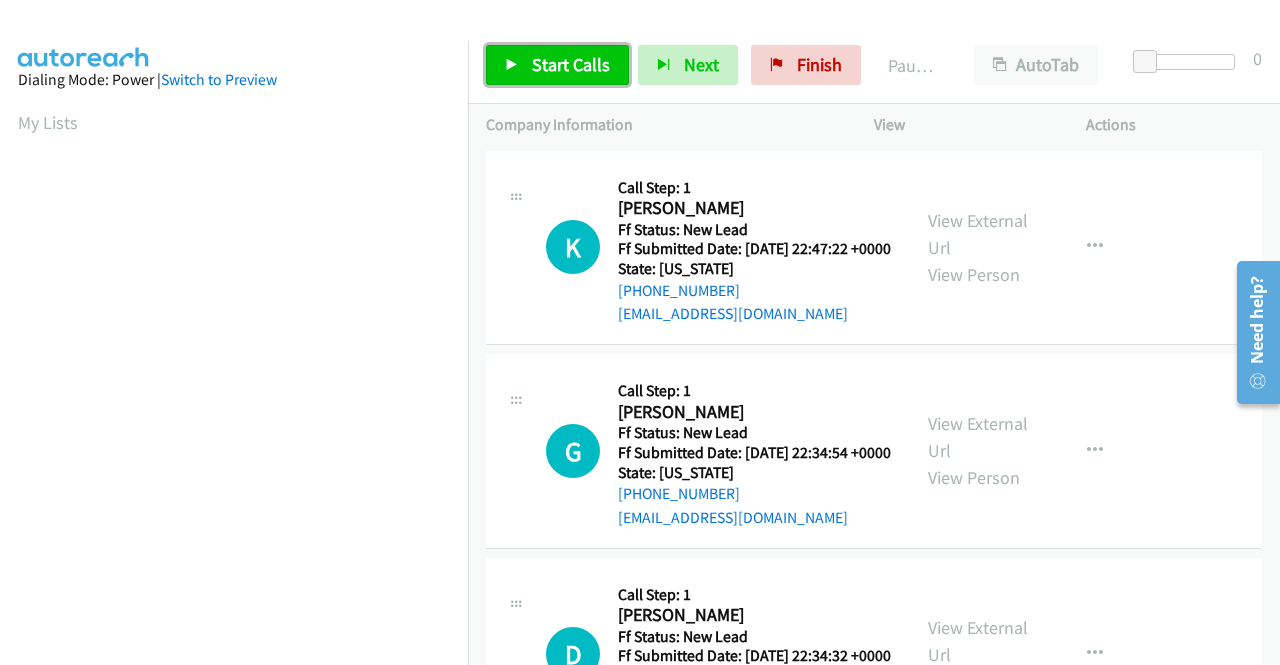 click at bounding box center [512, 66] 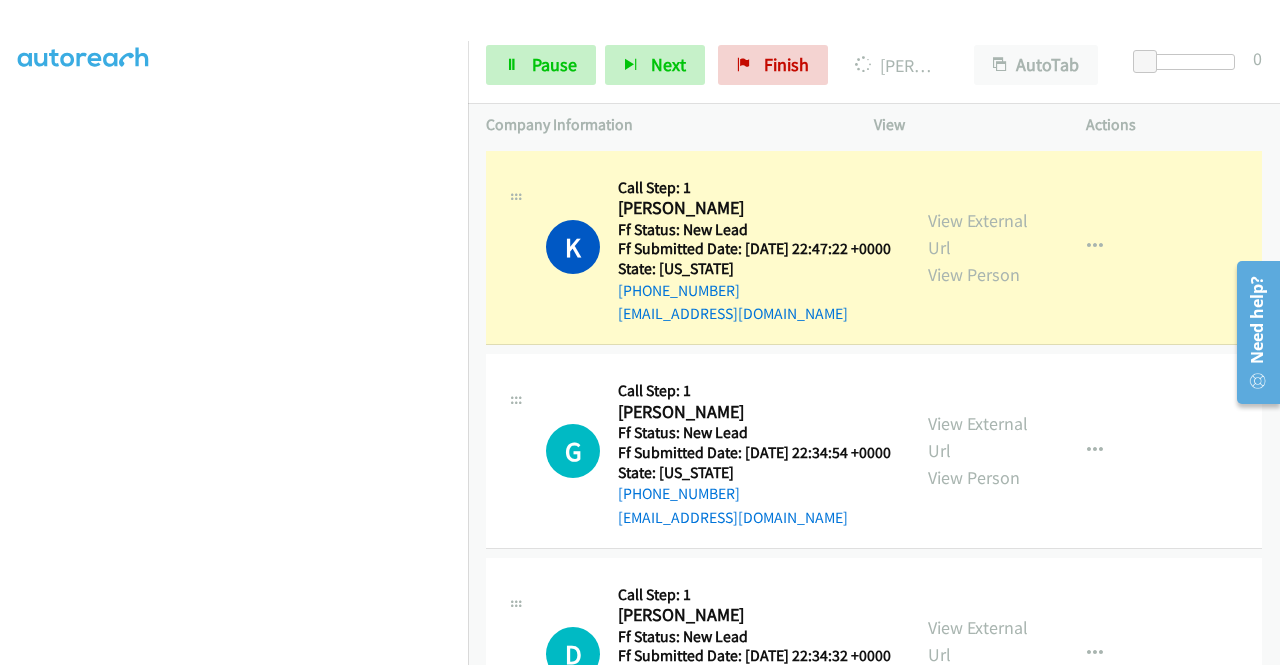 scroll, scrollTop: 453, scrollLeft: 0, axis: vertical 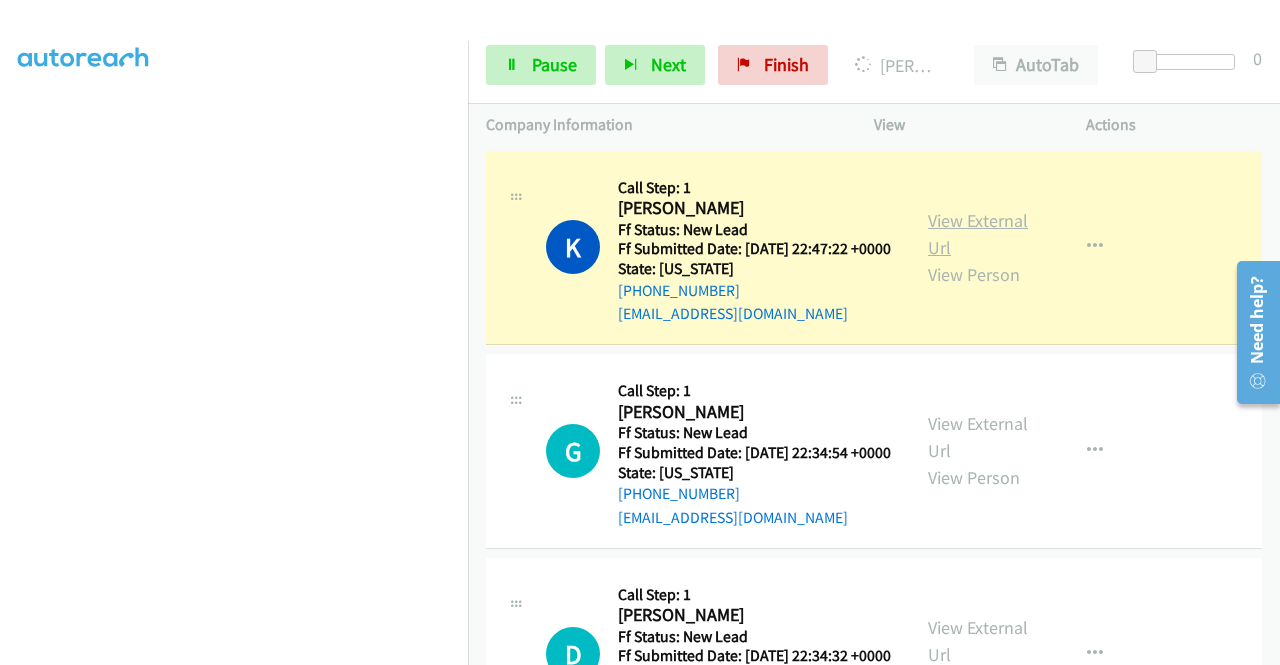 click on "View External Url" at bounding box center [978, 234] 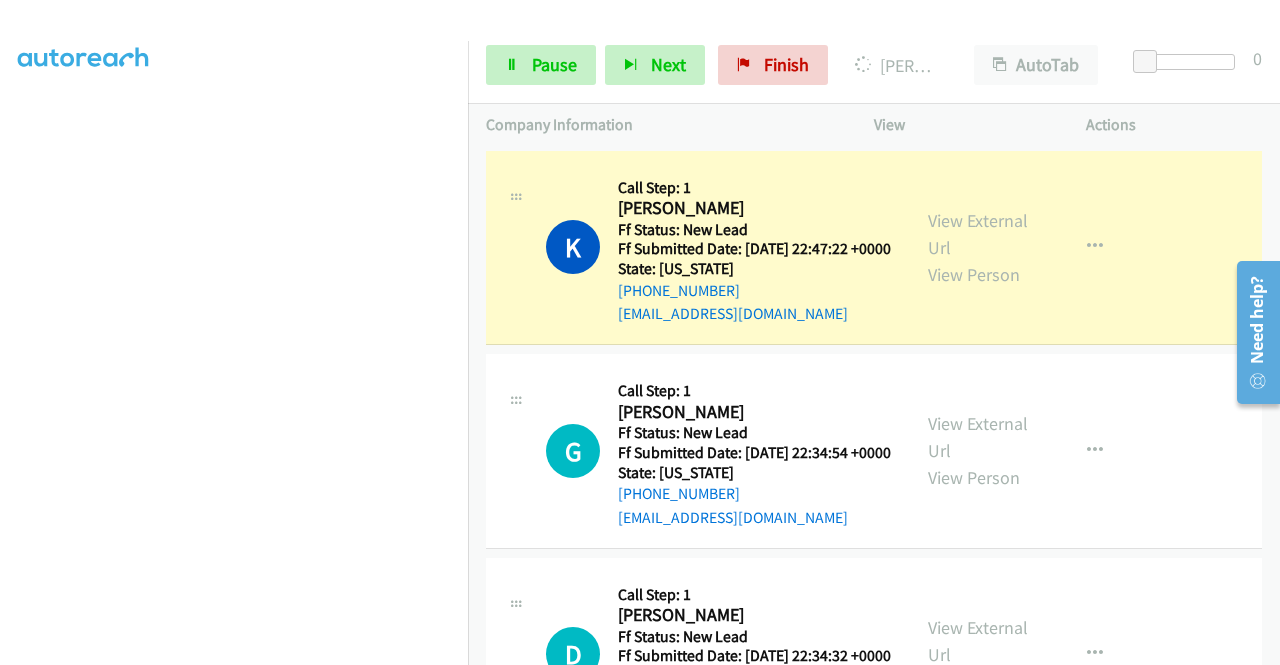 scroll, scrollTop: 0, scrollLeft: 0, axis: both 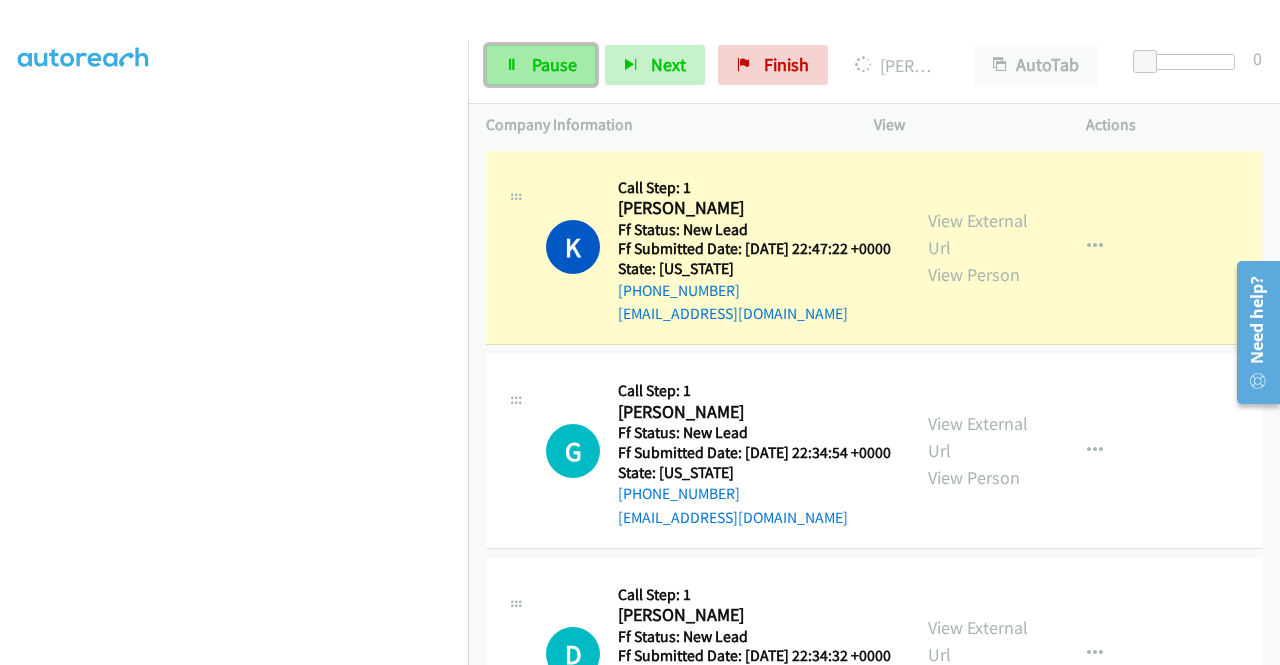 click on "Pause" at bounding box center [541, 65] 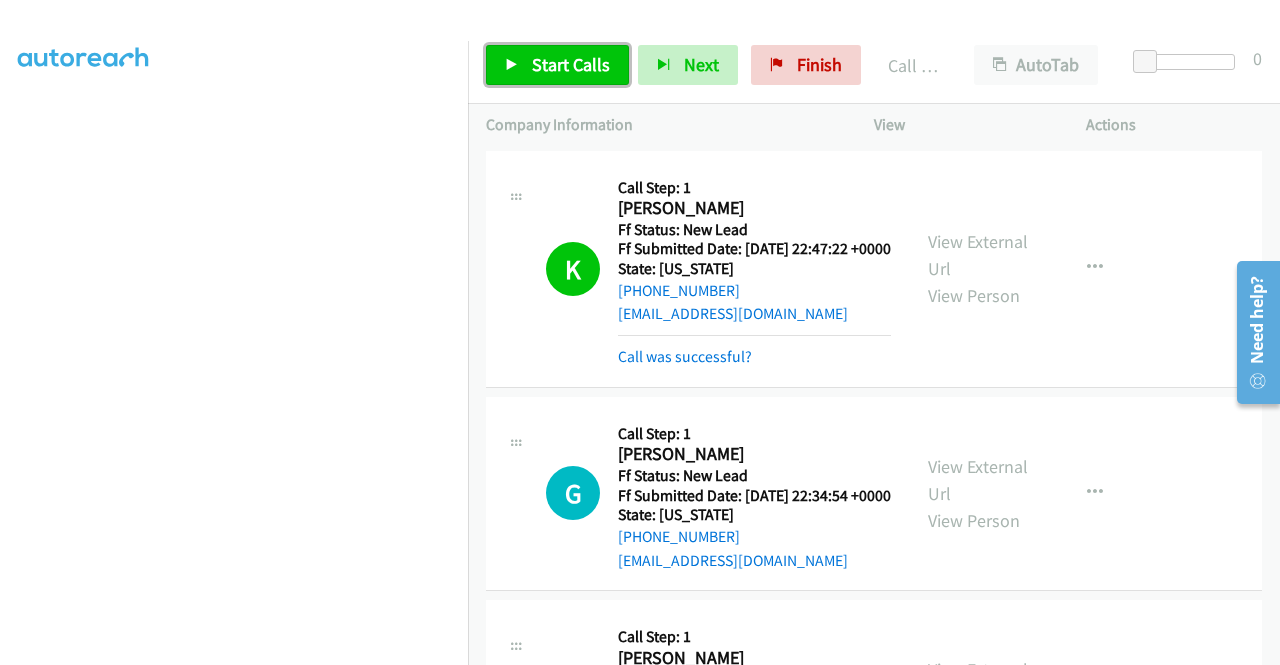 click on "Start Calls" at bounding box center (571, 64) 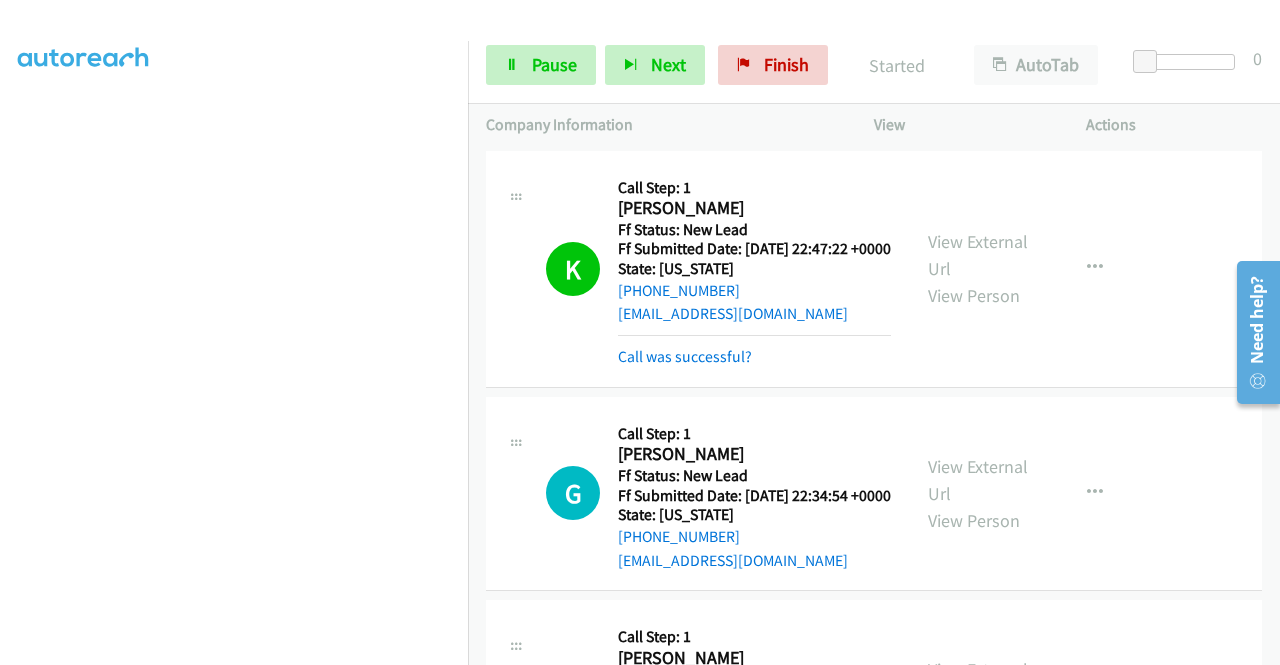 click on "Callback Scheduled
Call Step: 1
Kelley Stevens
America/New_York
Ff Status: New Lead
Ff Submitted Date: 2025-07-28 22:47:22 +0000
State: Vermont
+1 720-684-7088
kelleystevens1224@gmail.com
Call was successful?" at bounding box center [754, 269] 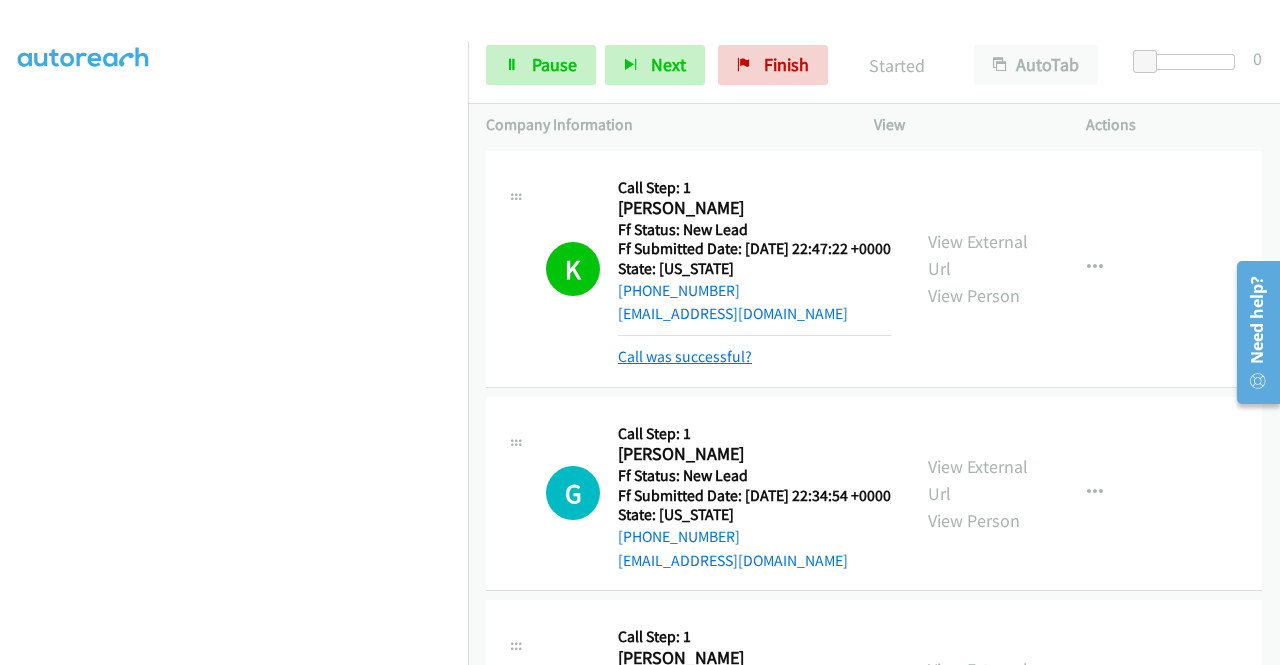 click on "Call was successful?" at bounding box center (685, 356) 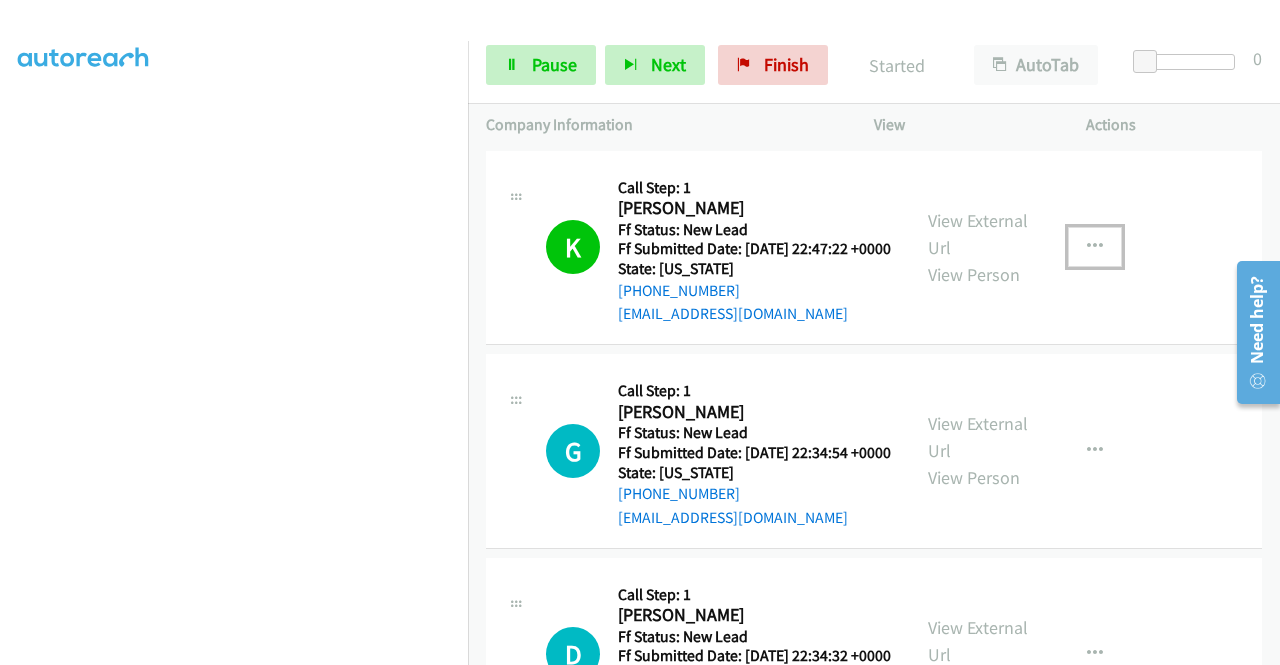 click at bounding box center [1095, 247] 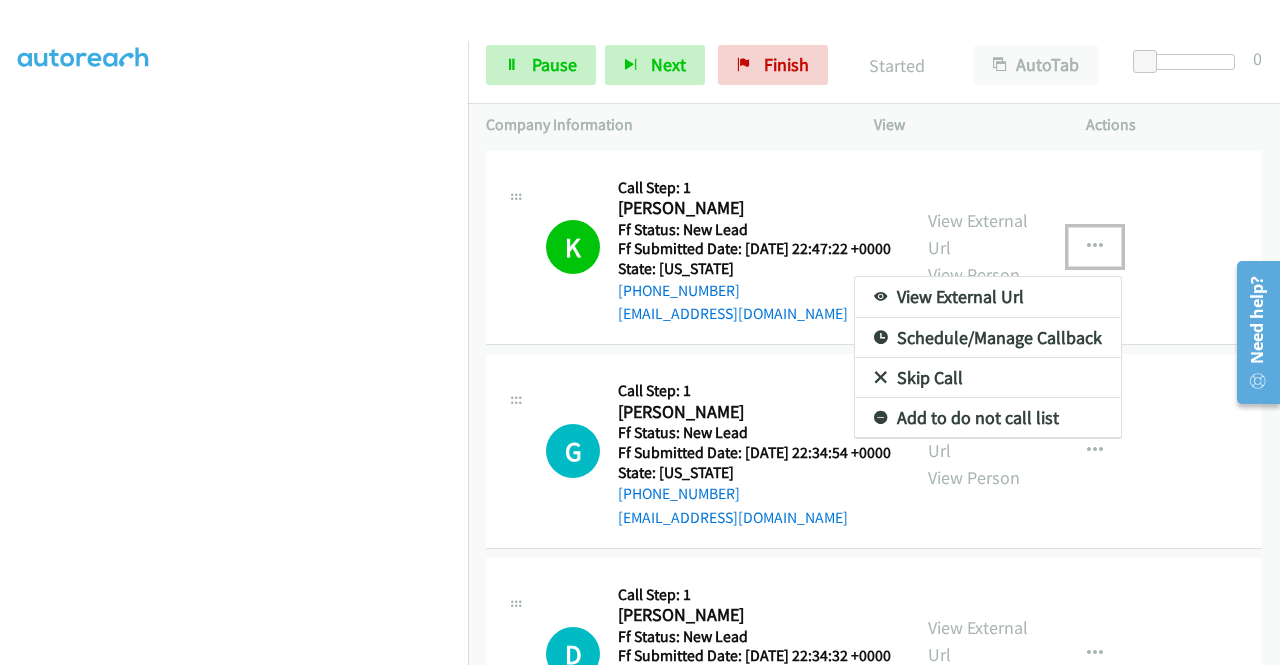 click on "Add to do not call list" at bounding box center [988, 418] 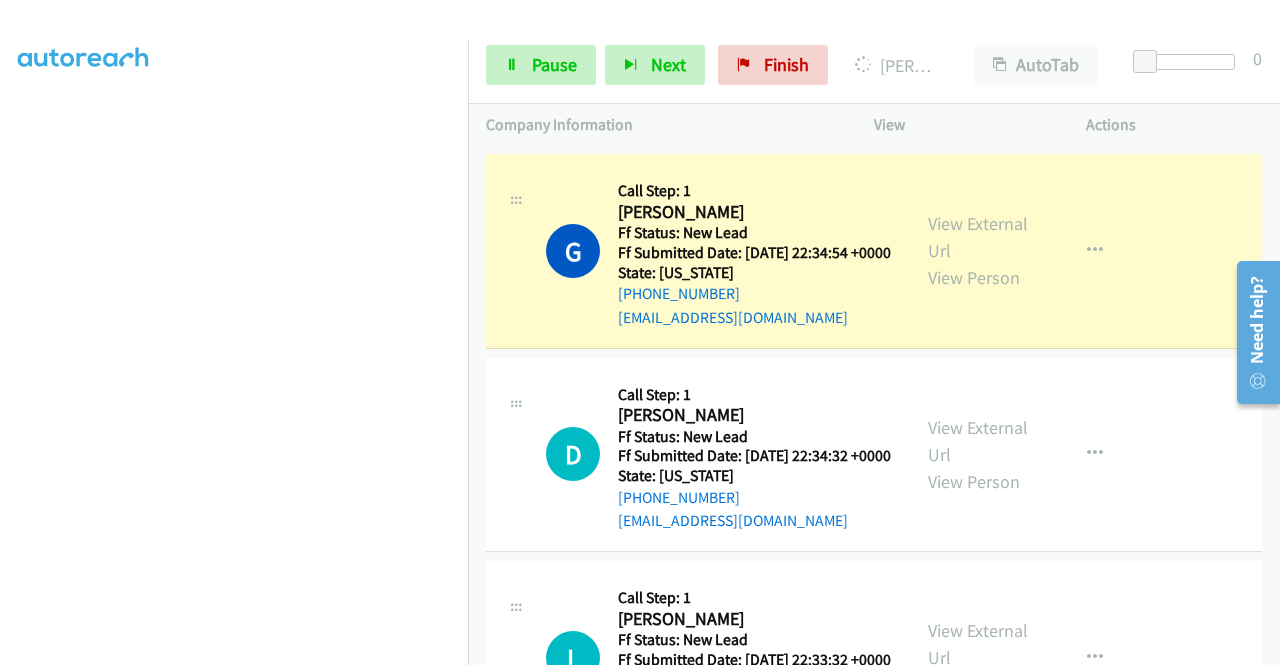 scroll, scrollTop: 240, scrollLeft: 0, axis: vertical 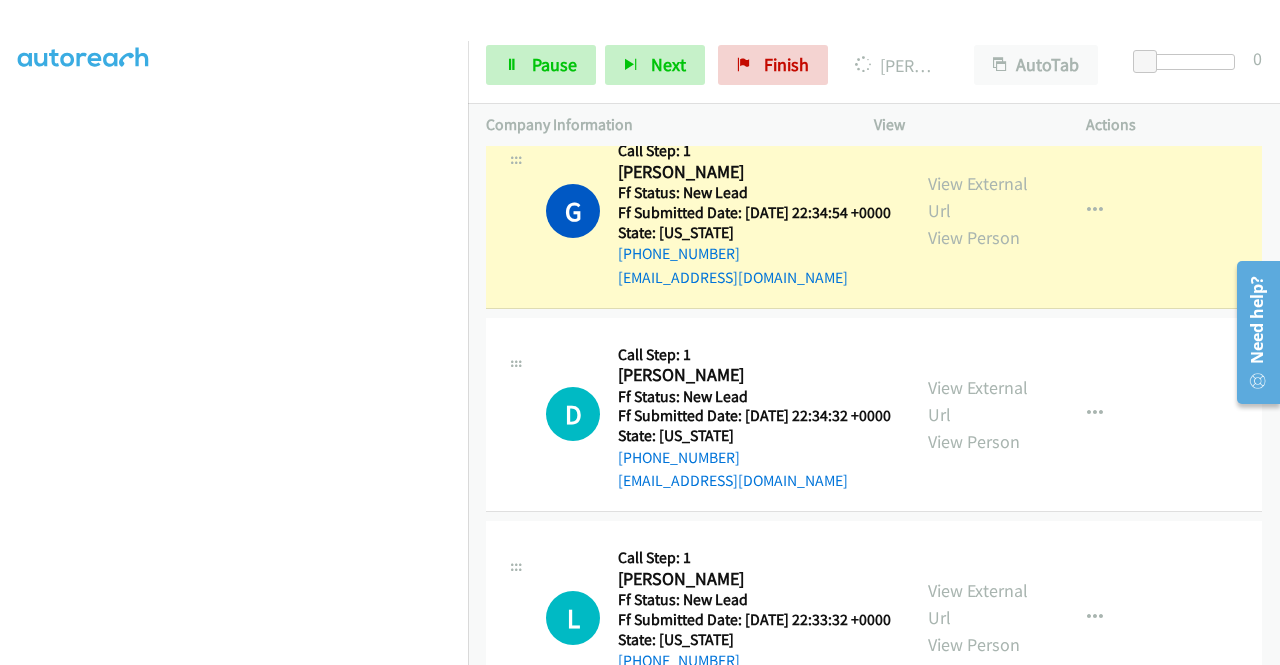 click on "View External Url
View Person" at bounding box center [980, 210] 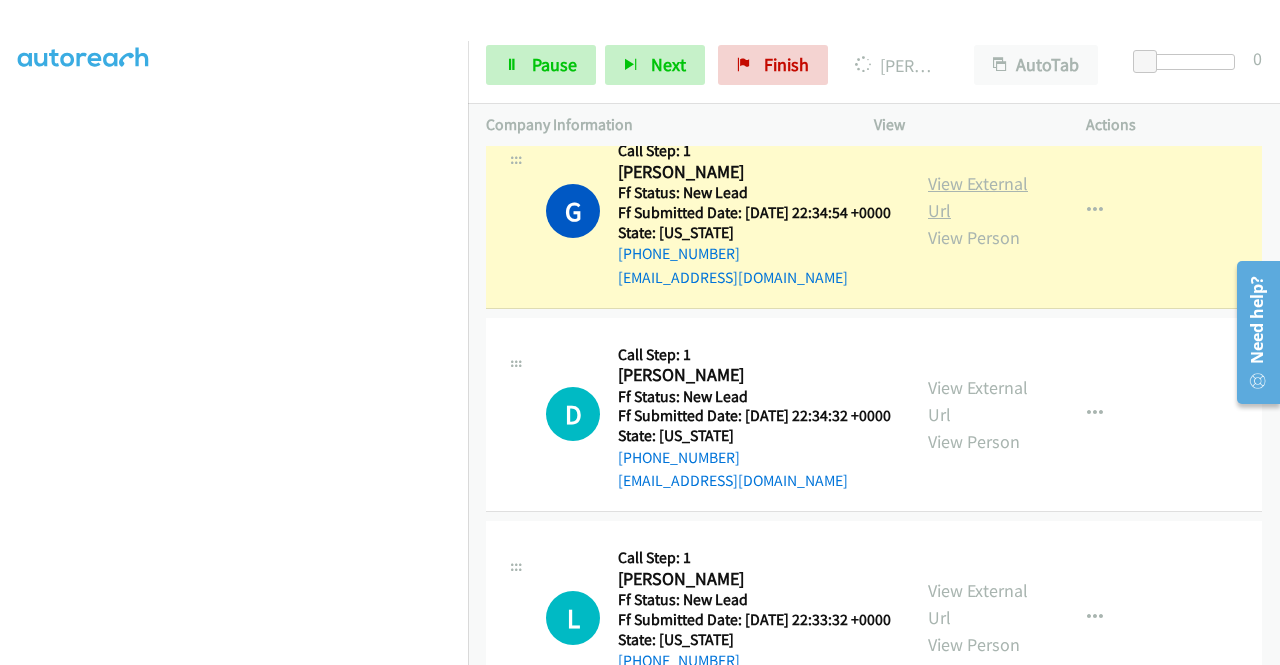 click on "View External Url" at bounding box center (978, 197) 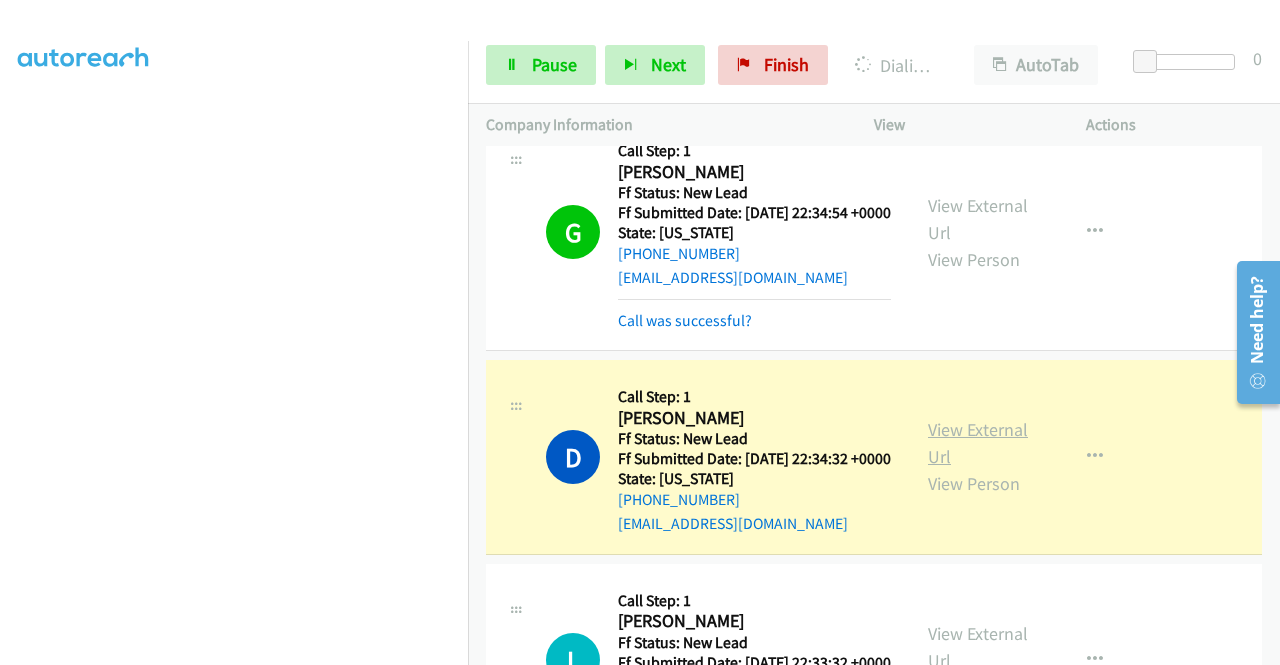 click on "View External Url" at bounding box center (978, 443) 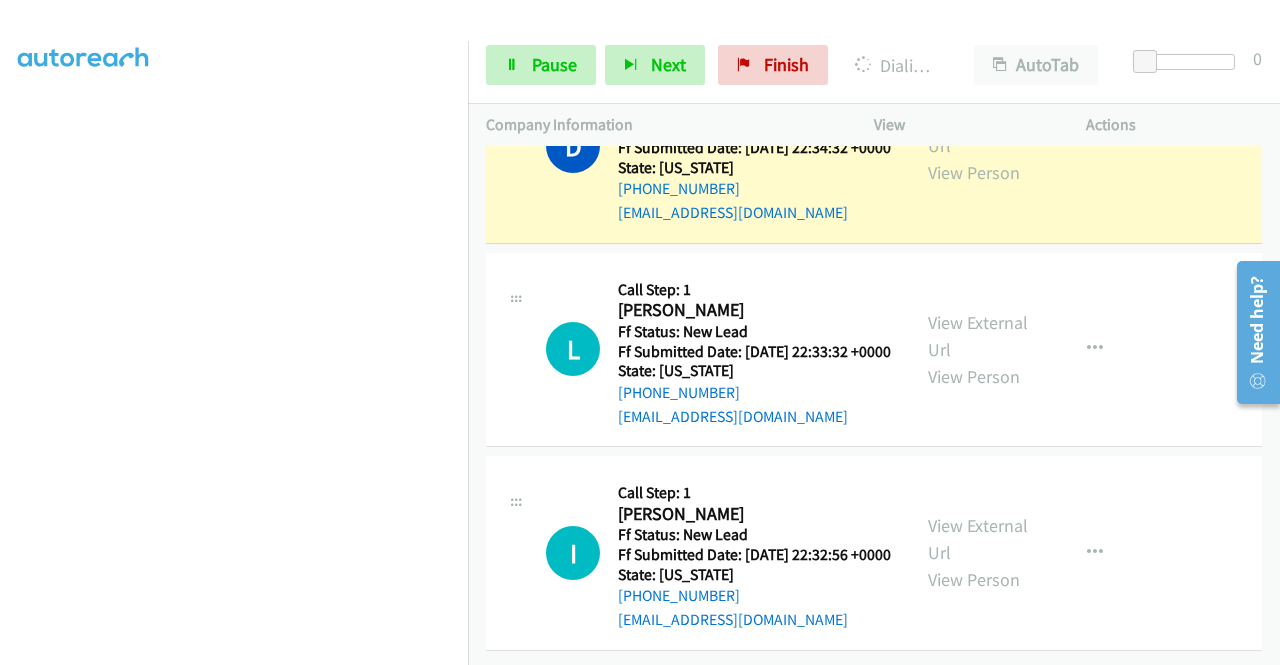 scroll, scrollTop: 662, scrollLeft: 0, axis: vertical 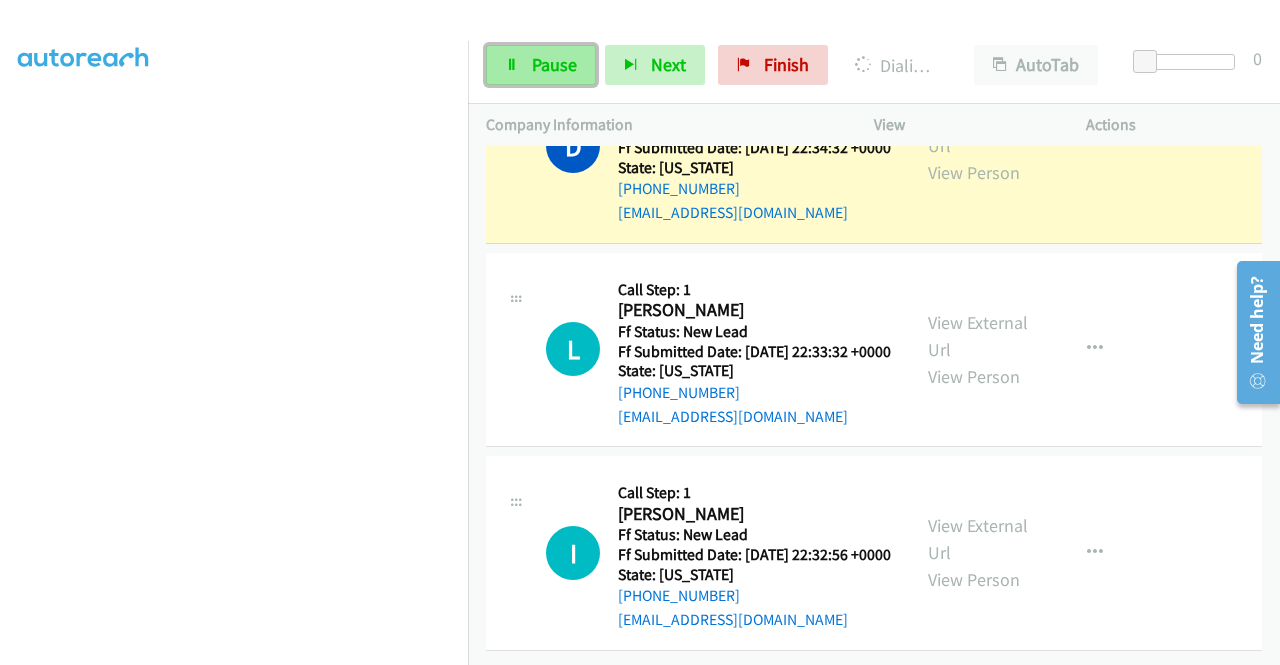 click on "Pause" at bounding box center (541, 65) 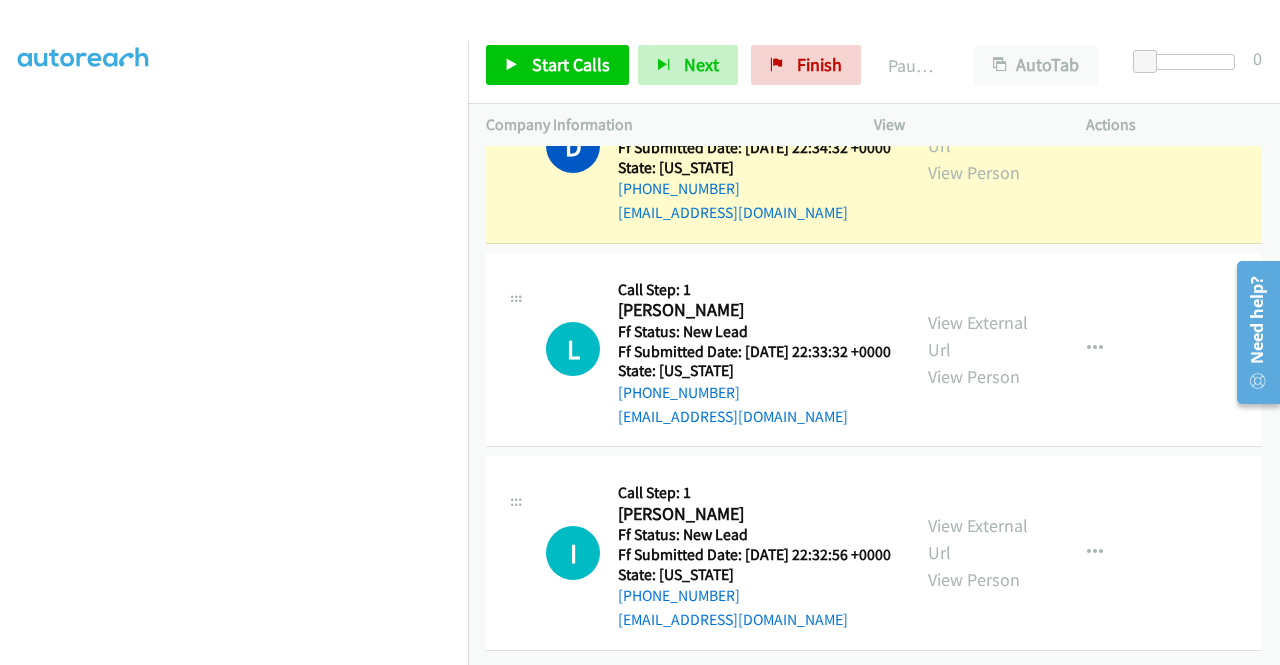 scroll, scrollTop: 0, scrollLeft: 0, axis: both 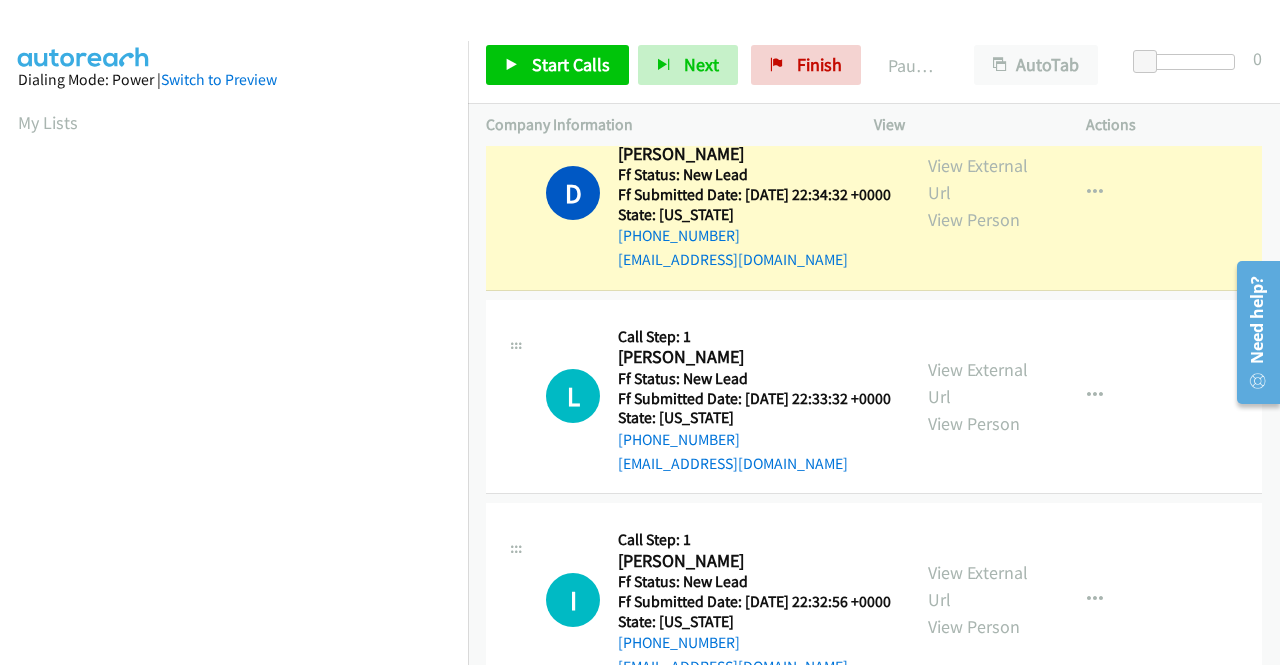 click on "Dialing Mode: Power
|
Switch to Preview
My Lists" at bounding box center (234, 594) 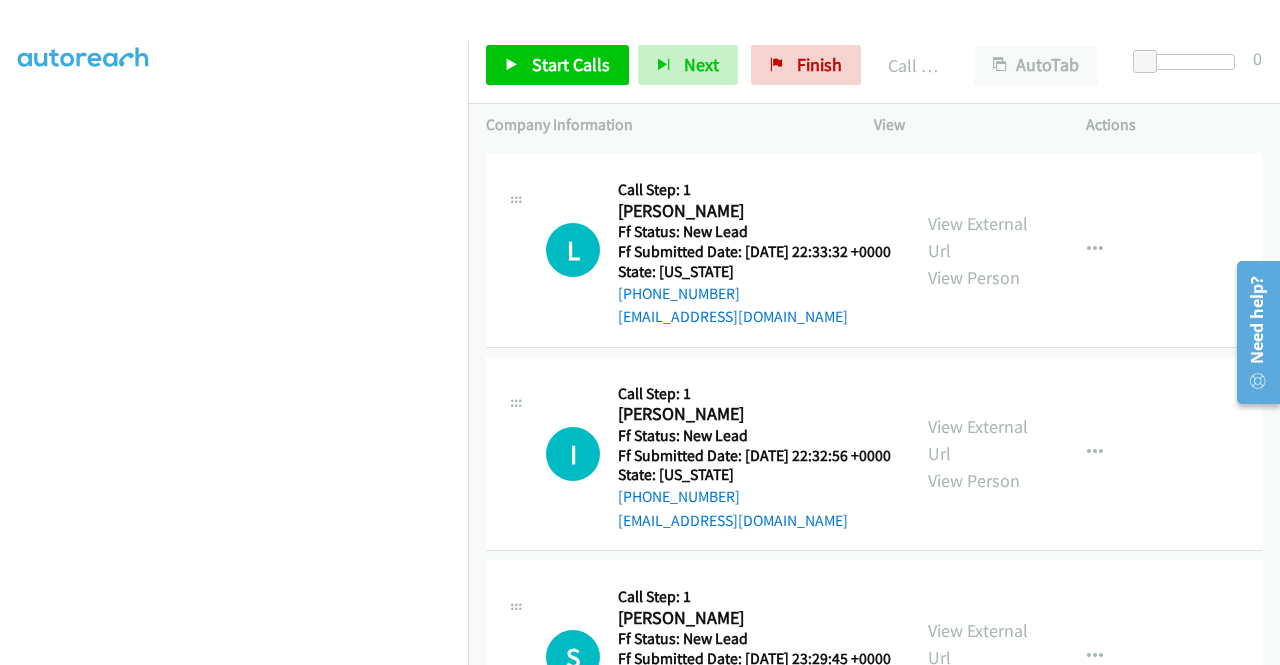 scroll, scrollTop: 704, scrollLeft: 0, axis: vertical 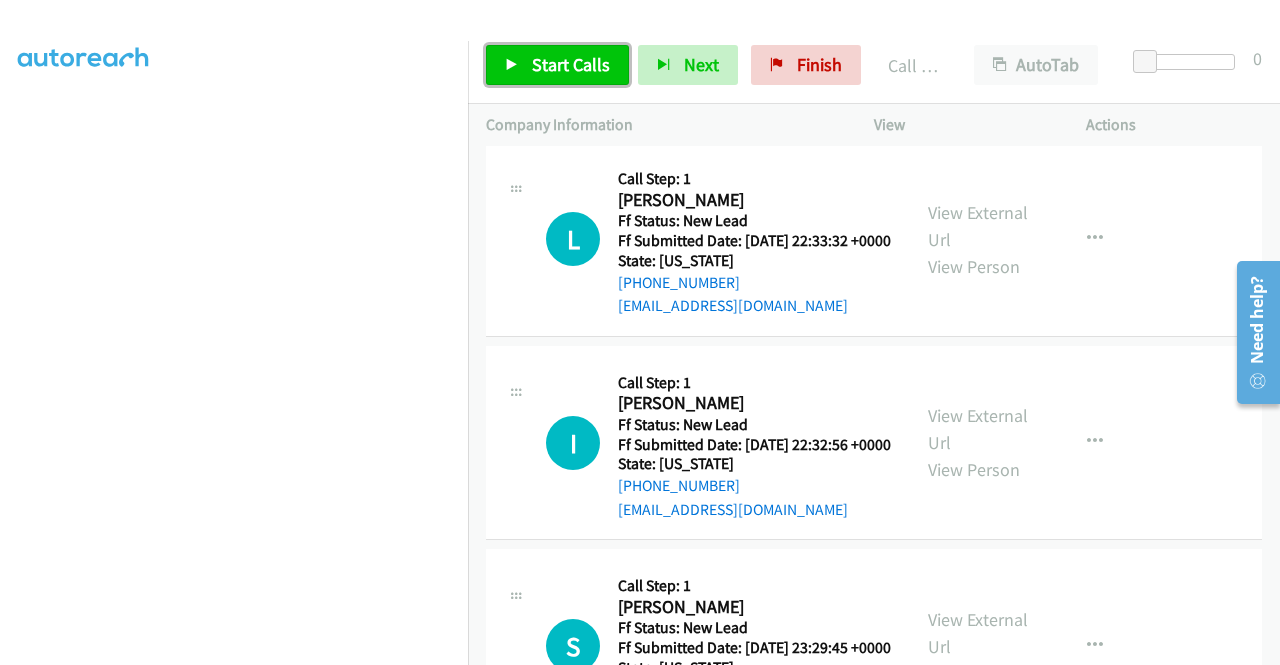 click on "Start Calls" at bounding box center [571, 64] 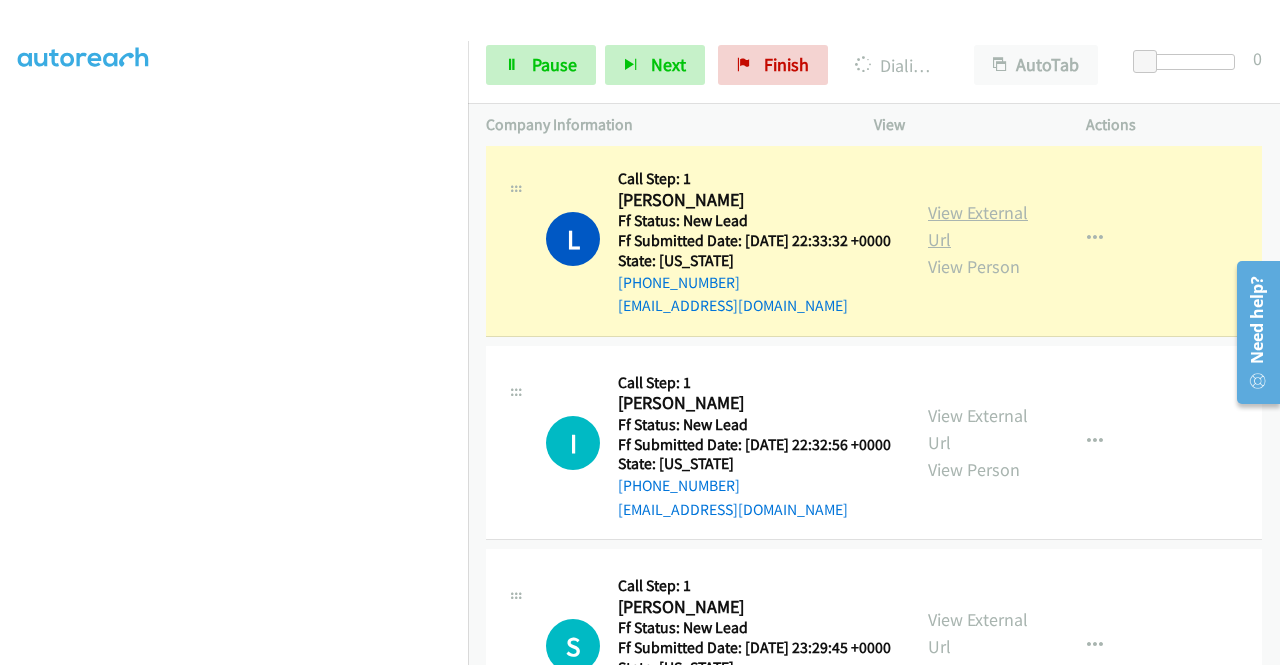 click on "View External Url" at bounding box center (978, 226) 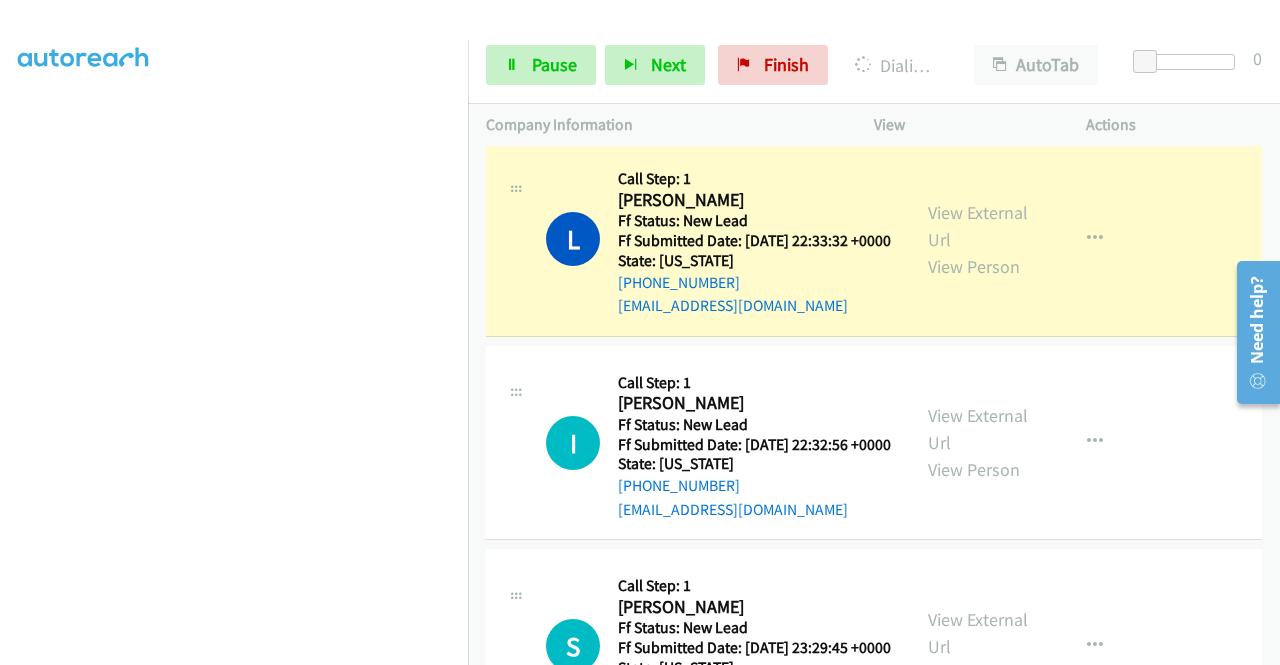 scroll, scrollTop: 0, scrollLeft: 0, axis: both 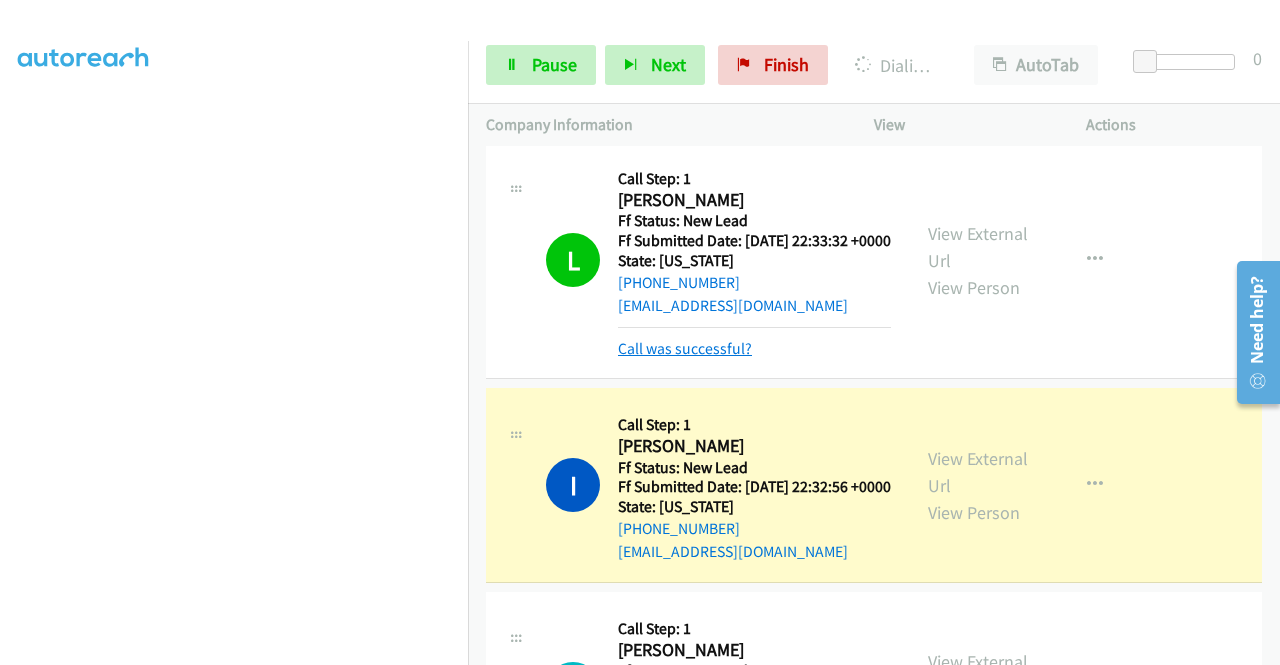 click on "Call was successful?" at bounding box center [685, 348] 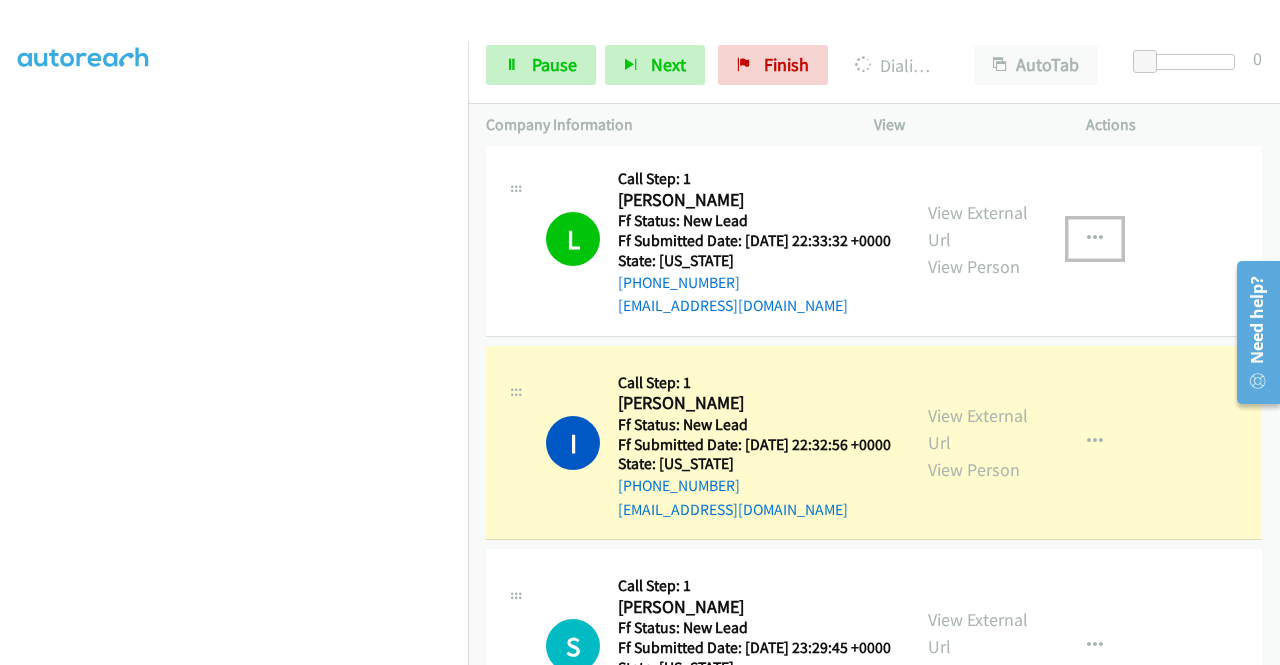click at bounding box center [1095, 239] 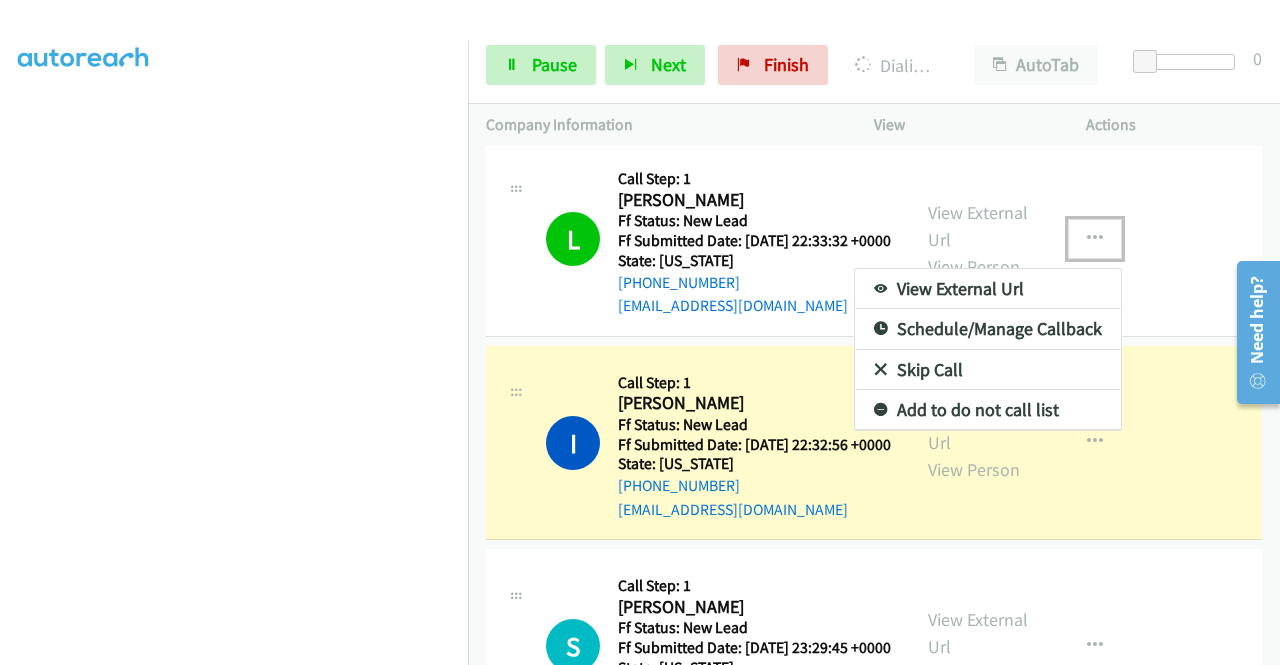 click on "Add to do not call list" at bounding box center (988, 410) 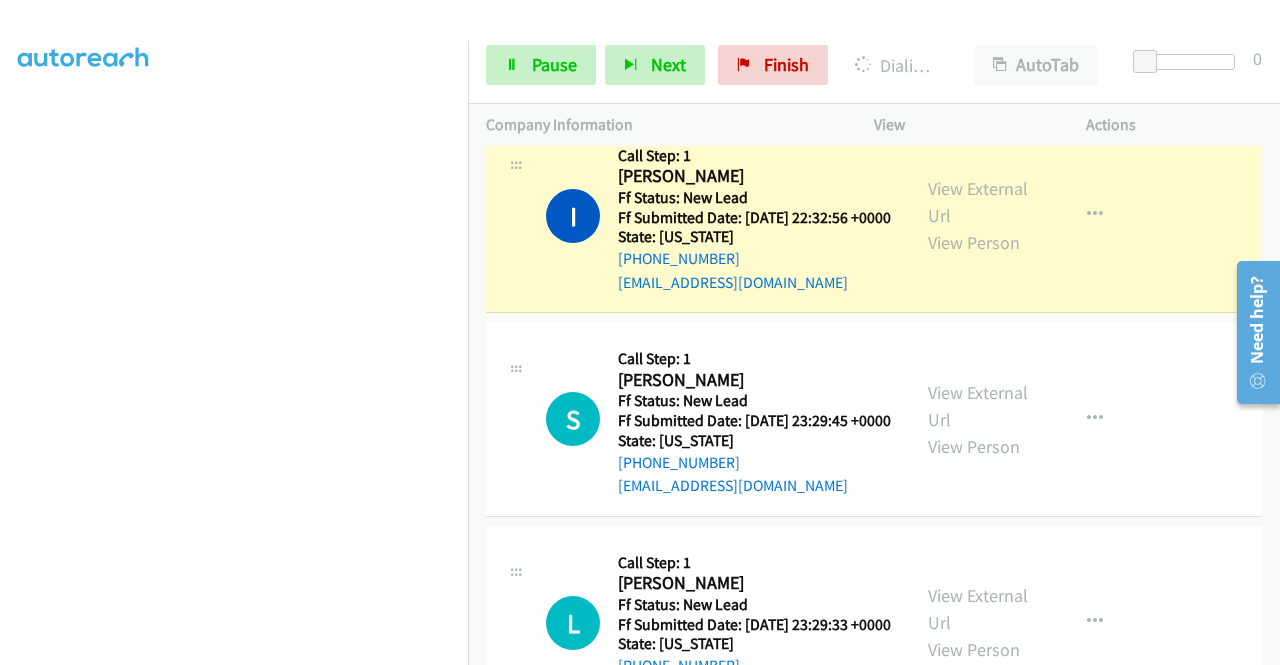 scroll, scrollTop: 970, scrollLeft: 0, axis: vertical 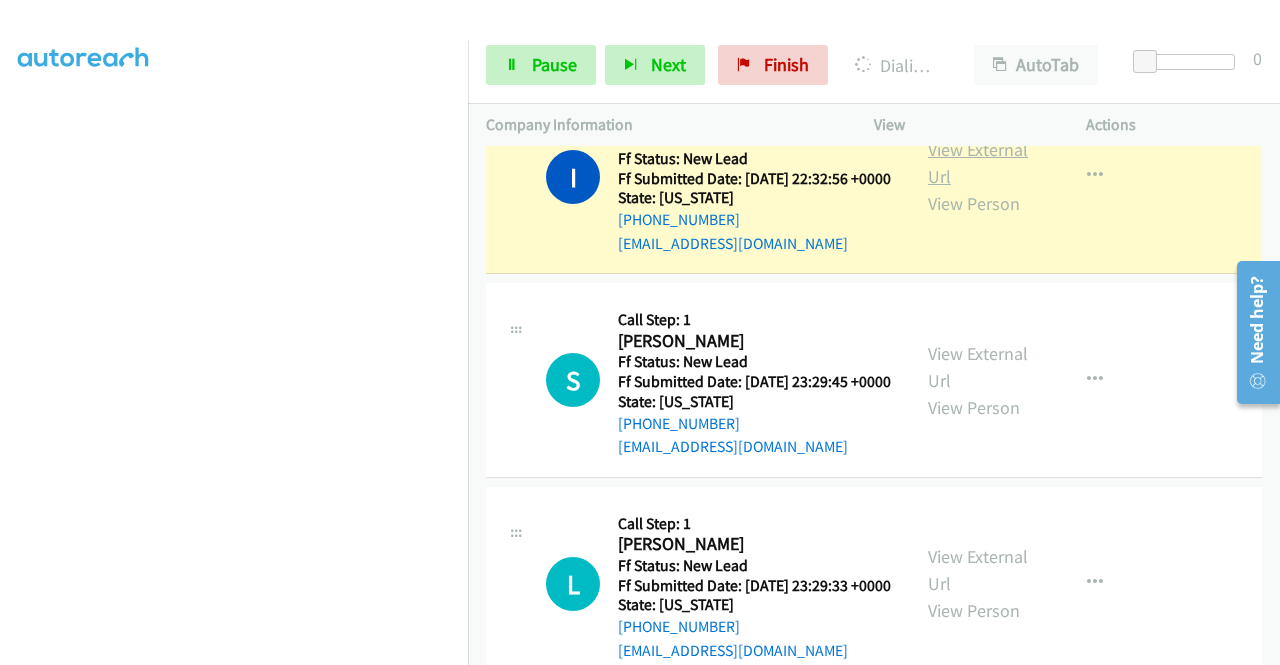 click on "View External Url" at bounding box center [978, 163] 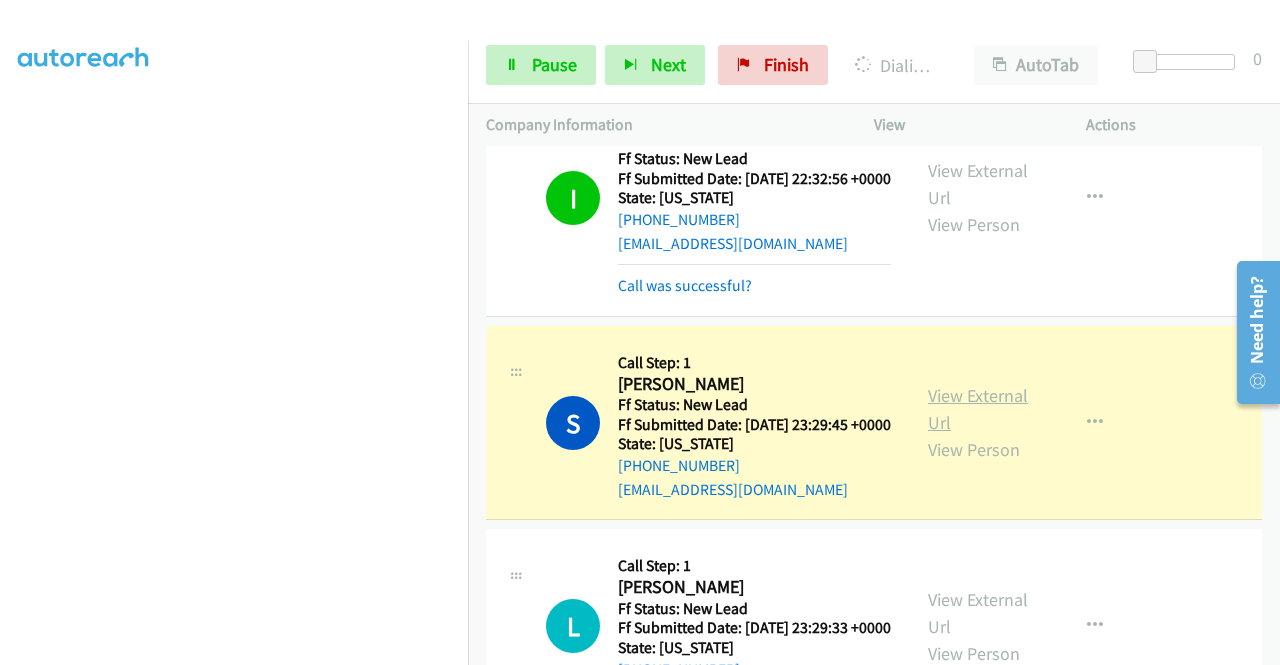 click on "View External Url" at bounding box center [978, 409] 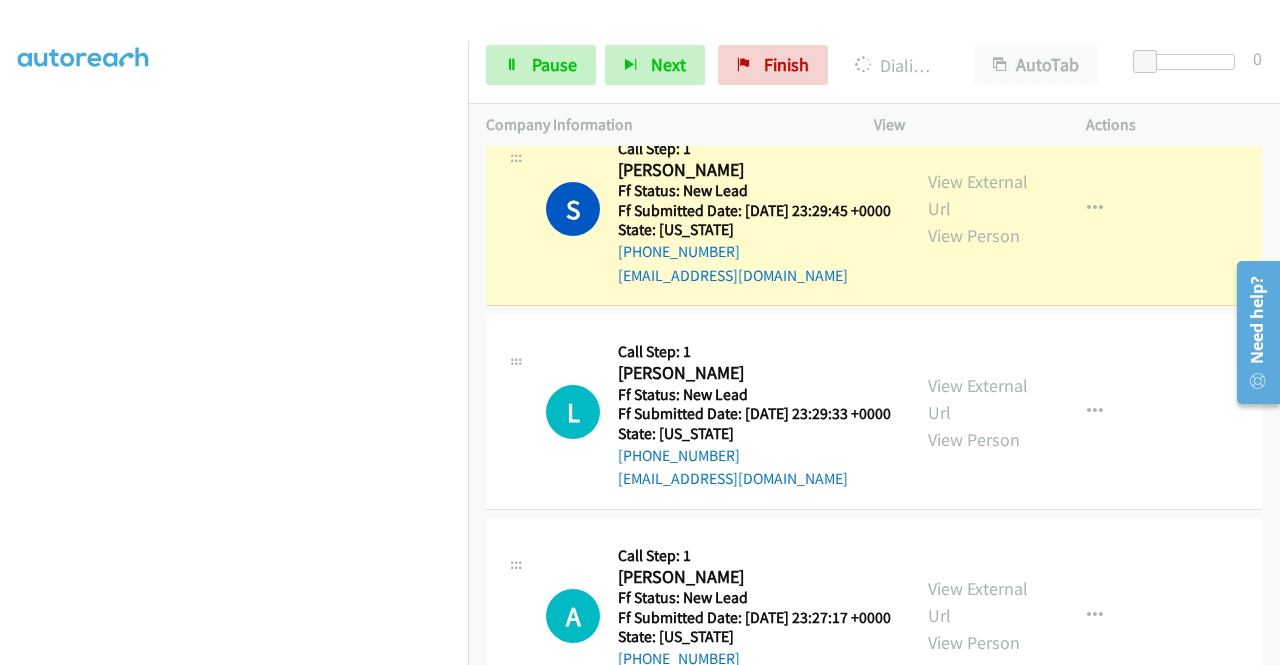 scroll, scrollTop: 1277, scrollLeft: 0, axis: vertical 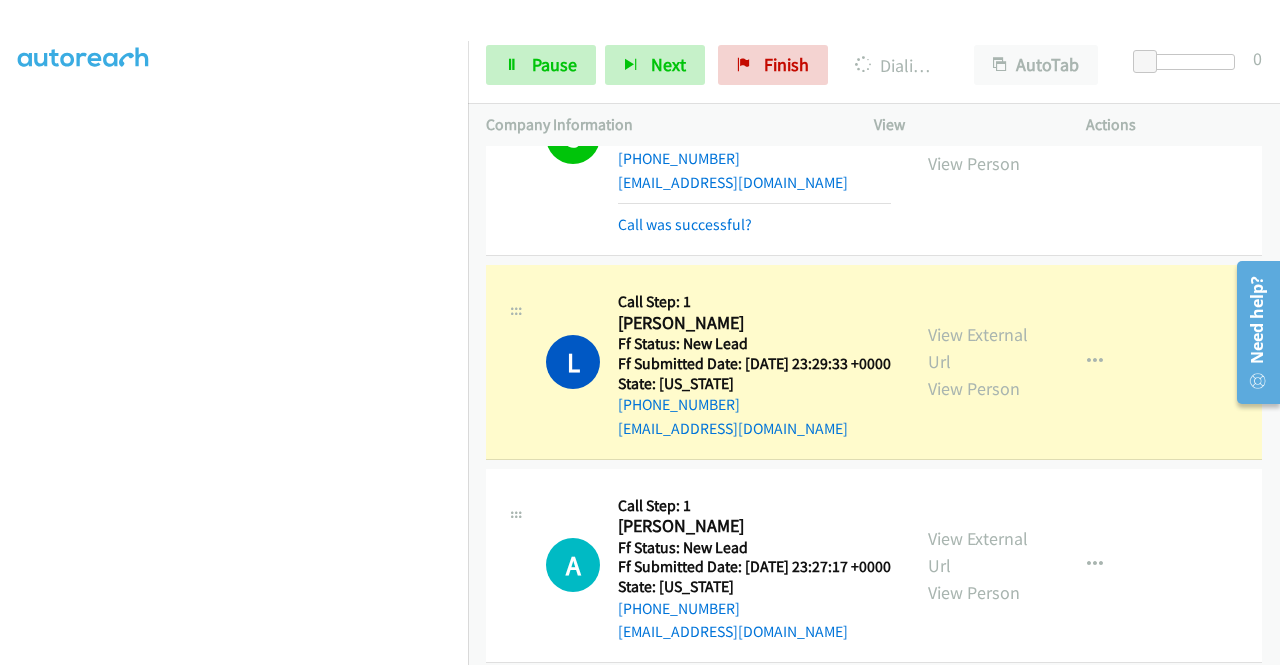 click on "View External Url
View Person
View External Url
Email
Schedule/Manage Callback
Skip Call
Add to do not call list" at bounding box center (1025, 362) 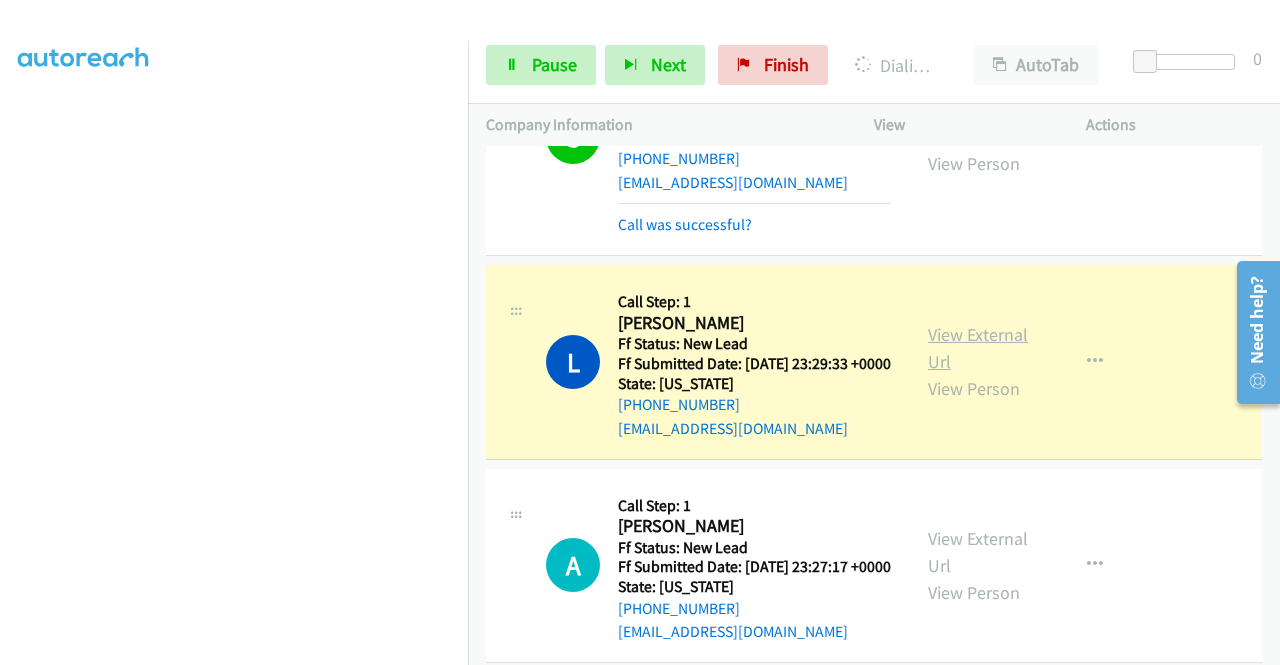 click on "View External Url" at bounding box center (978, 348) 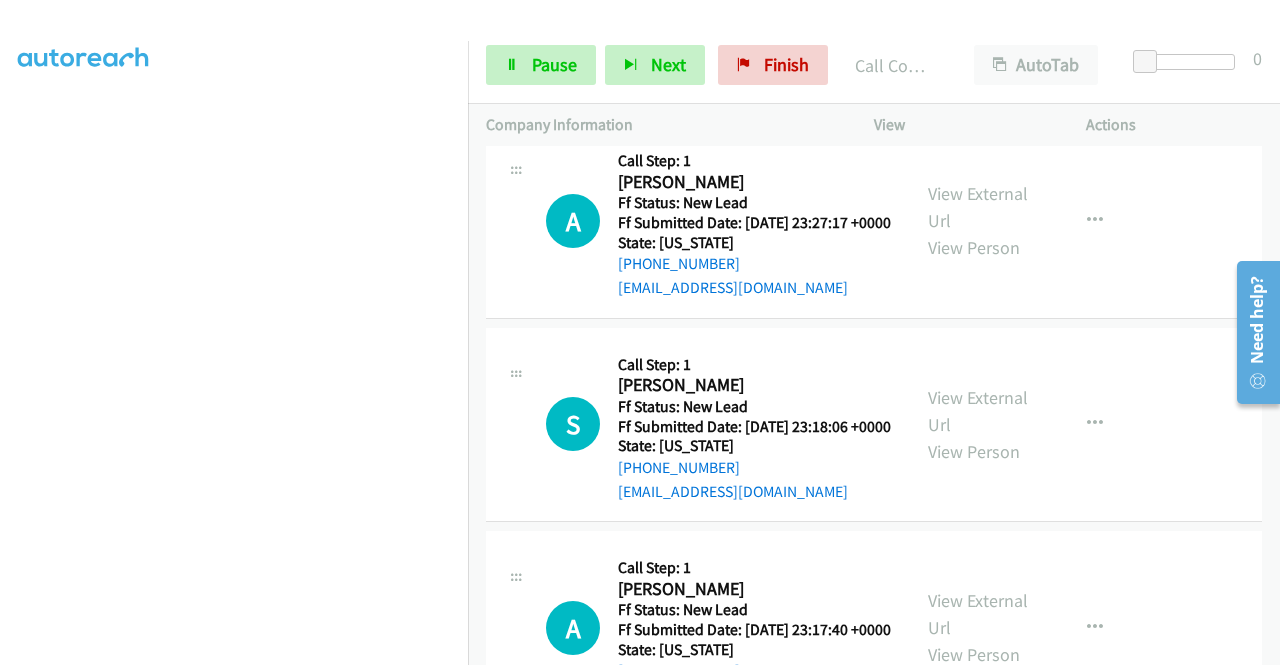 scroll, scrollTop: 1704, scrollLeft: 0, axis: vertical 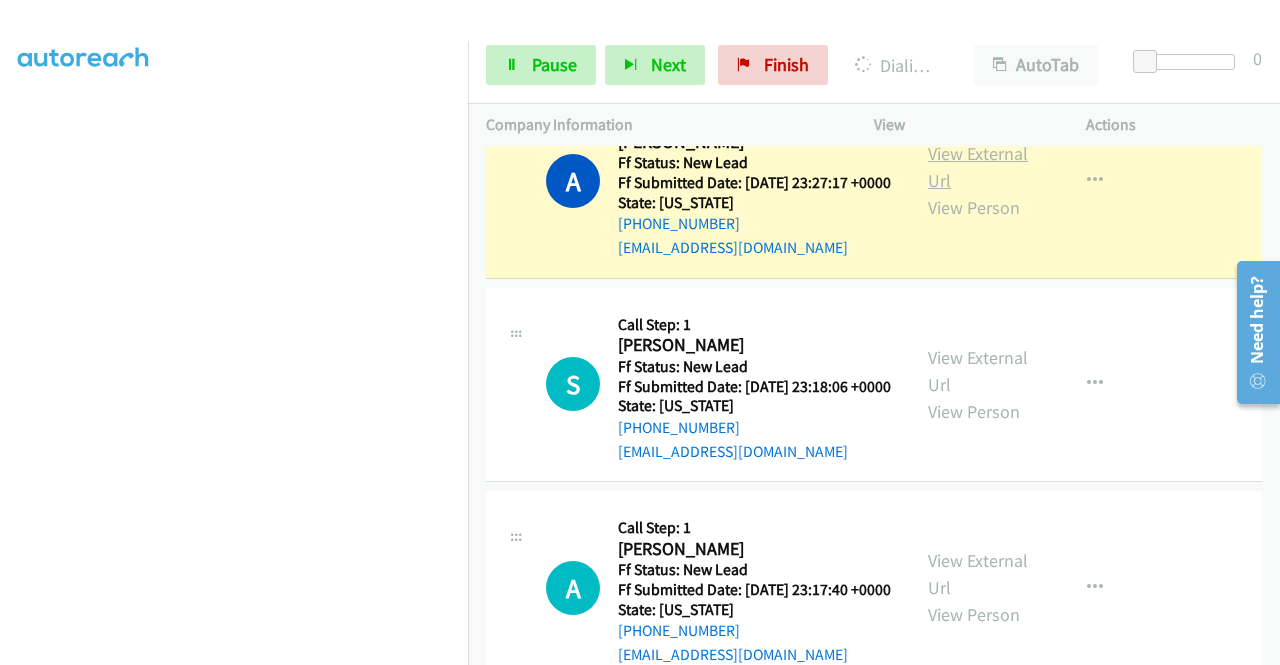 click on "View External Url" at bounding box center (978, 167) 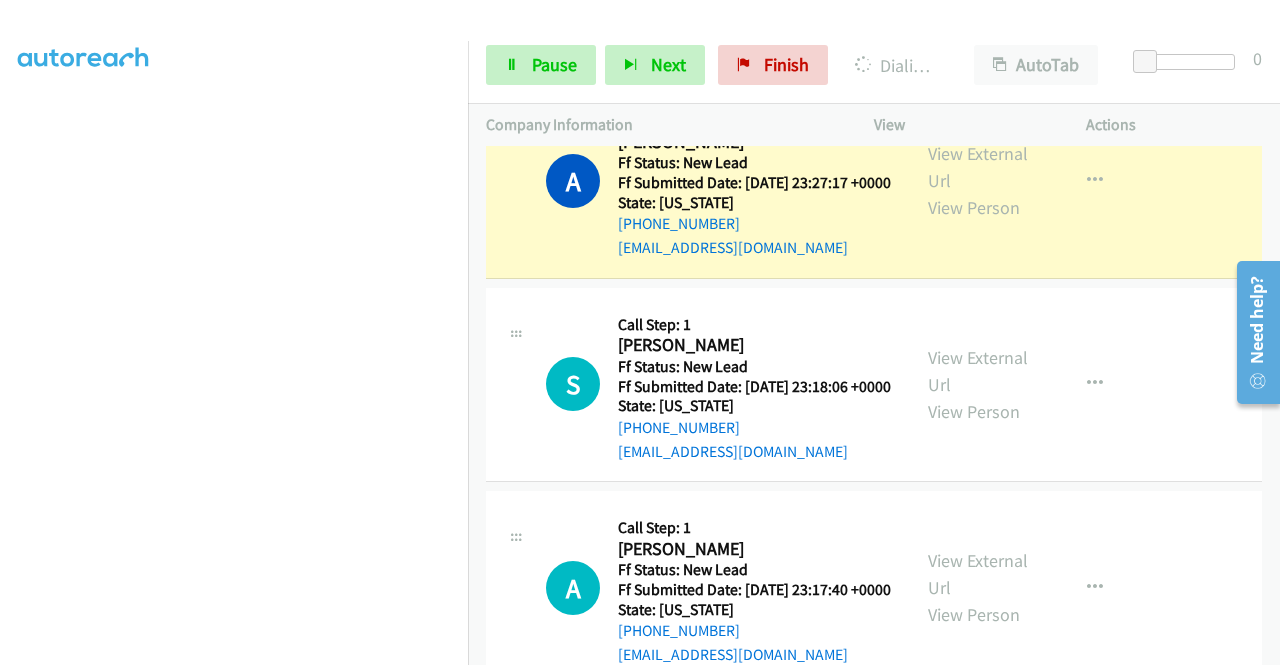 click on "+1 415-964-1034
Call failed - Please reload the list and try again
The Callbar Failed to Load Please Open it and Reload the Page
Hmm something isn't quite right.. Please refresh the page
Hmm something isn't quite right.. Please refresh the page
No records are currently dialable. We'll auto-refresh when new records are added or you can switch to another list or campaign.
Loading New Records ...
K
Callback Scheduled
Call Step: 1
Kelley Stevens
America/New_York
Ff Status: New Lead
Ff Submitted Date: 2025-07-28 22:47:22 +0000
State: Vermont
+1 720-684-7088
kelleystevens1224@gmail.com
Call was successful?
View External Url
View Person
View External Url
Email
Schedule/Manage Callback
Skip Call
Add to do not call list
G
Callback Scheduled
Call Step: 1" at bounding box center (874, 405) 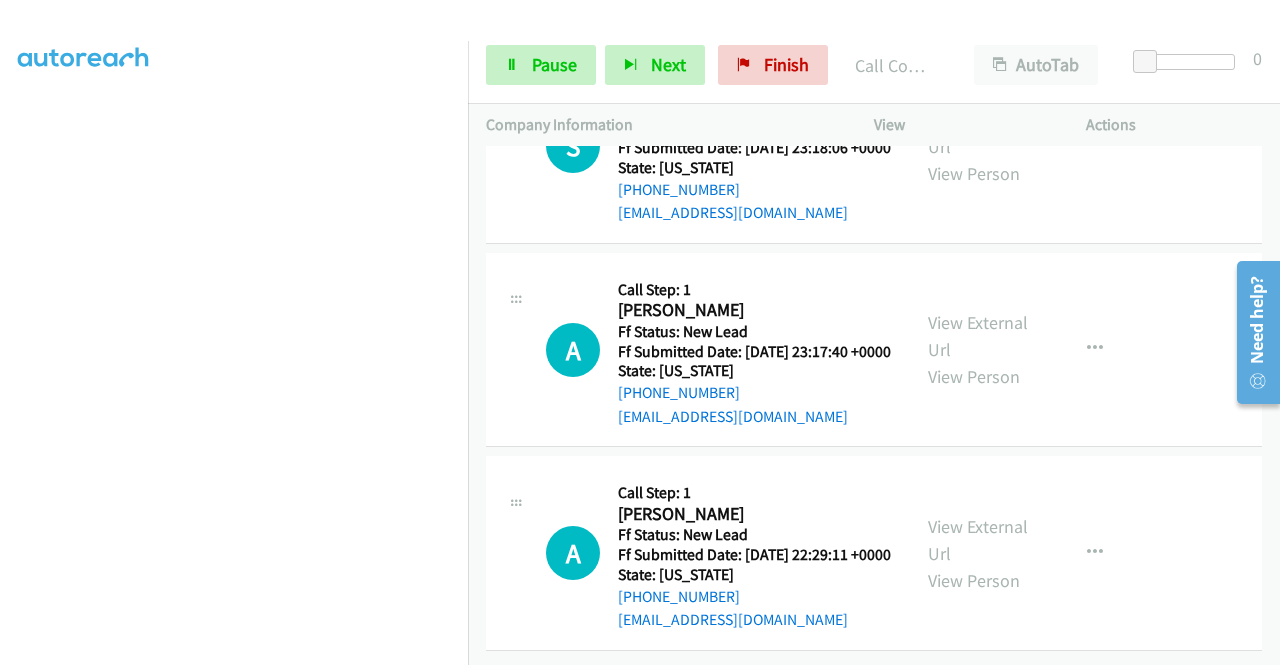 scroll, scrollTop: 2024, scrollLeft: 0, axis: vertical 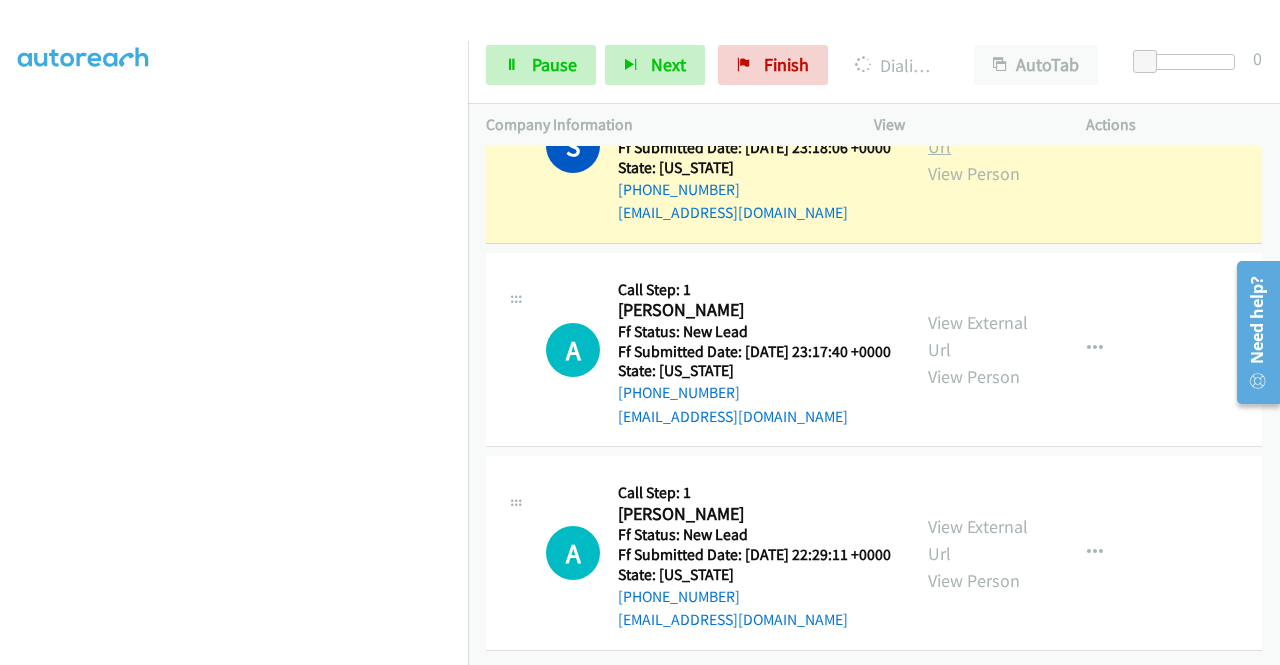 click on "View External Url" at bounding box center (978, 133) 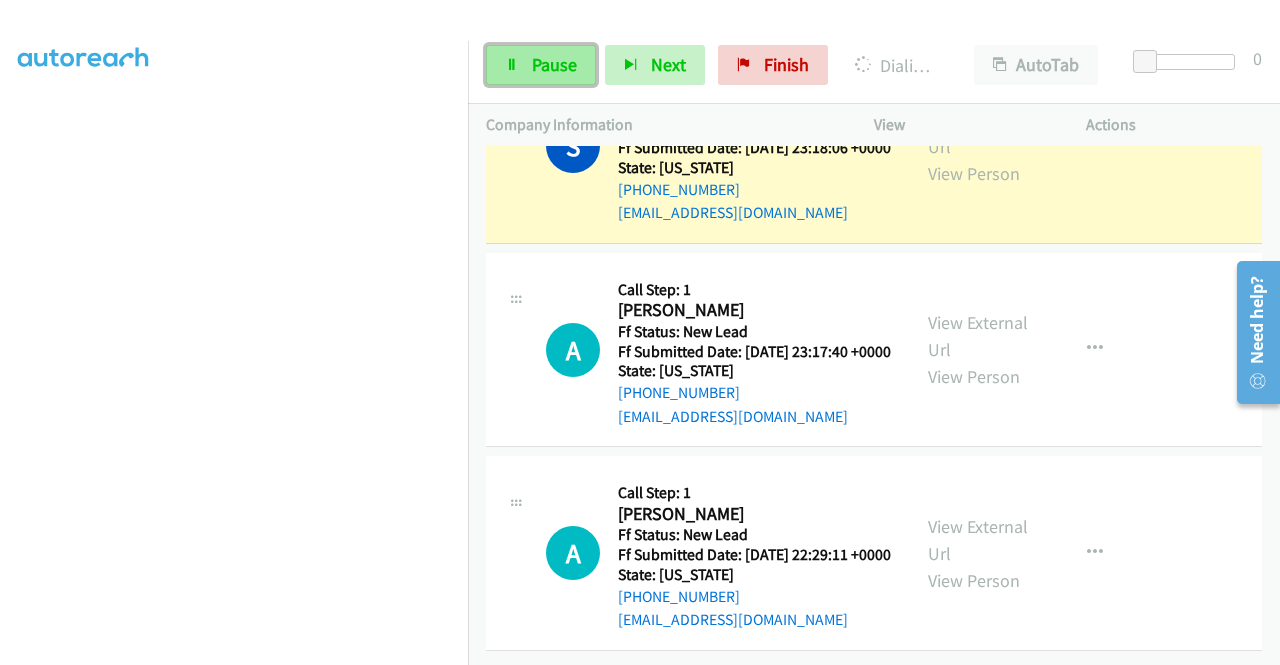 click on "Pause" at bounding box center [541, 65] 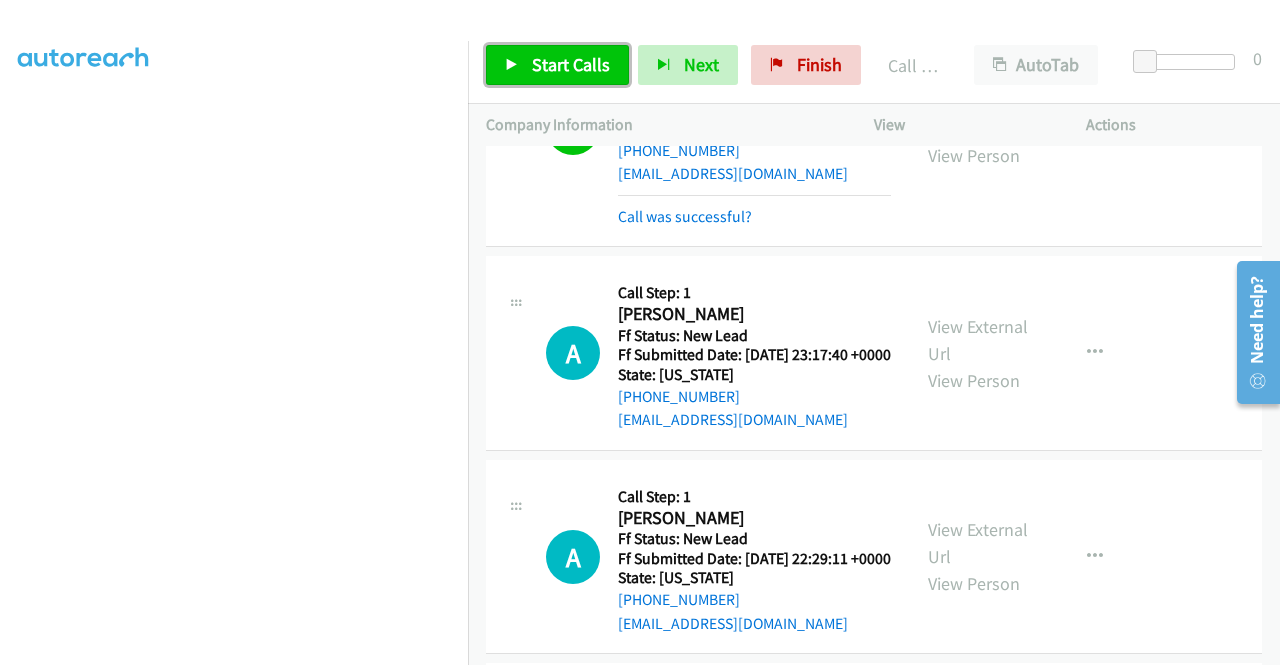 click on "Start Calls" at bounding box center (557, 65) 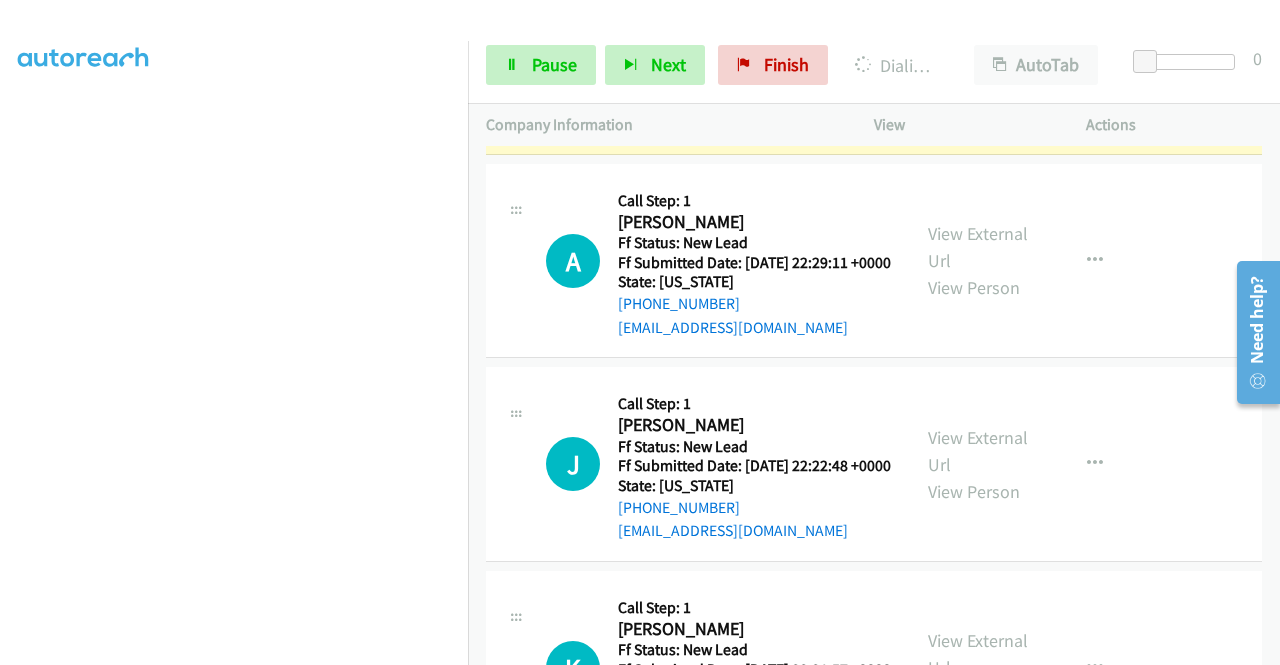 scroll, scrollTop: 2266, scrollLeft: 0, axis: vertical 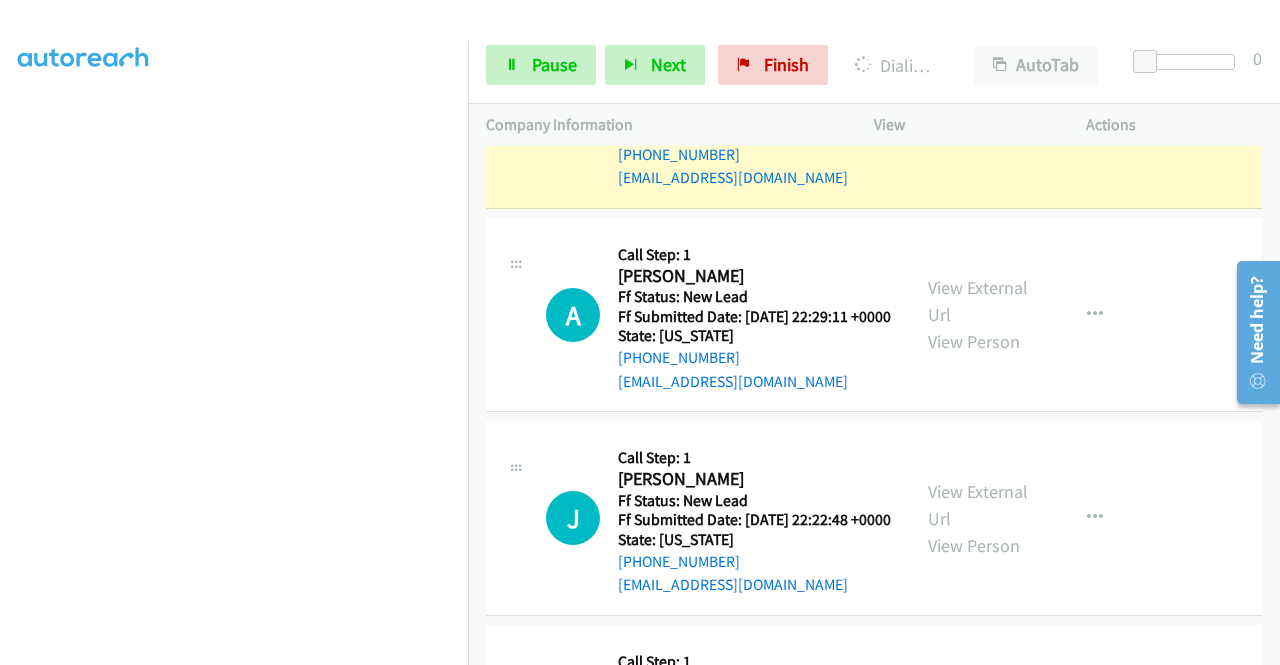 click on "View External Url" at bounding box center (978, 98) 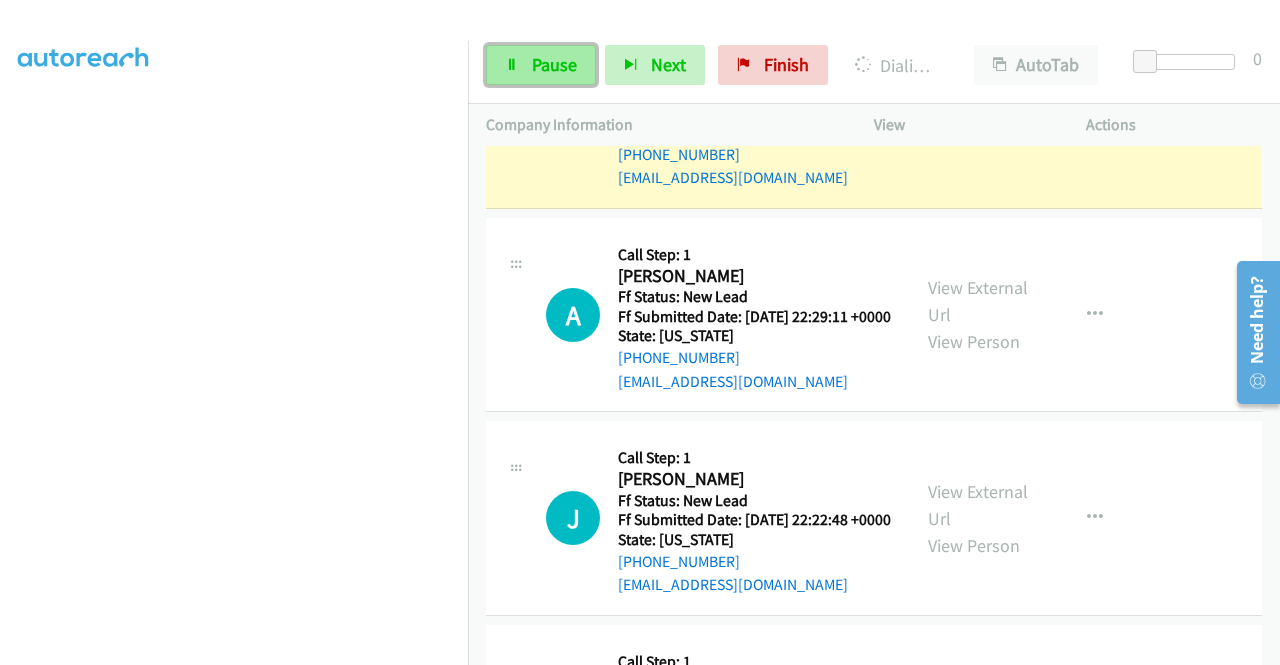 click on "Pause" at bounding box center [541, 65] 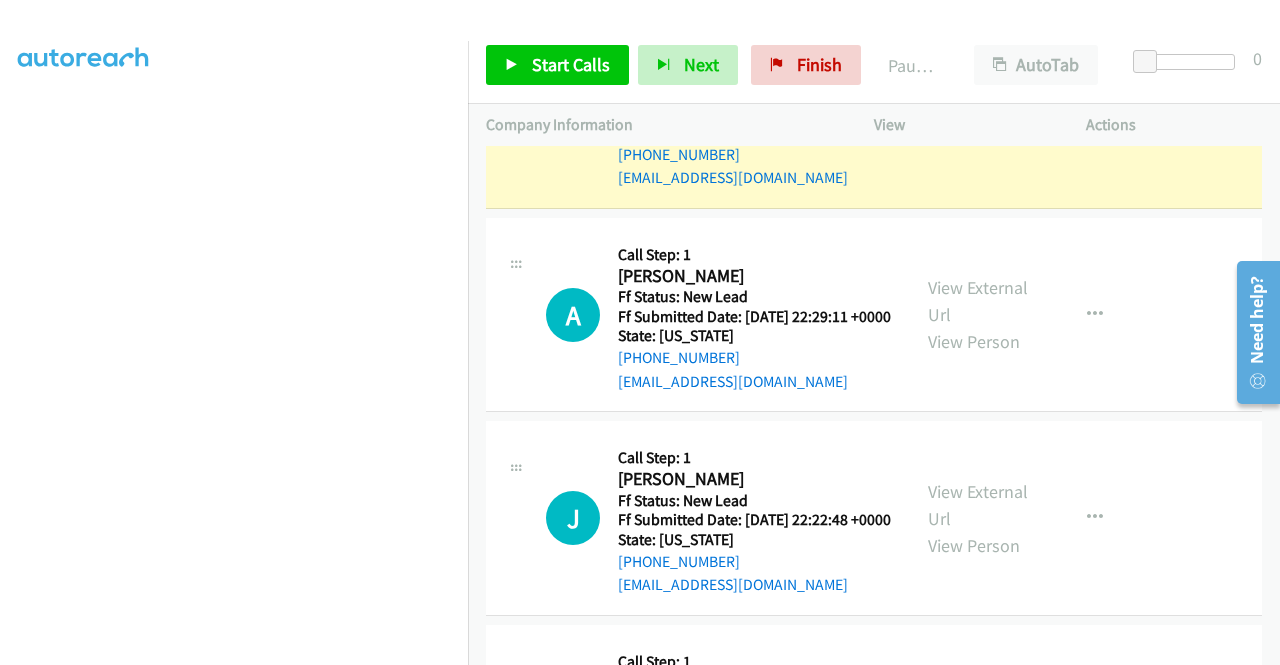 scroll, scrollTop: 0, scrollLeft: 0, axis: both 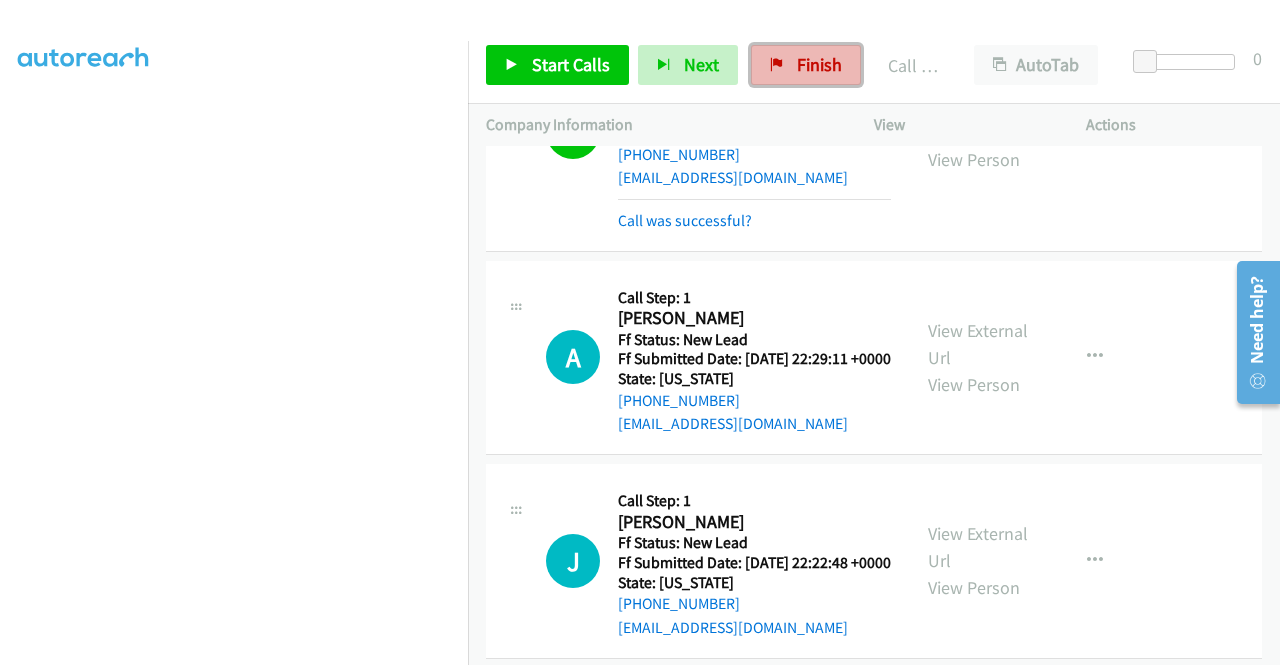 click on "Finish" at bounding box center [819, 64] 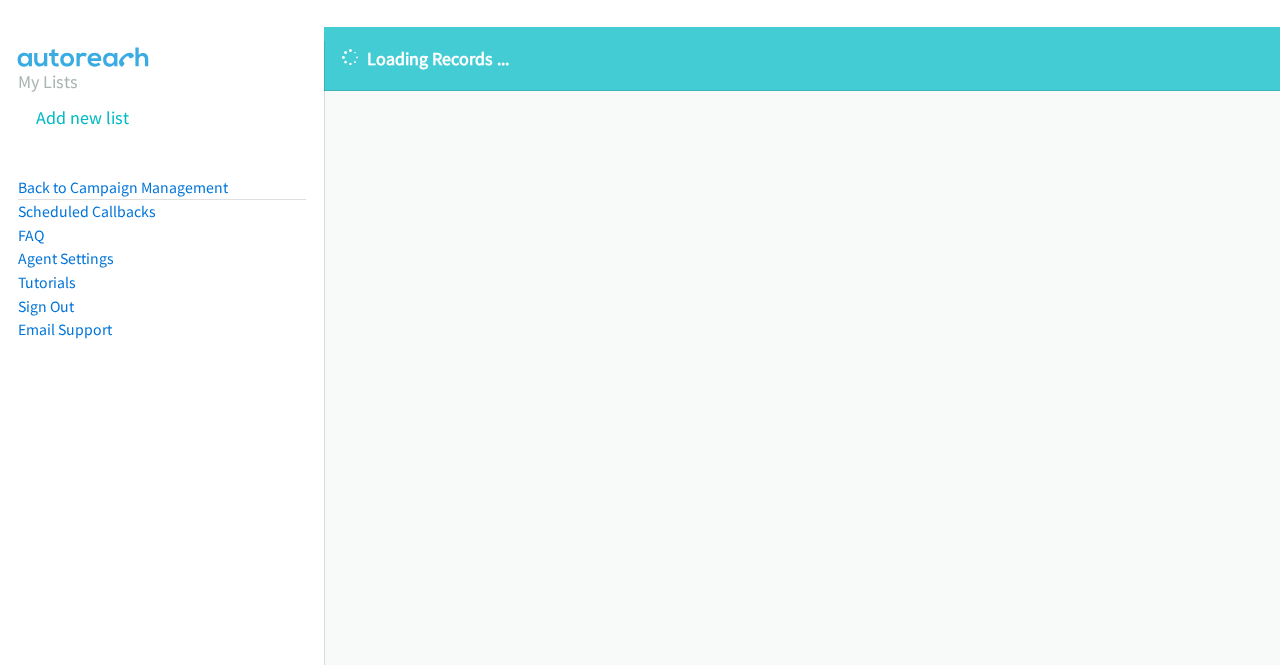 scroll, scrollTop: 0, scrollLeft: 0, axis: both 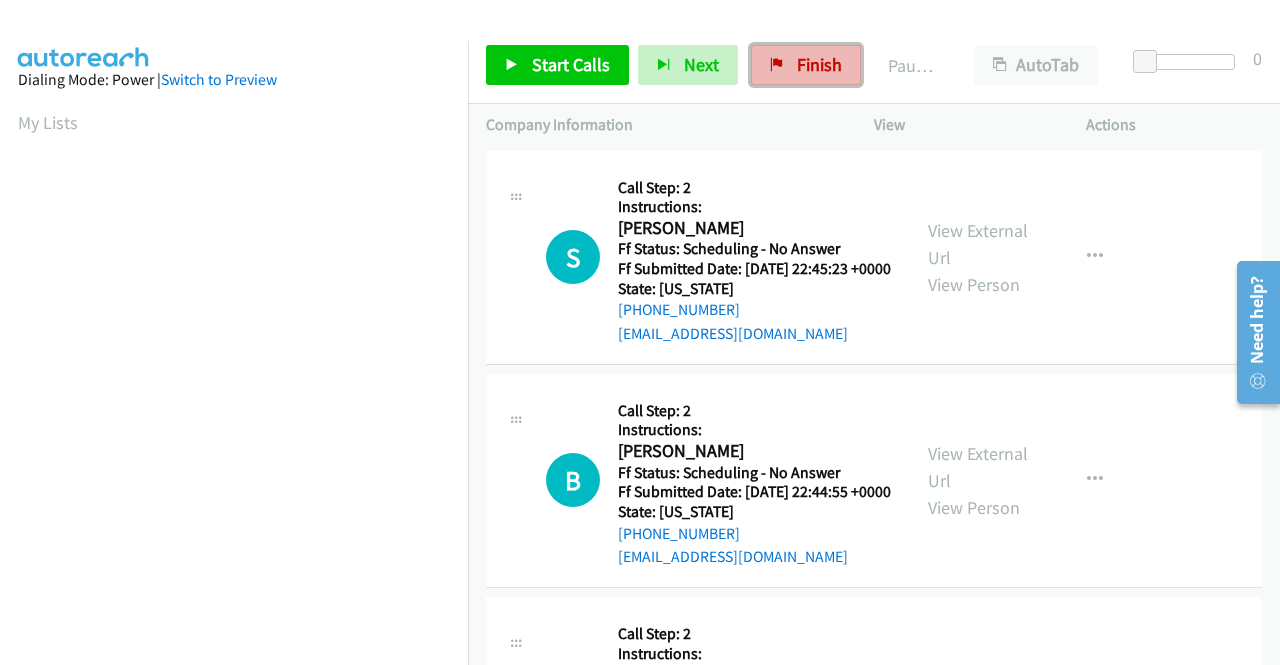 click on "Finish" at bounding box center [806, 65] 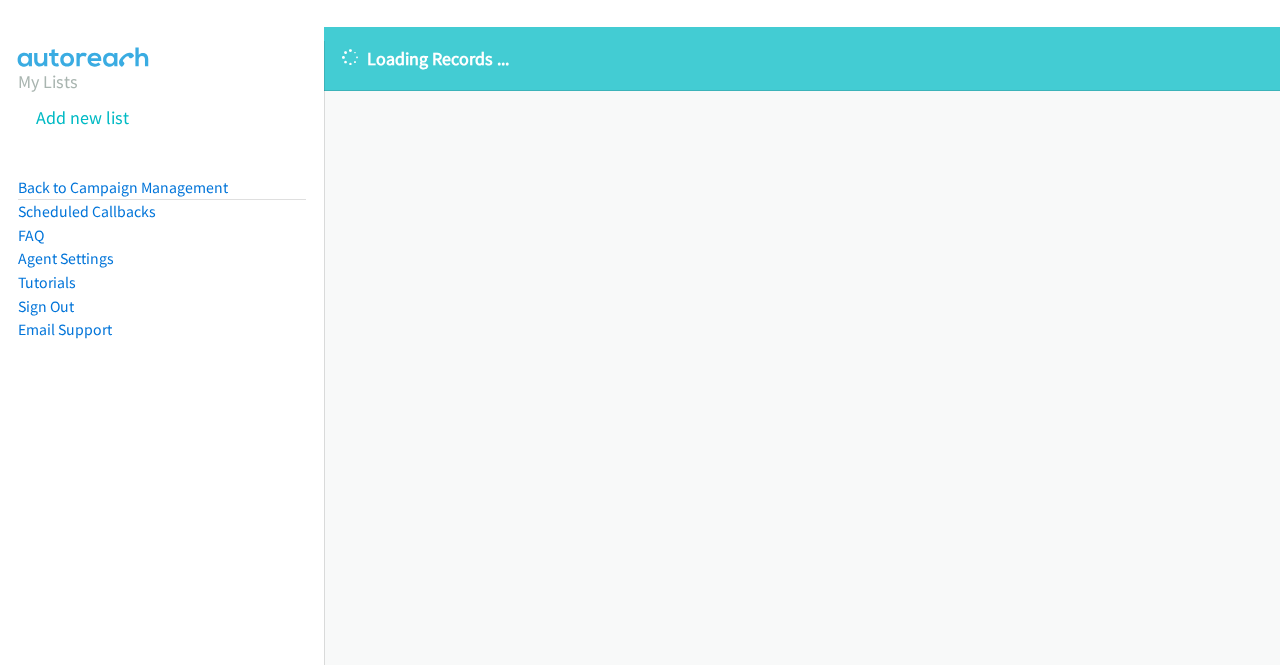 scroll, scrollTop: 0, scrollLeft: 0, axis: both 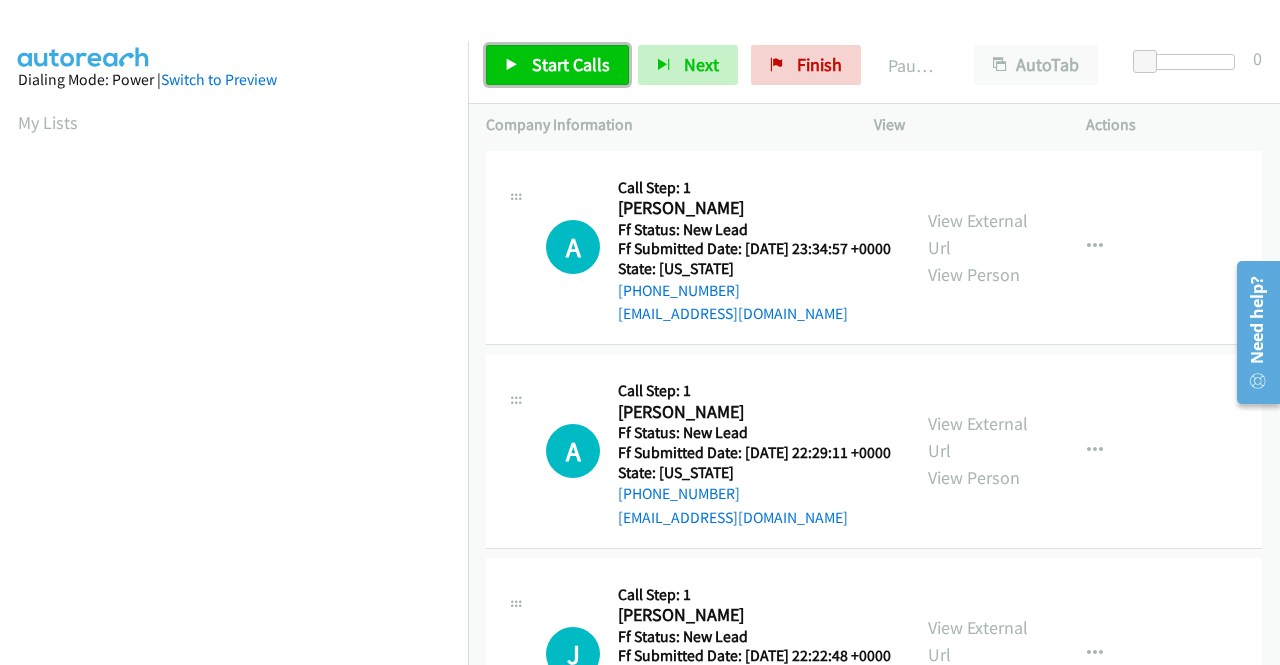 click on "Start Calls" at bounding box center (571, 64) 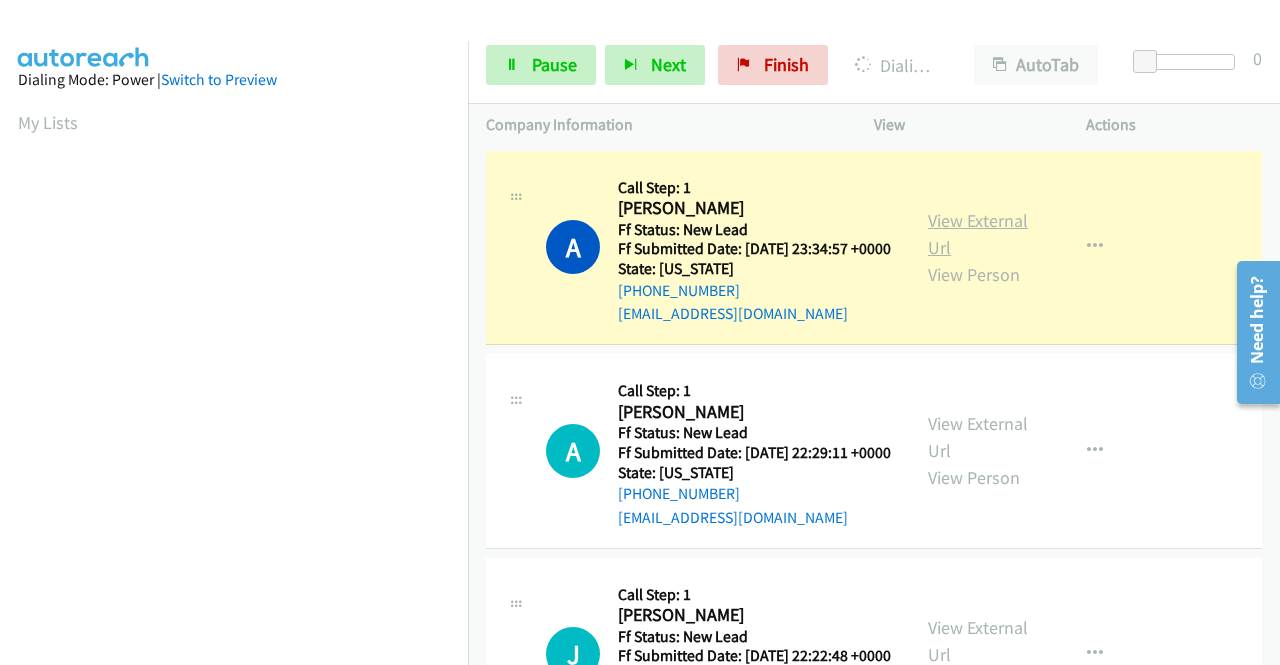 click on "View External Url" at bounding box center [978, 234] 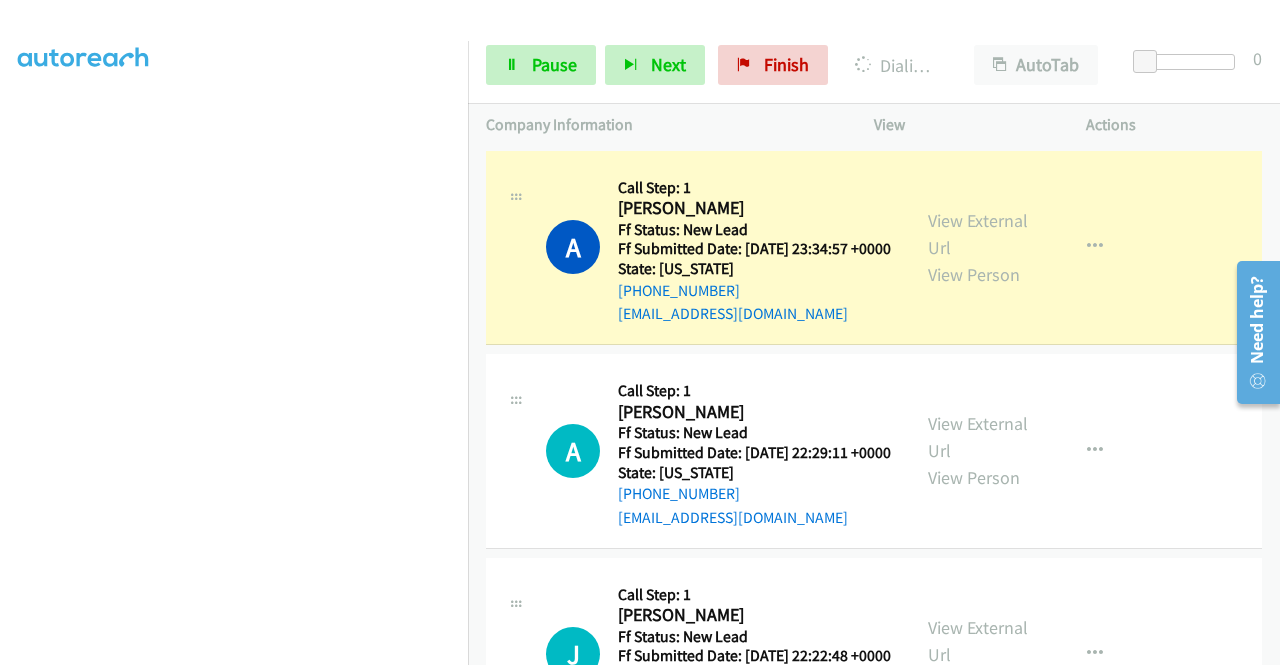 scroll, scrollTop: 413, scrollLeft: 0, axis: vertical 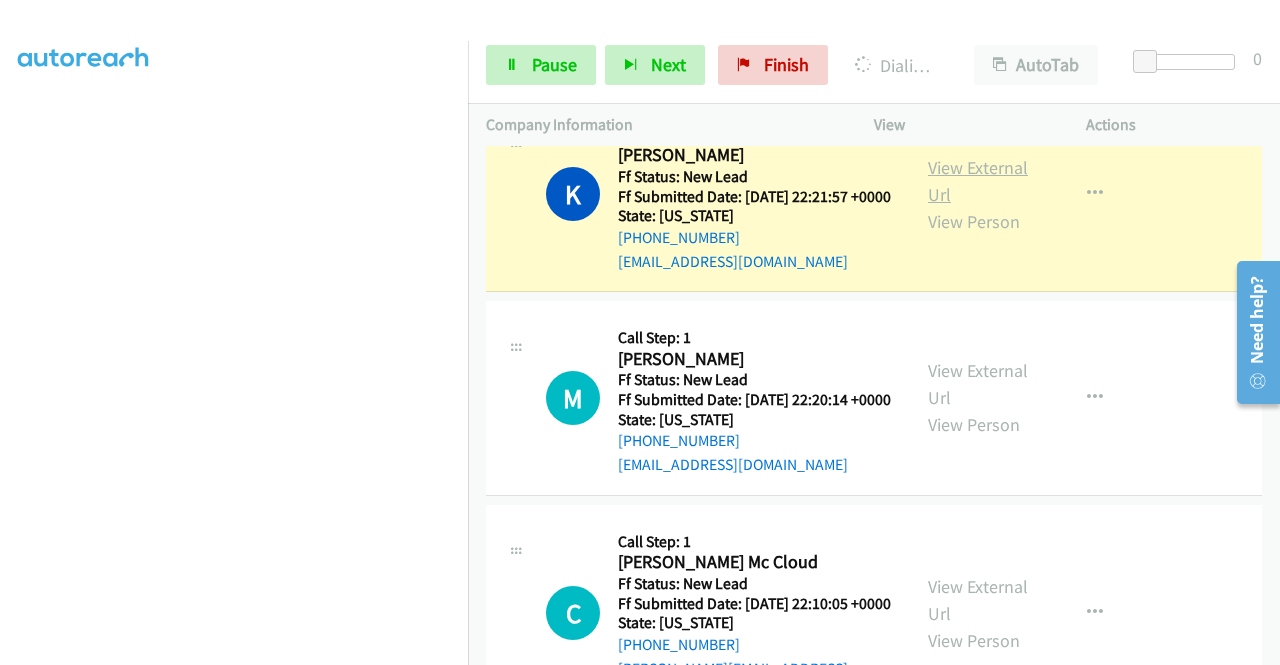 click on "View External Url" at bounding box center [978, 181] 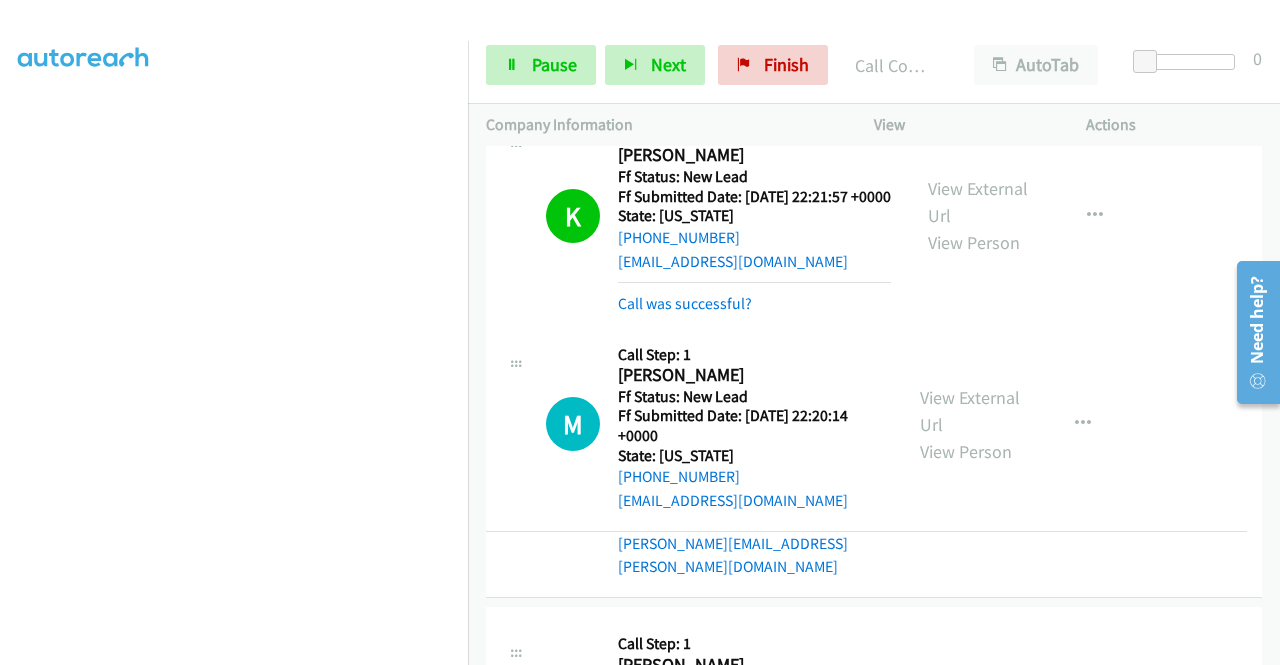 drag, startPoint x: 850, startPoint y: 428, endPoint x: 785, endPoint y: 338, distance: 111.01801 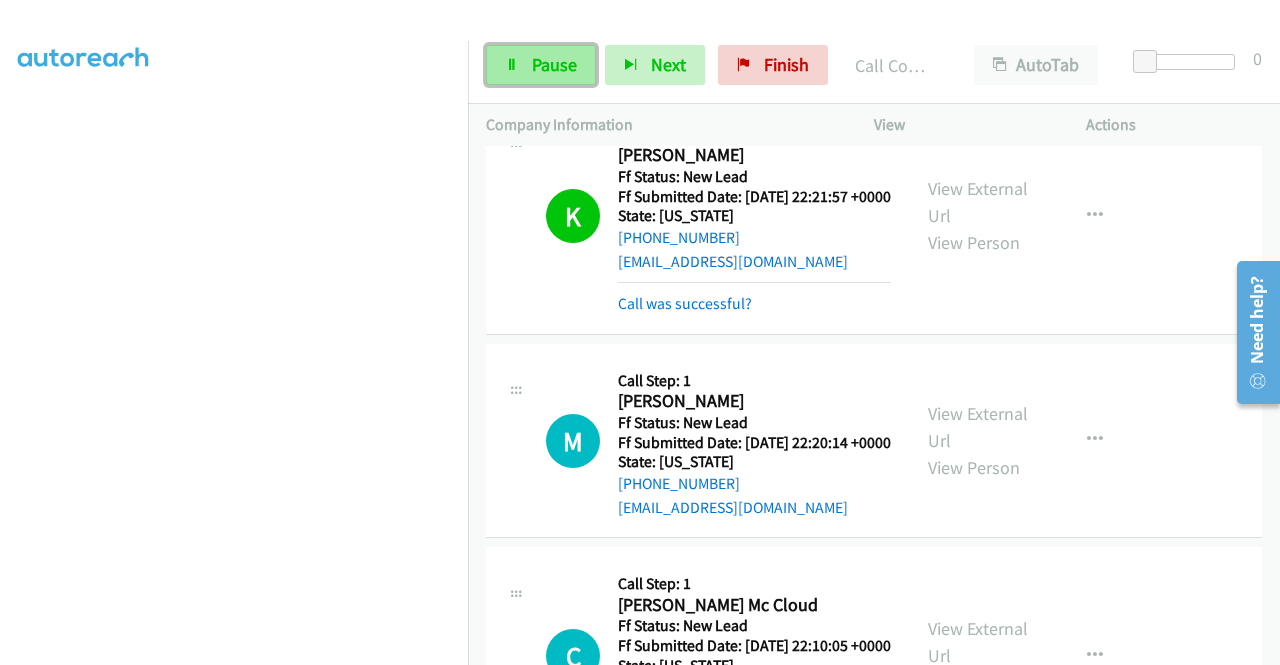 click on "Pause" at bounding box center (554, 64) 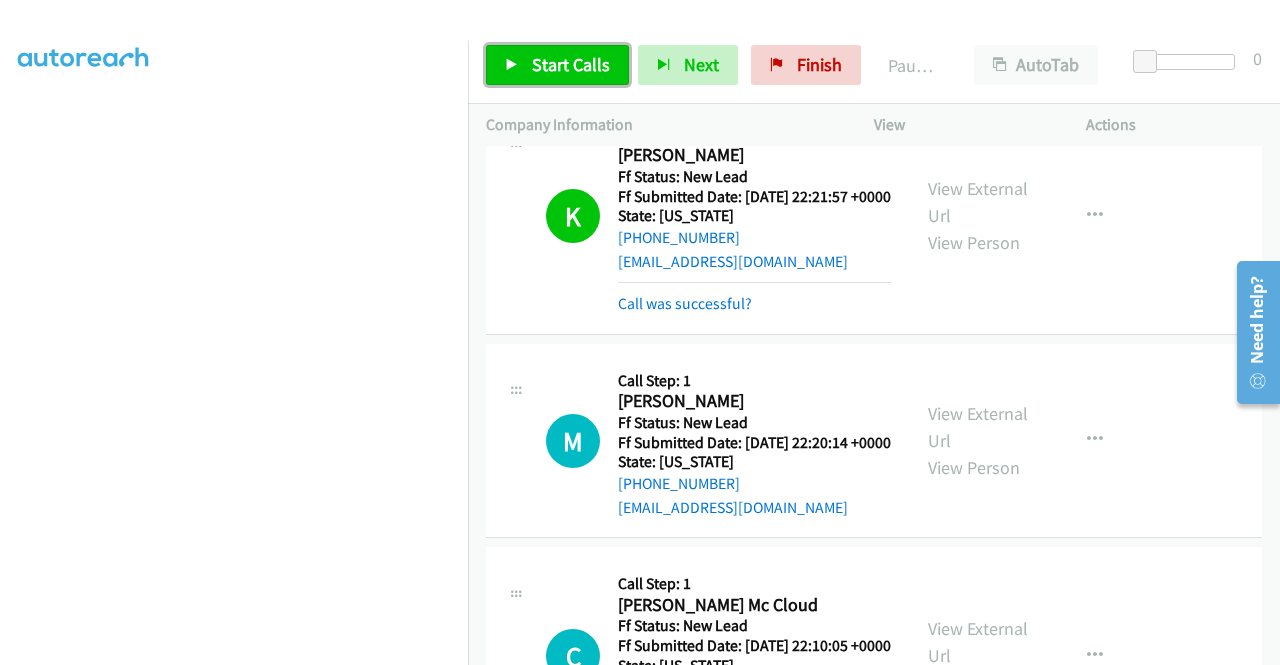 click on "Start Calls" at bounding box center (571, 64) 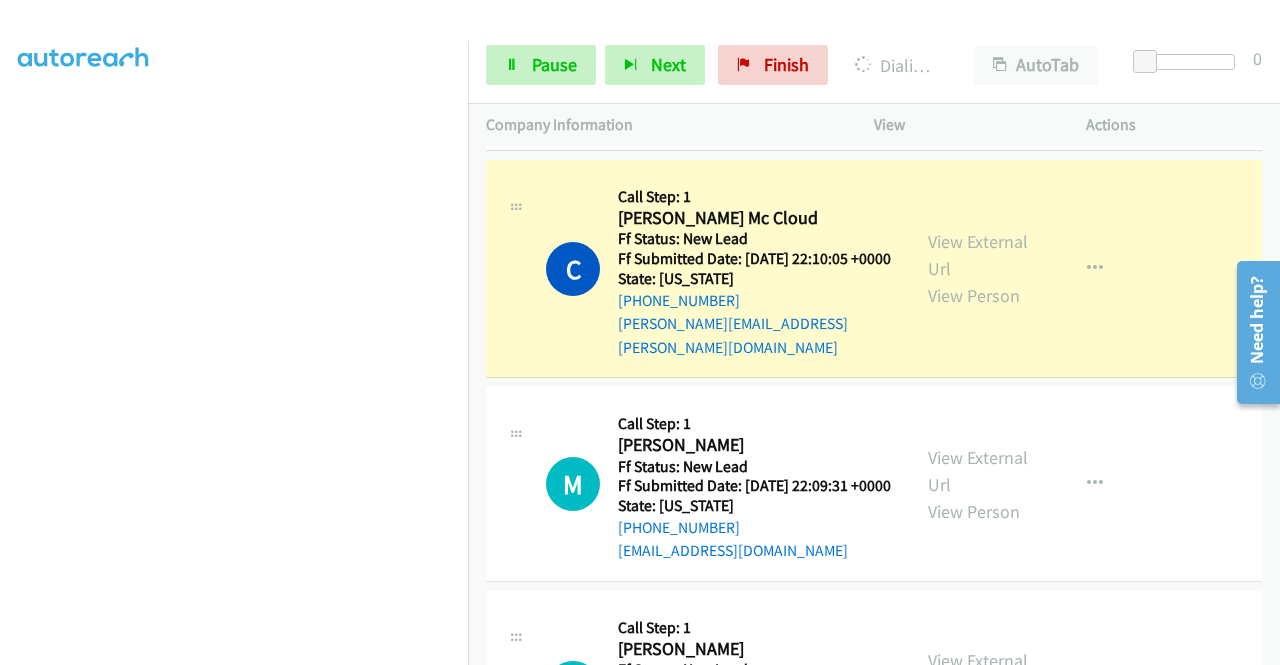 scroll, scrollTop: 1133, scrollLeft: 0, axis: vertical 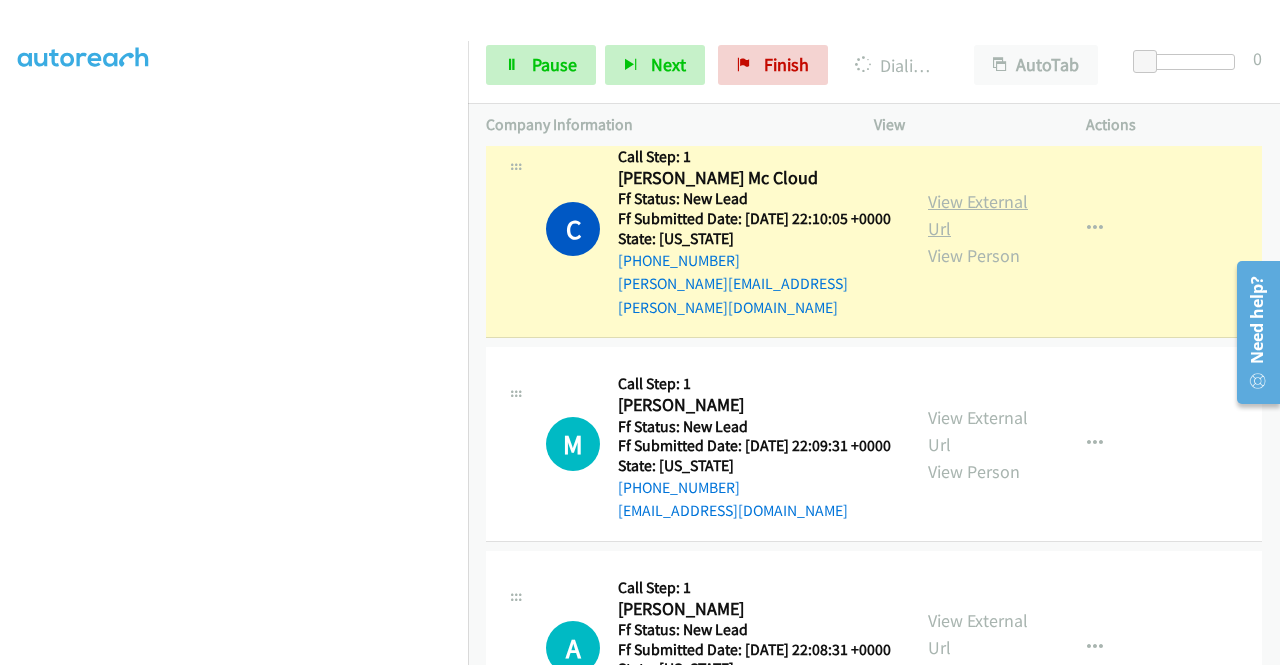 click on "View External Url" at bounding box center [978, 215] 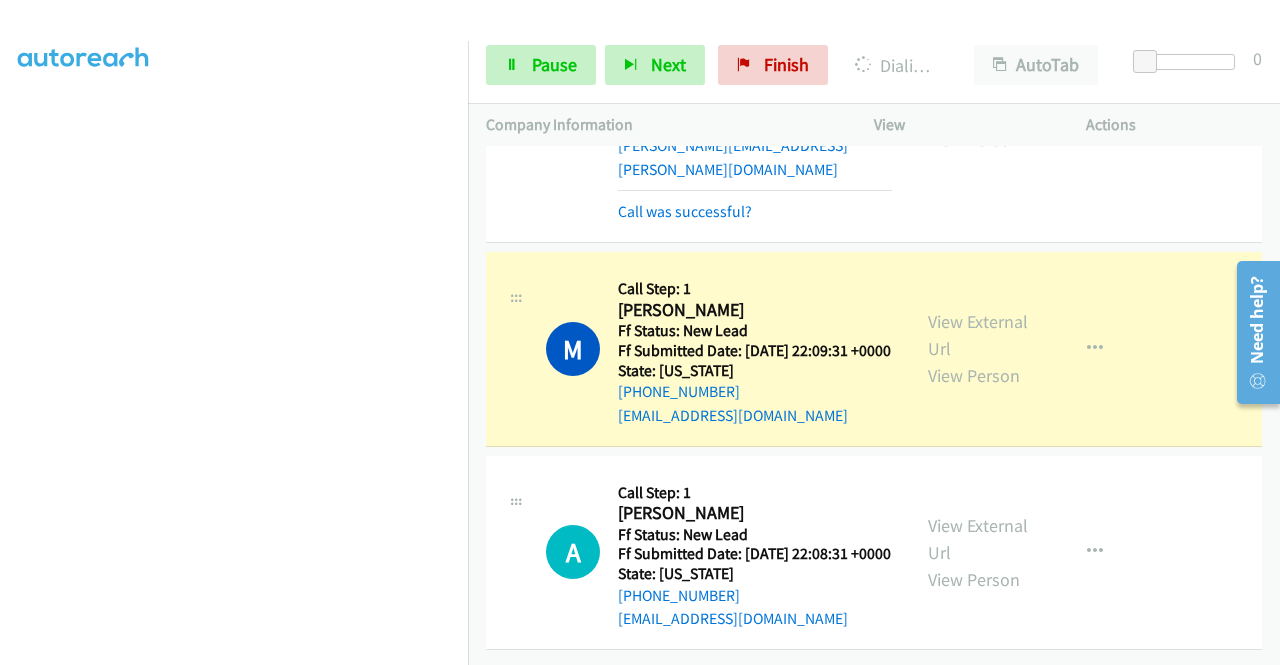 scroll, scrollTop: 1373, scrollLeft: 0, axis: vertical 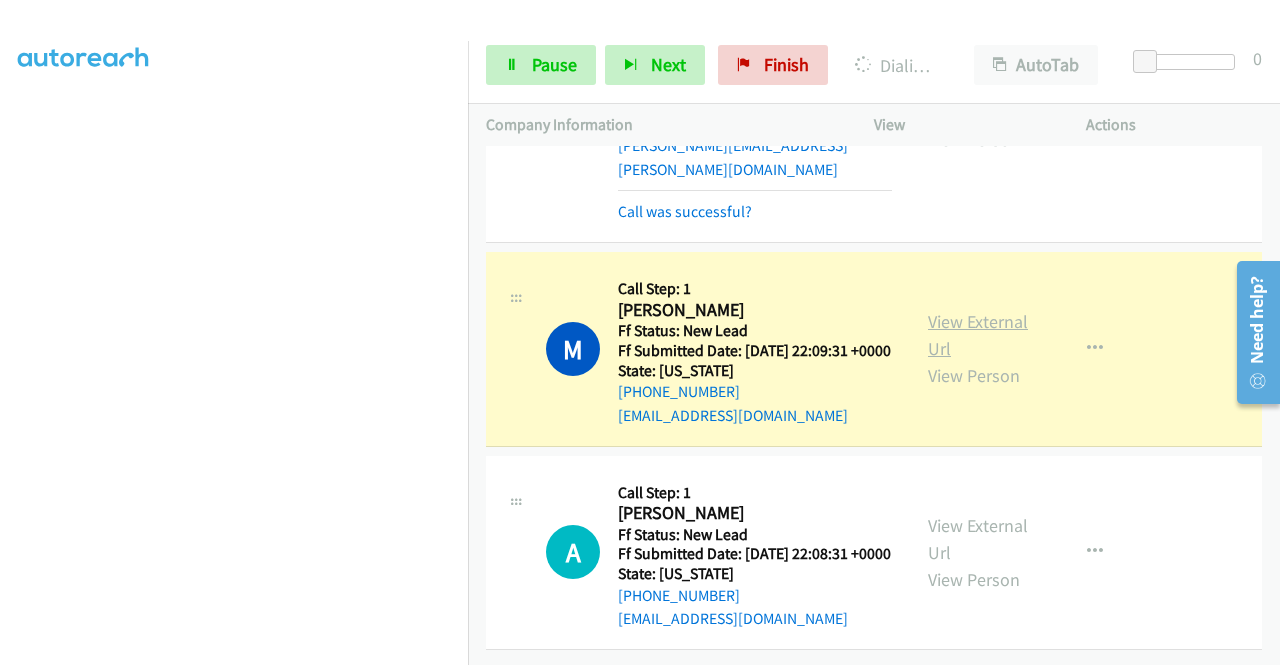 click on "View External Url" at bounding box center (978, 335) 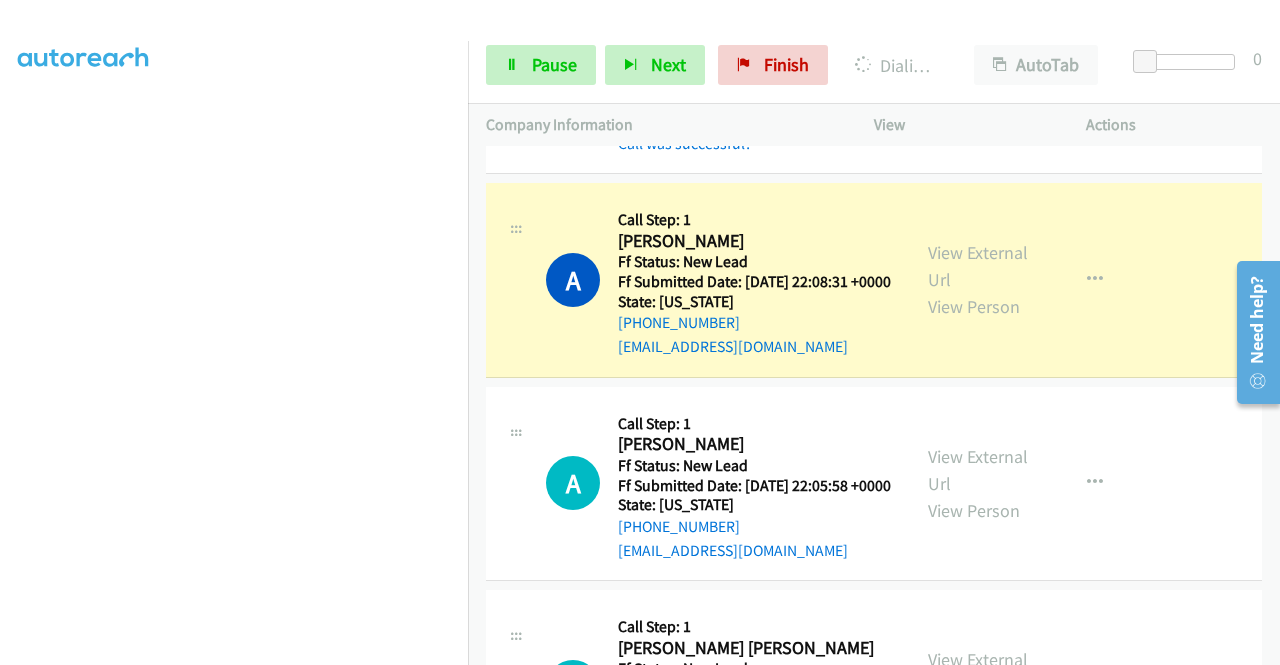 scroll, scrollTop: 1653, scrollLeft: 0, axis: vertical 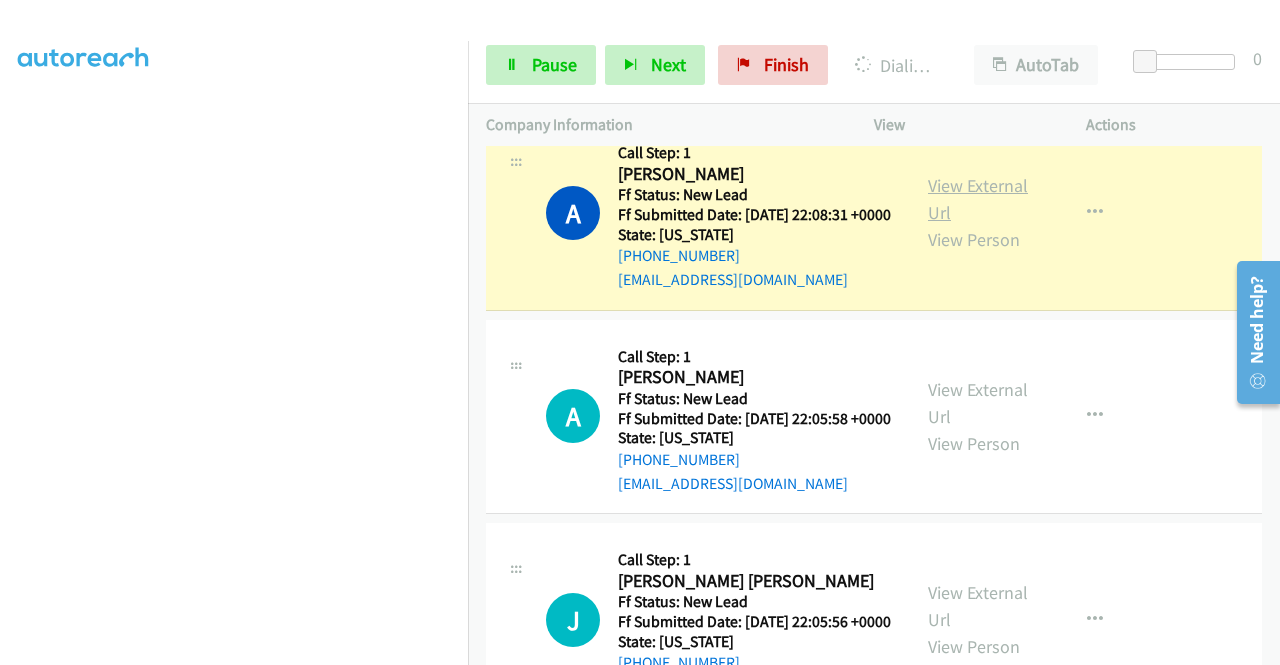click on "View External Url" at bounding box center (978, 199) 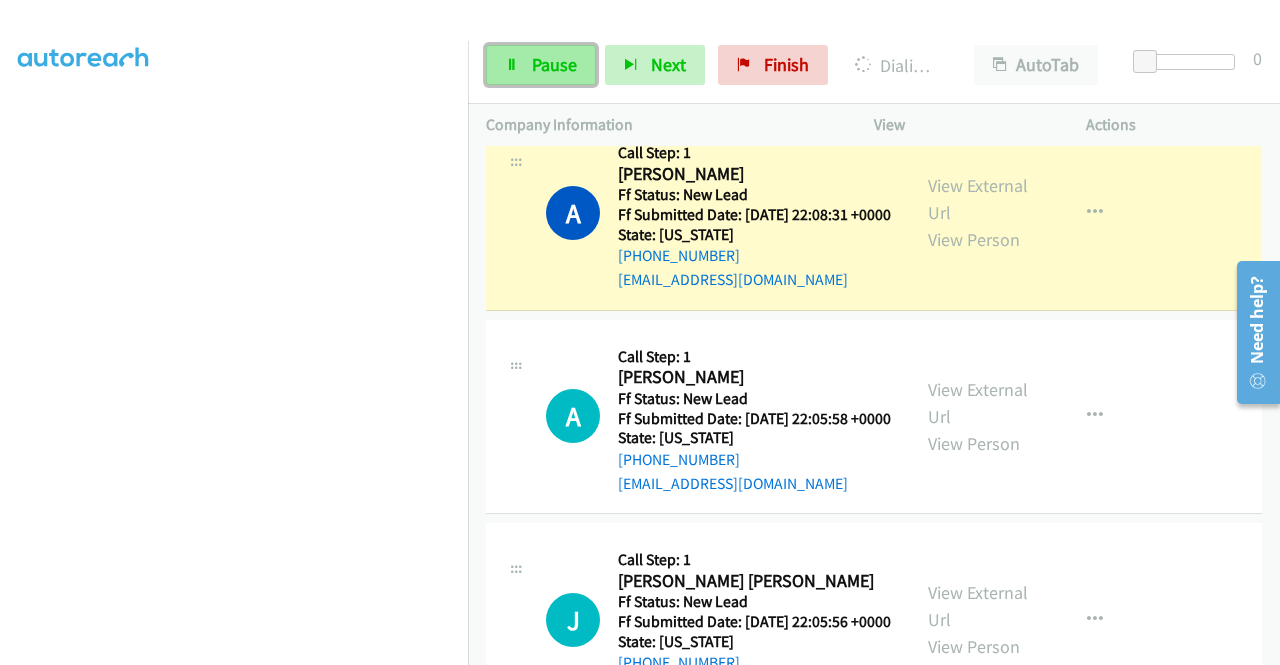 click on "Pause" at bounding box center [541, 65] 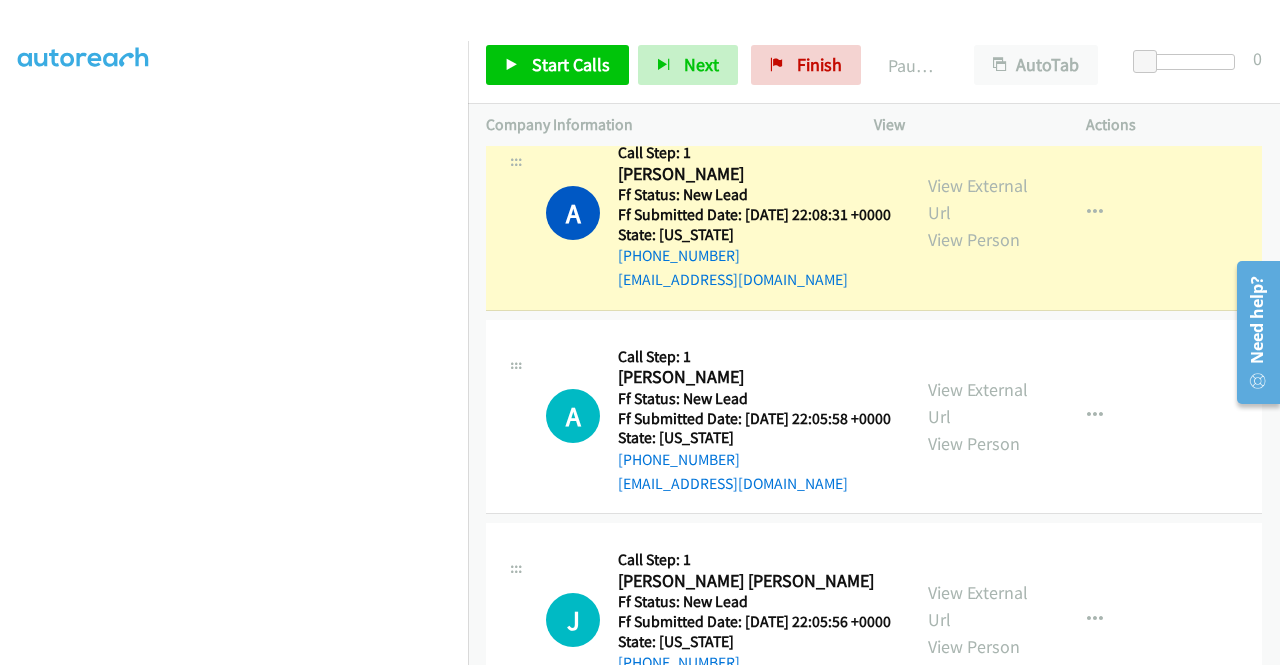 click on "Dialing Mode: Power
|
Switch to Preview
My Lists" at bounding box center [234, 181] 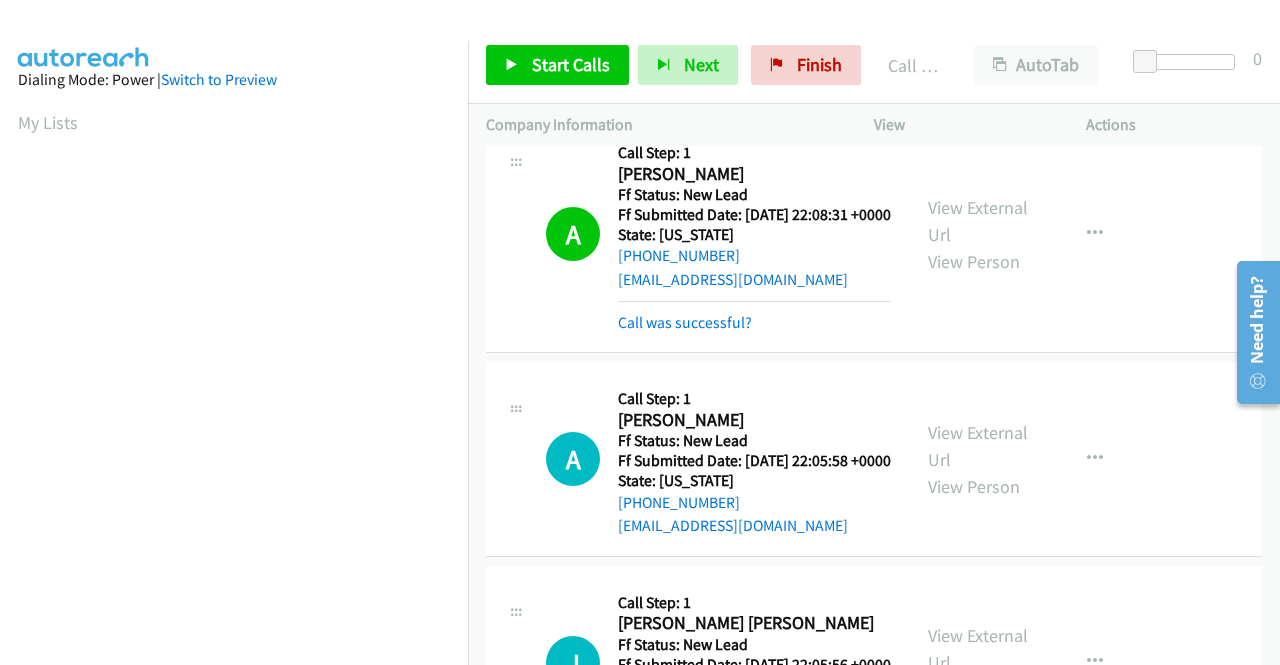 scroll, scrollTop: 456, scrollLeft: 0, axis: vertical 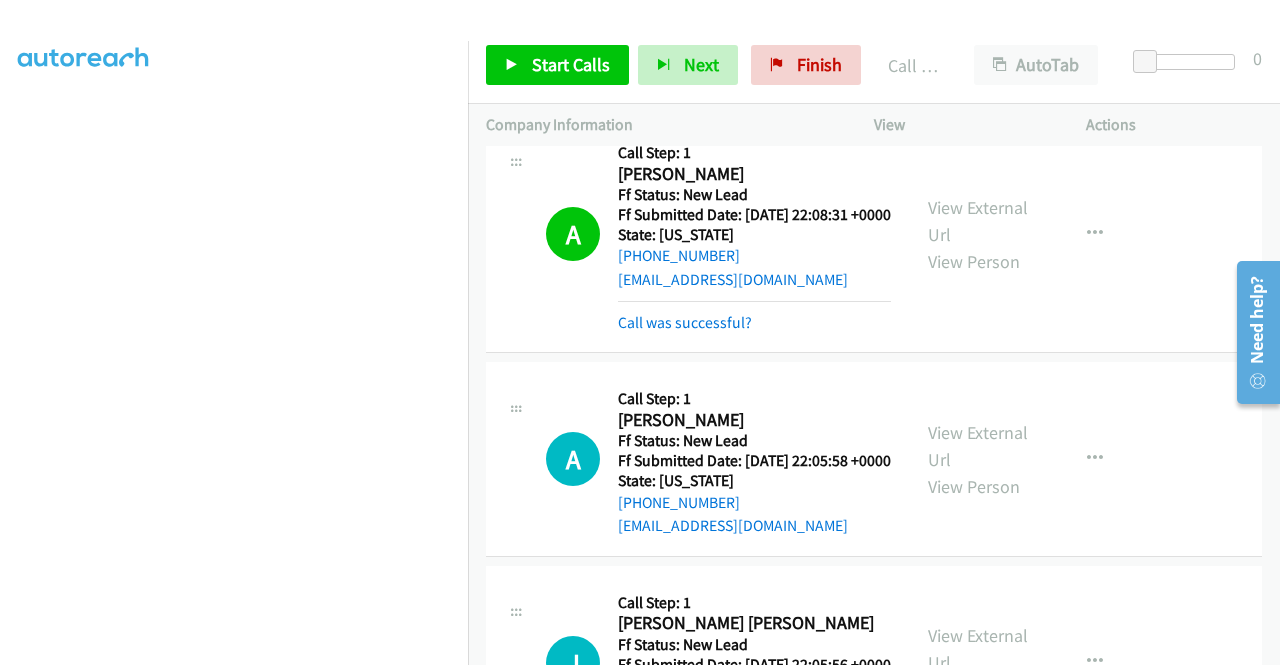 click on "Start Calls
Pause
Next
Finish
Call Completed
AutoTab
AutoTab
0" at bounding box center [874, 65] 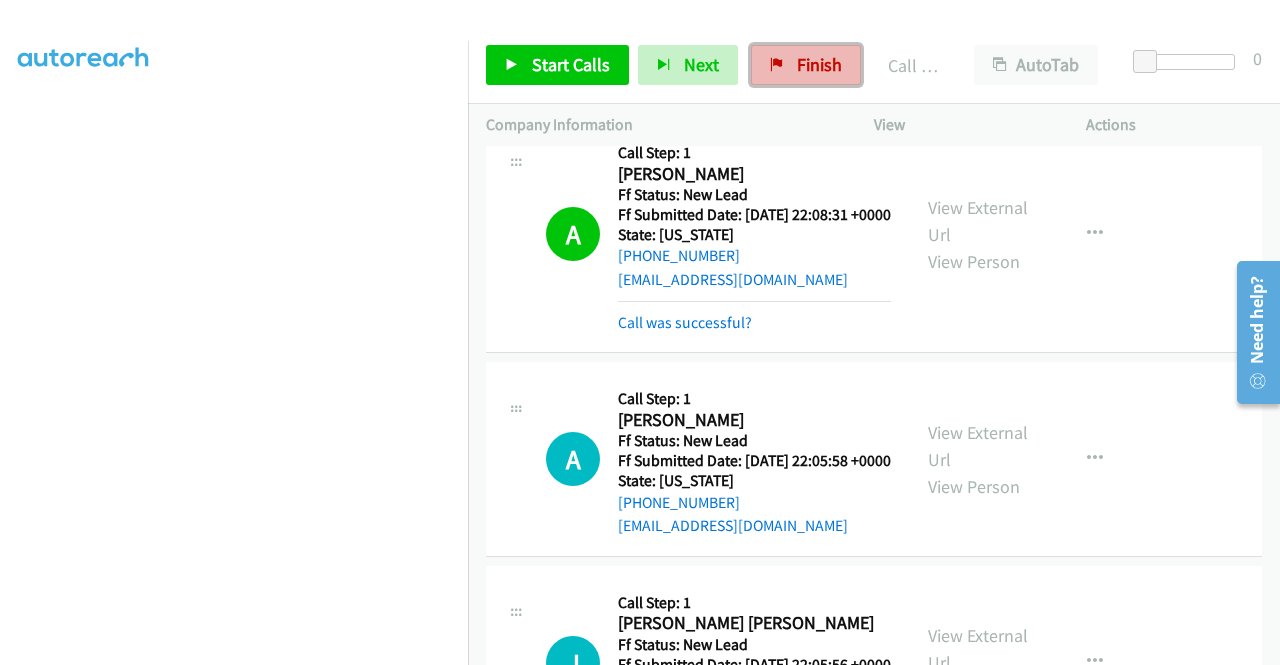 click on "Finish" at bounding box center (819, 64) 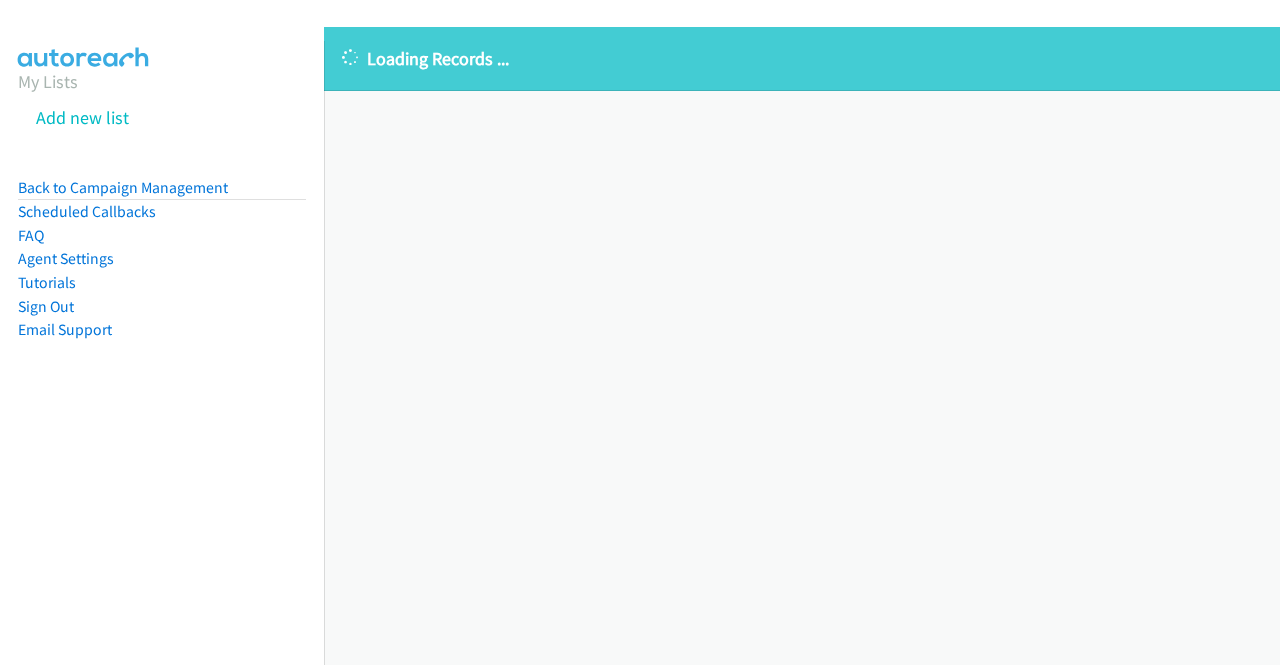 scroll, scrollTop: 0, scrollLeft: 0, axis: both 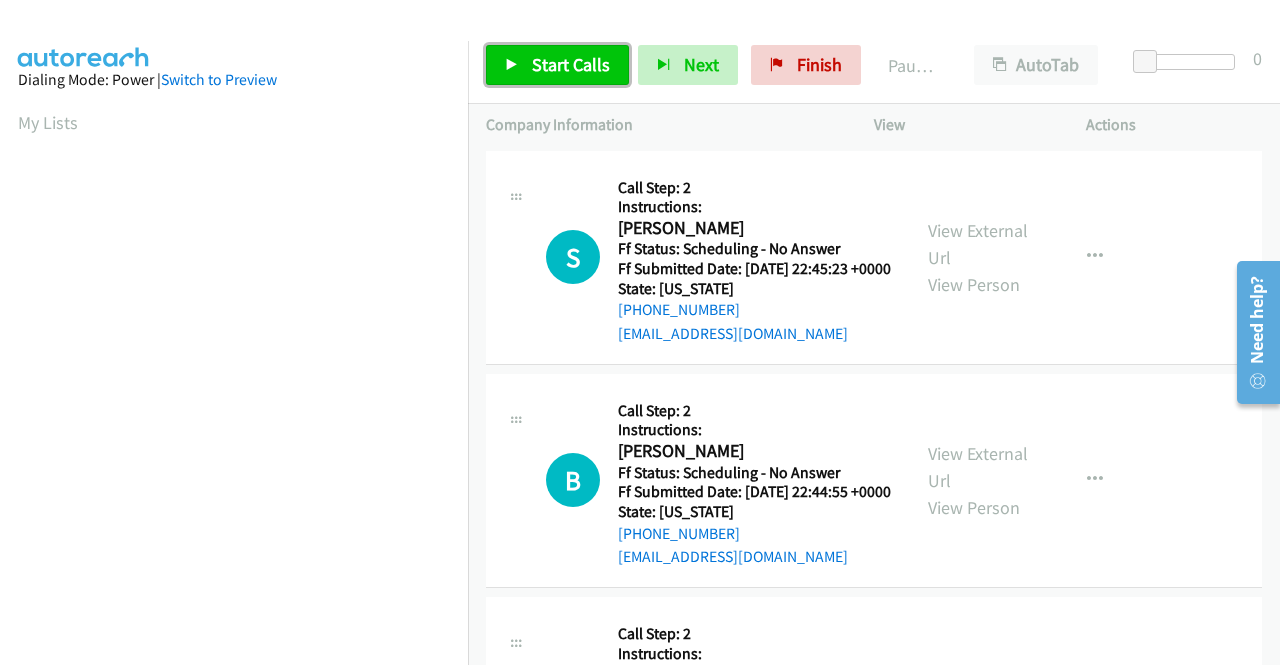 click on "Start Calls" at bounding box center [571, 64] 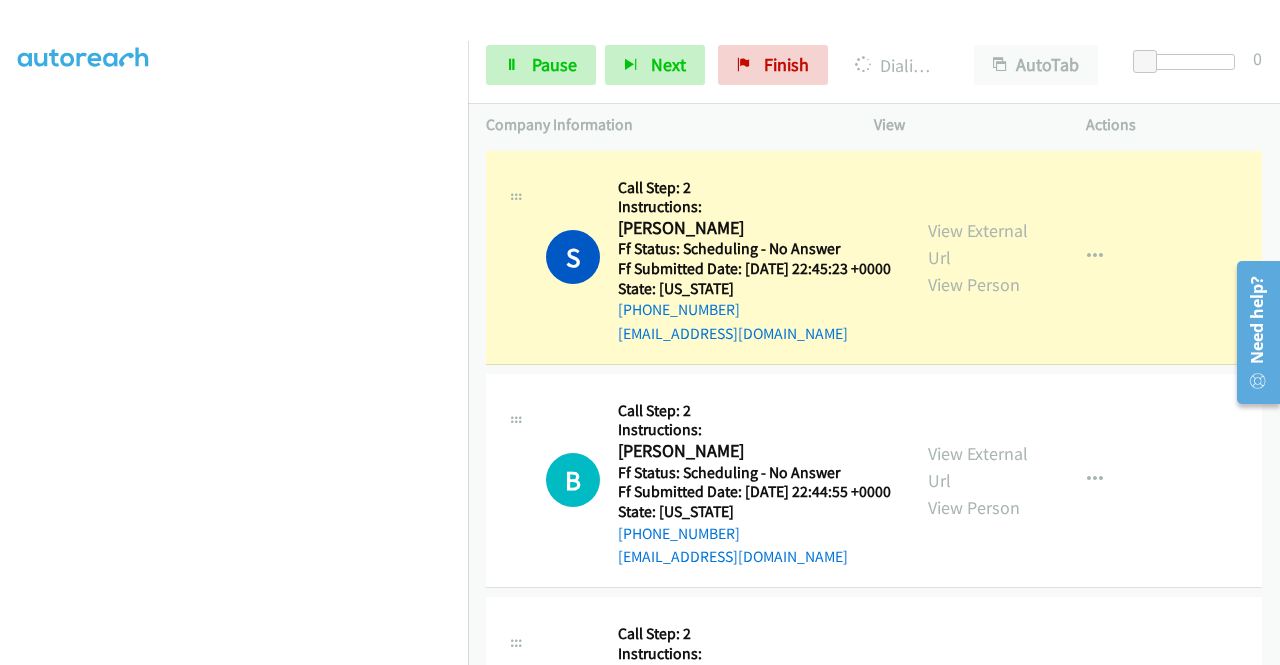 scroll, scrollTop: 456, scrollLeft: 0, axis: vertical 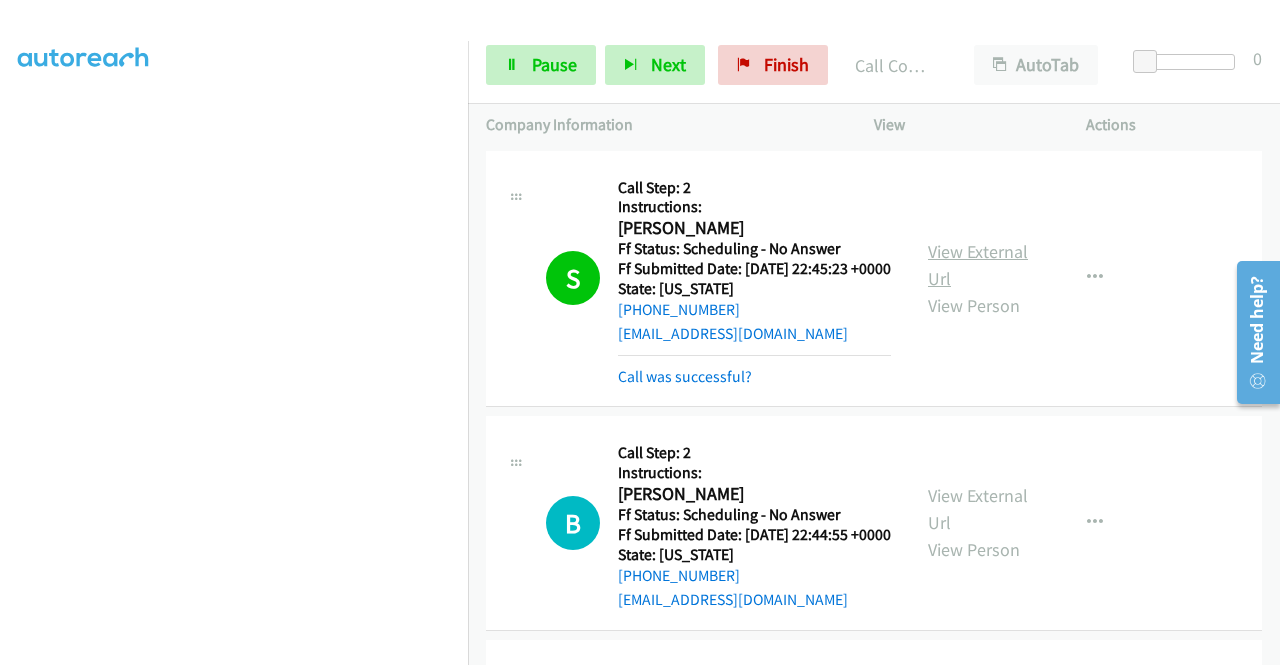 click on "View External Url" at bounding box center [978, 265] 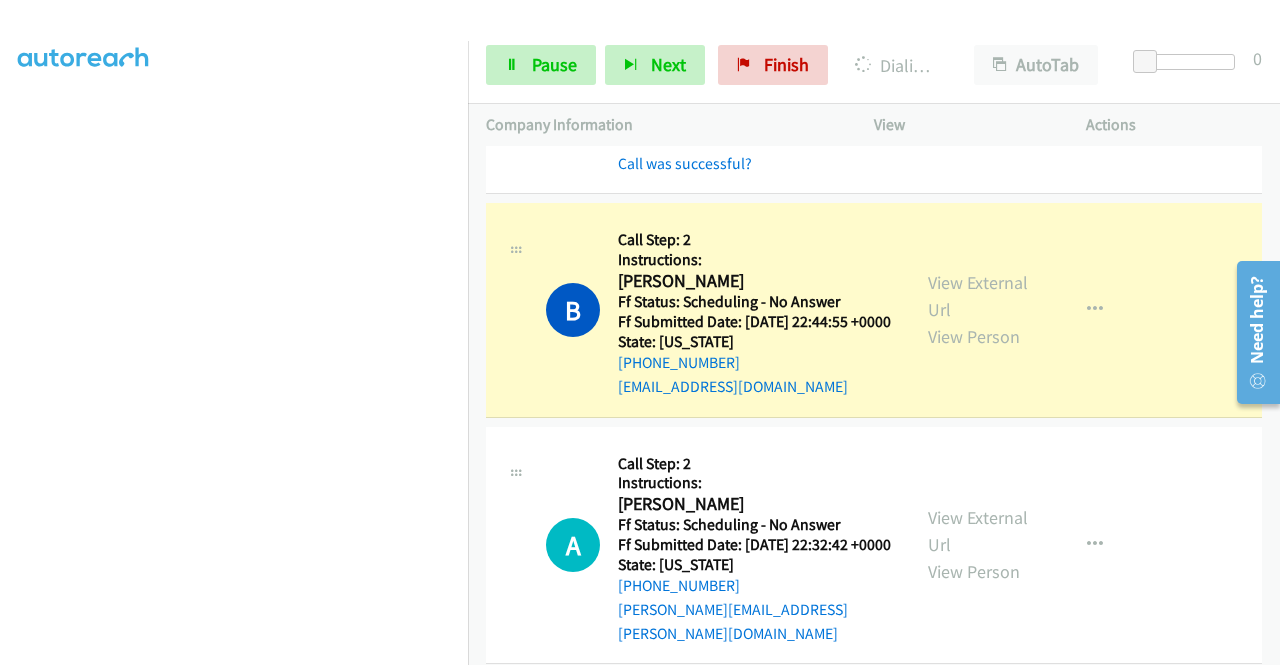 scroll, scrollTop: 280, scrollLeft: 0, axis: vertical 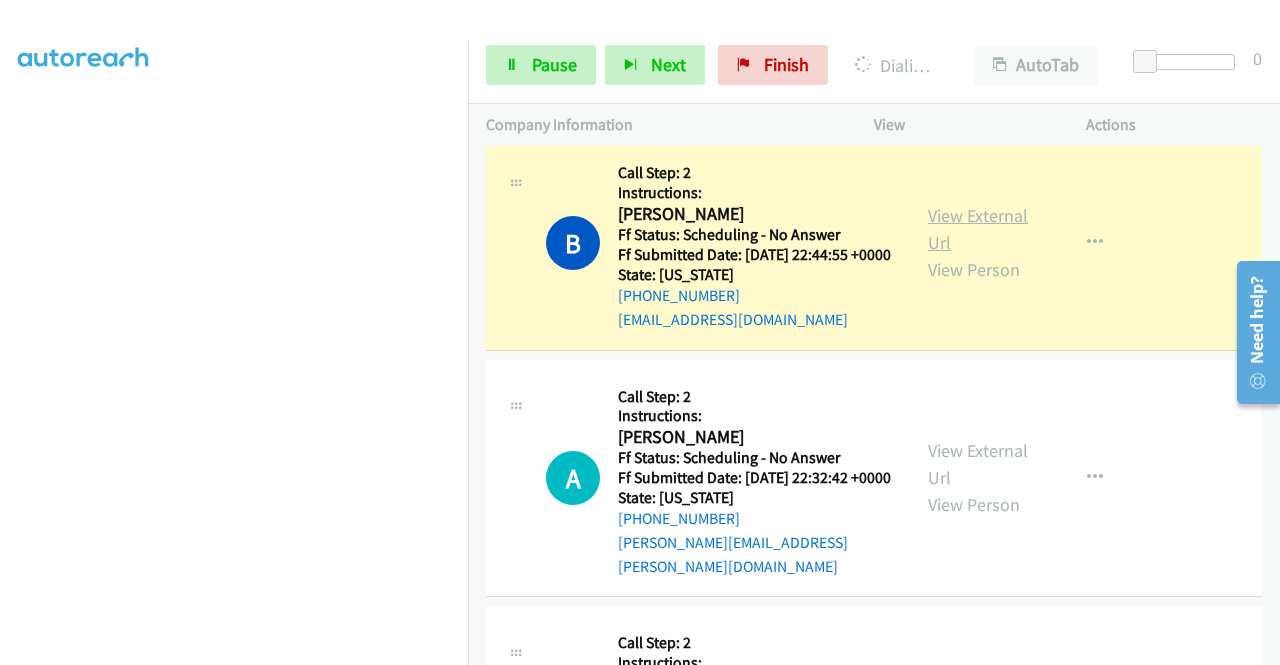 click on "View External Url" at bounding box center [978, 229] 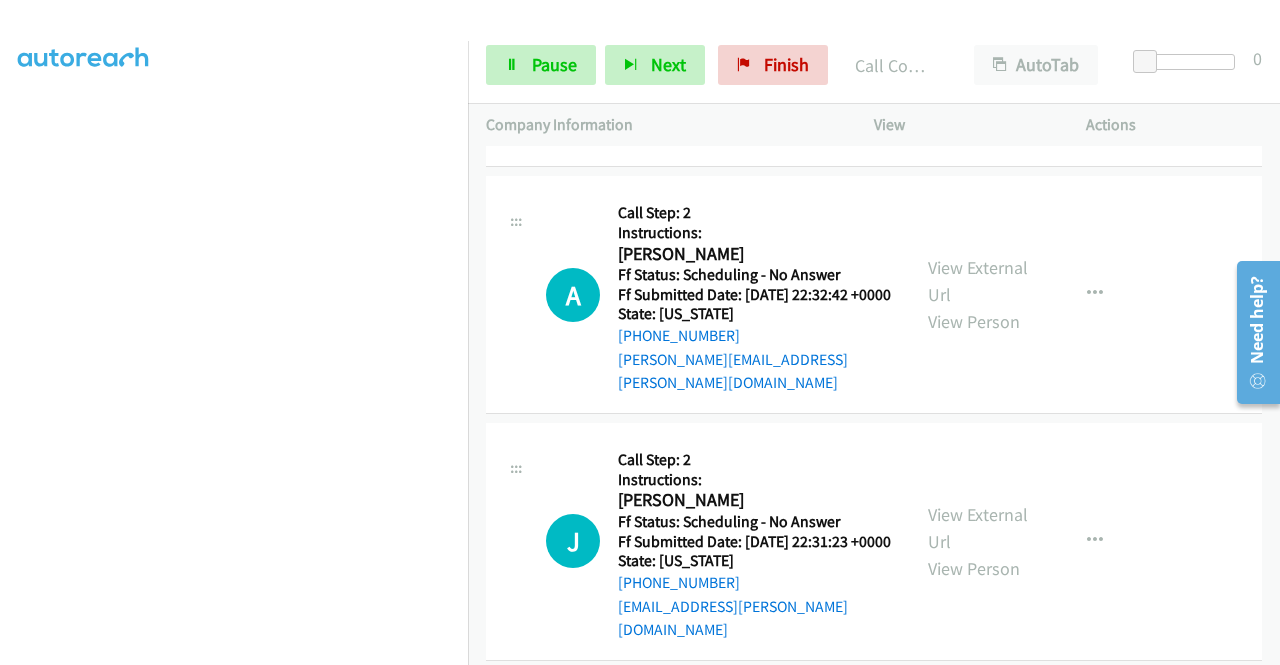 scroll, scrollTop: 546, scrollLeft: 0, axis: vertical 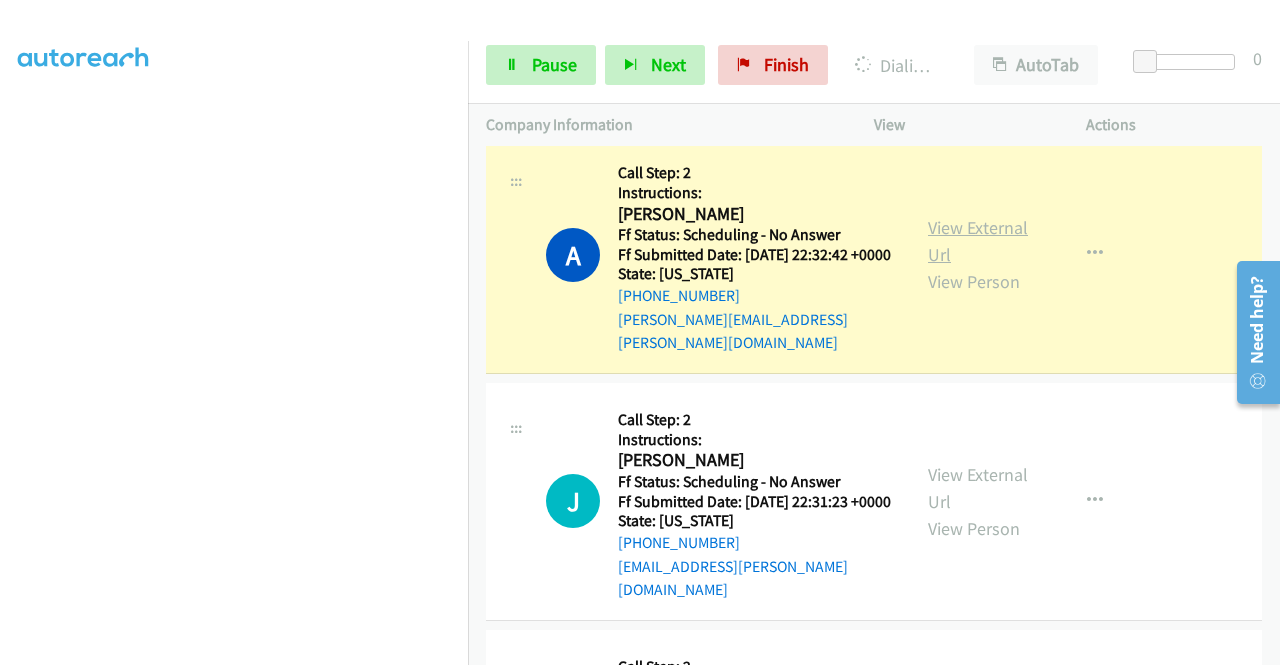 click on "View External Url" at bounding box center [978, 241] 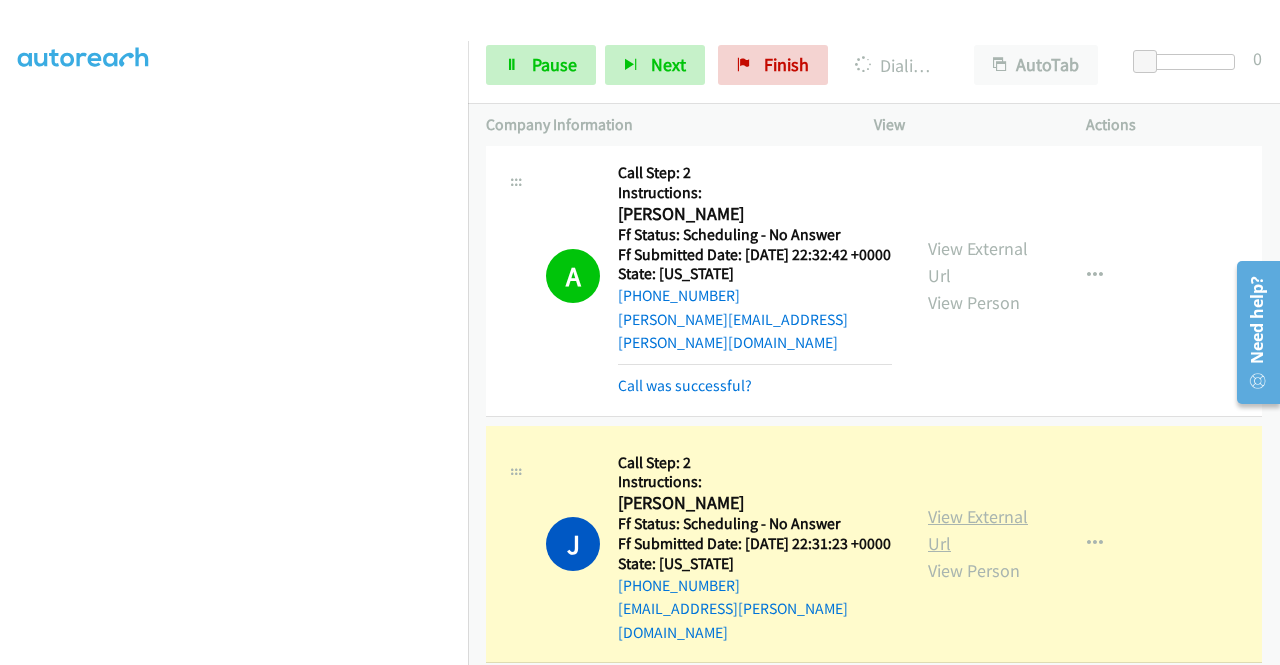 click on "View External Url" at bounding box center (978, 530) 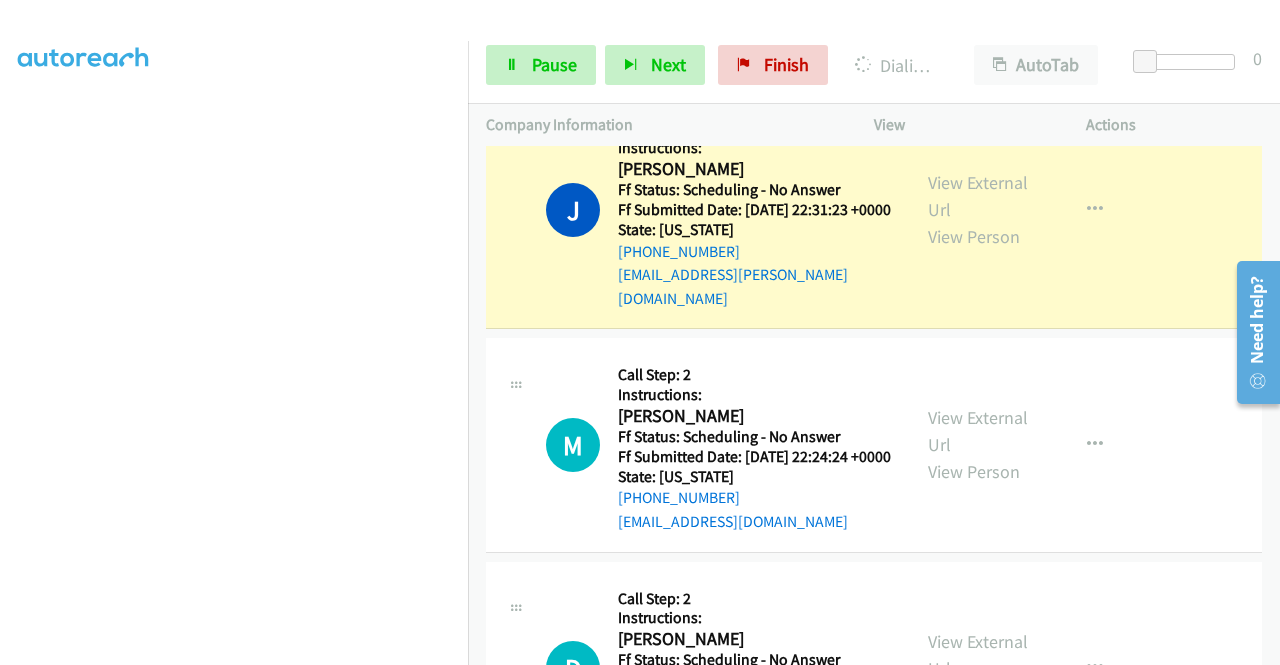 scroll, scrollTop: 920, scrollLeft: 0, axis: vertical 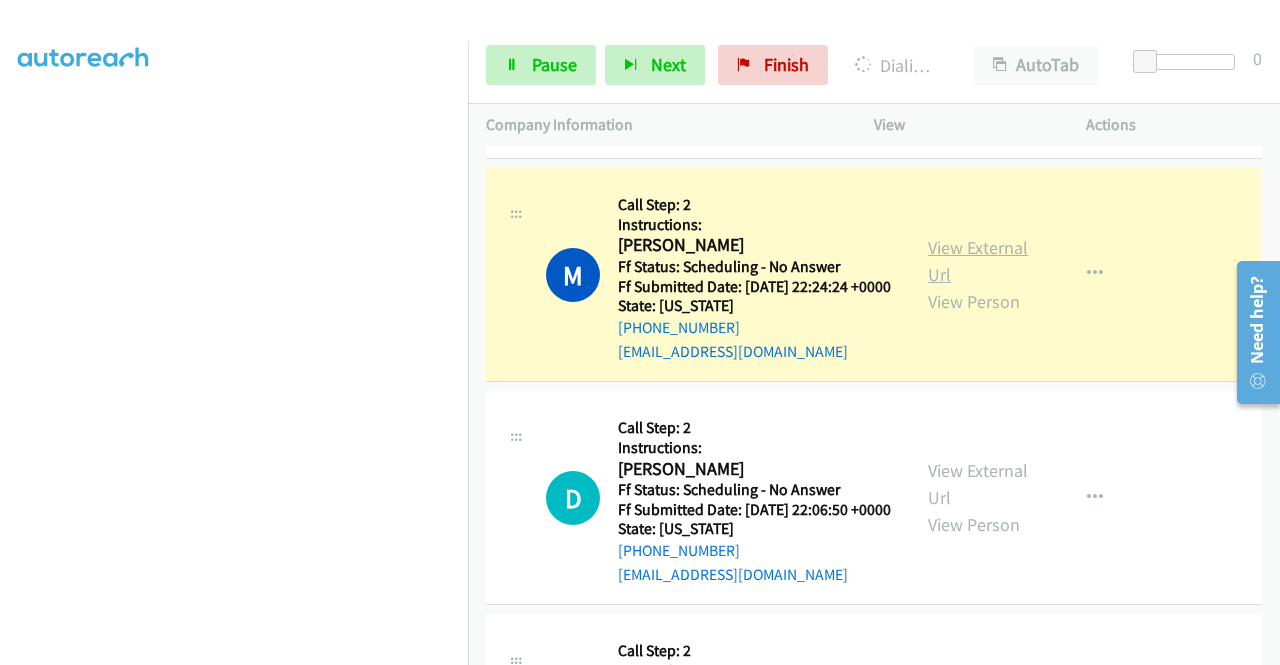 click on "View External Url" at bounding box center [978, 261] 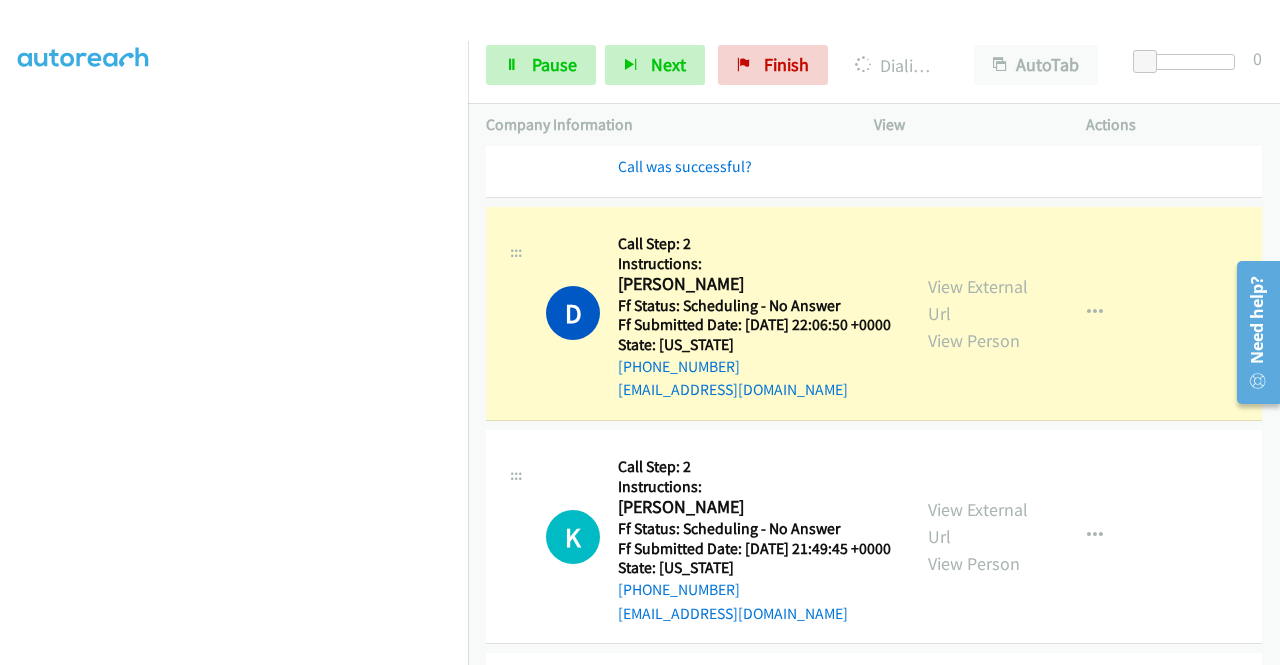 scroll, scrollTop: 1360, scrollLeft: 0, axis: vertical 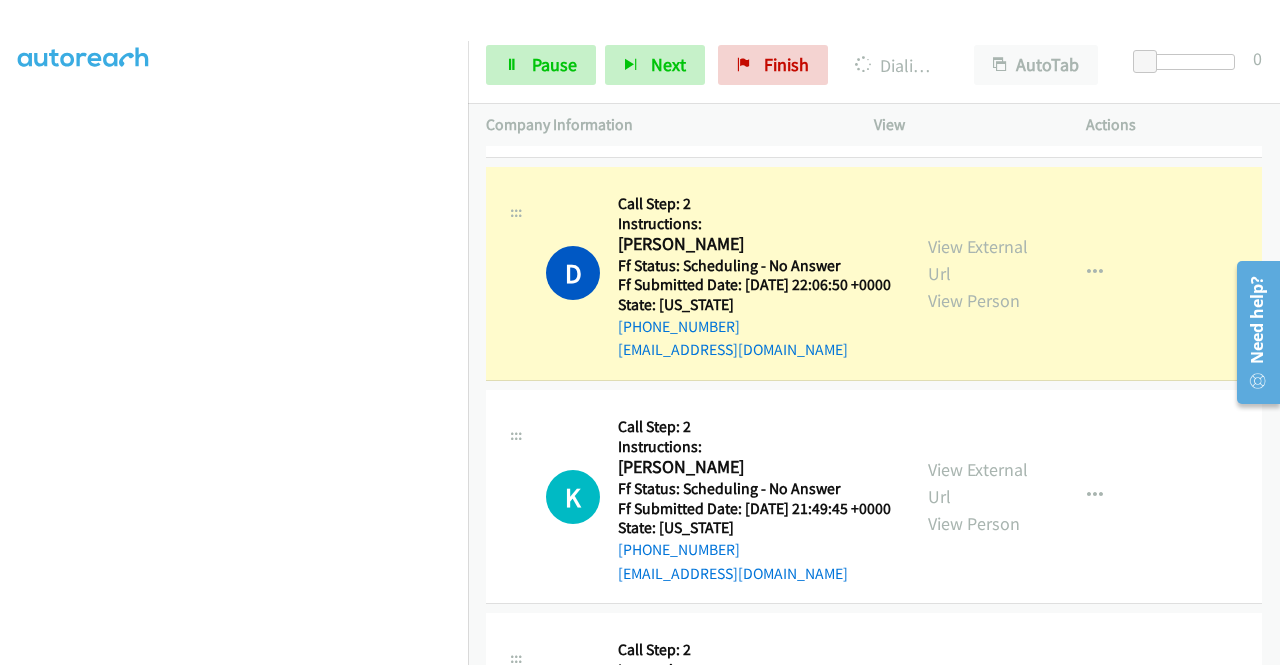 click on "View External Url
View Person" at bounding box center (980, 273) 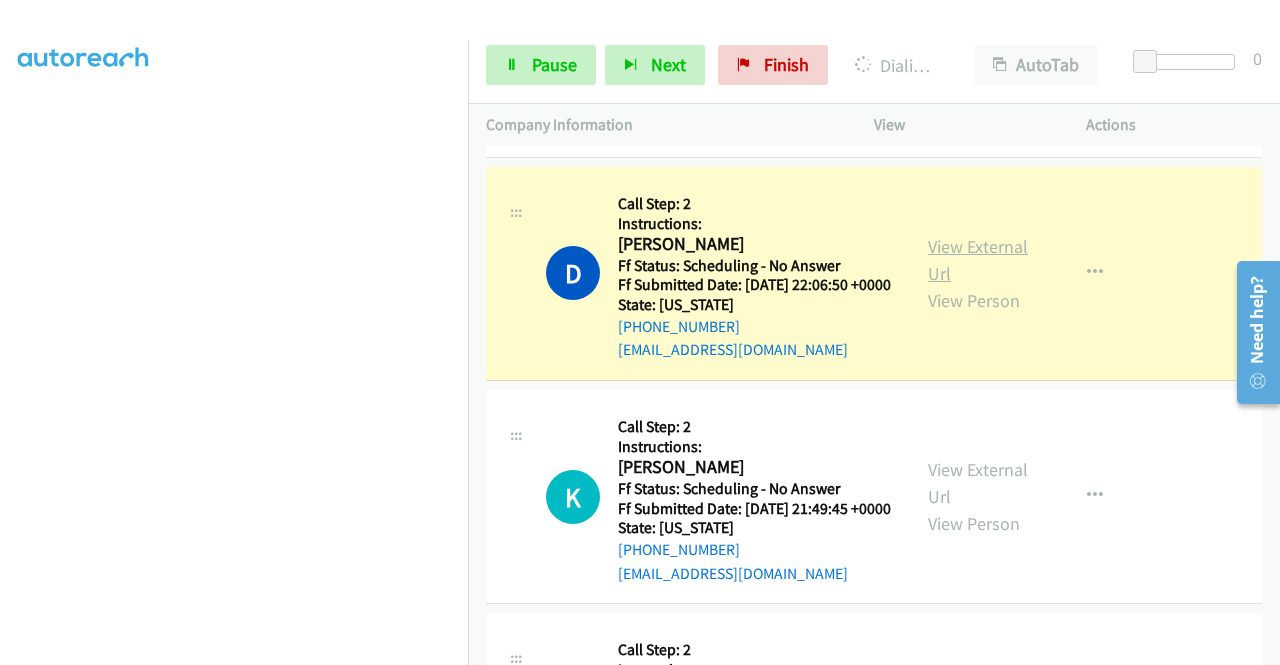 click on "View External Url" at bounding box center [978, 260] 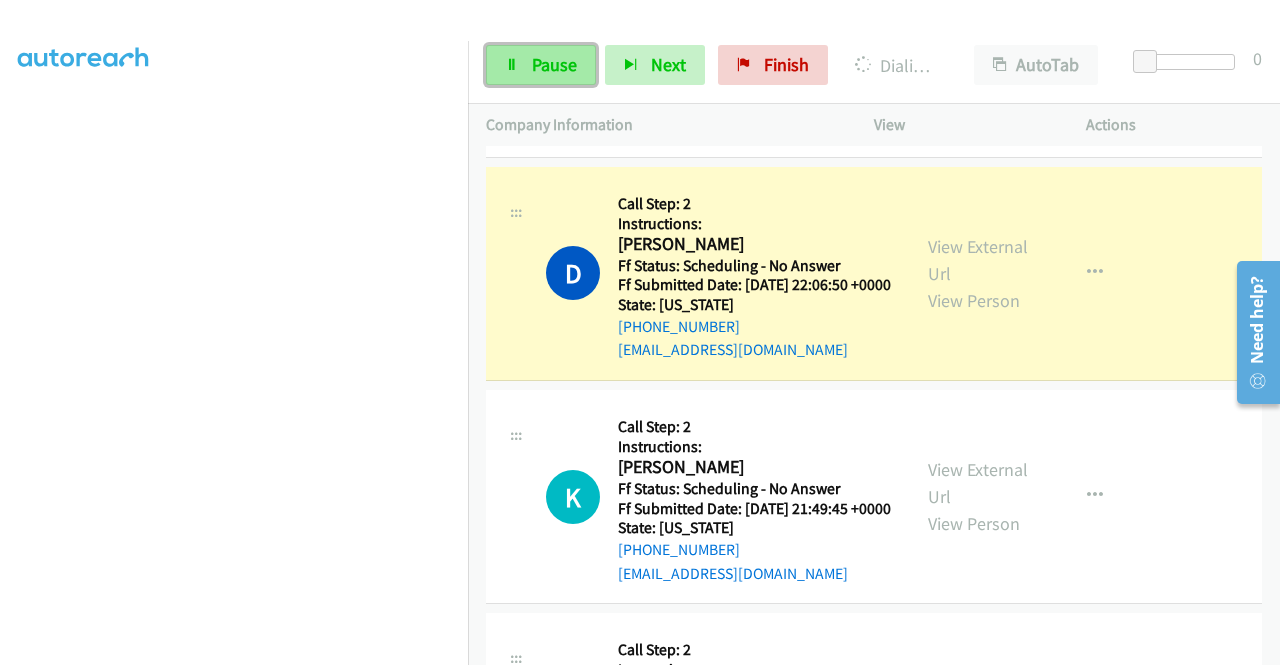 click on "Pause" at bounding box center [541, 65] 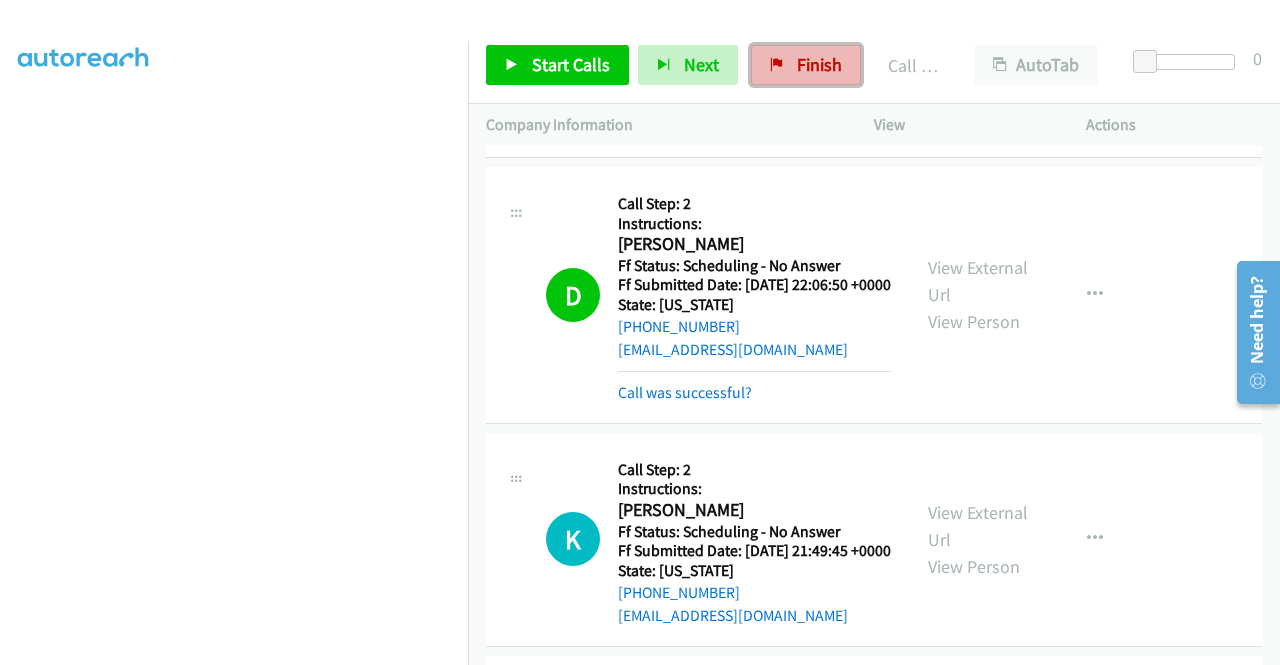 click on "Finish" at bounding box center [806, 65] 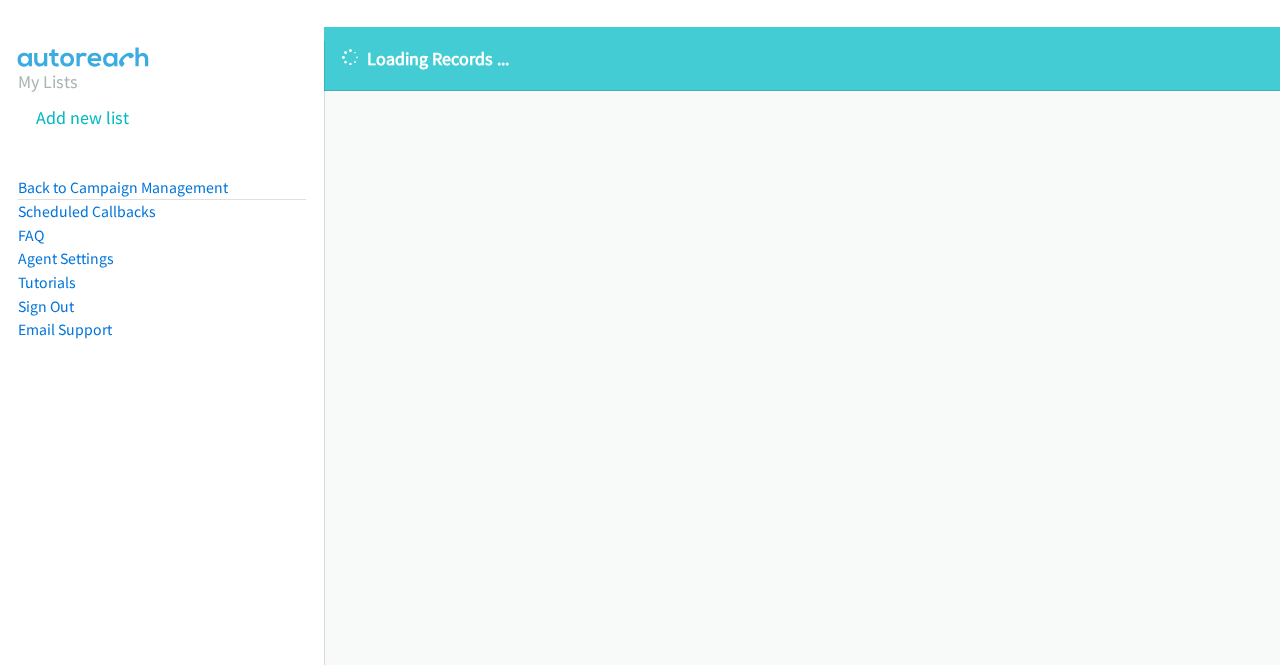 scroll, scrollTop: 0, scrollLeft: 0, axis: both 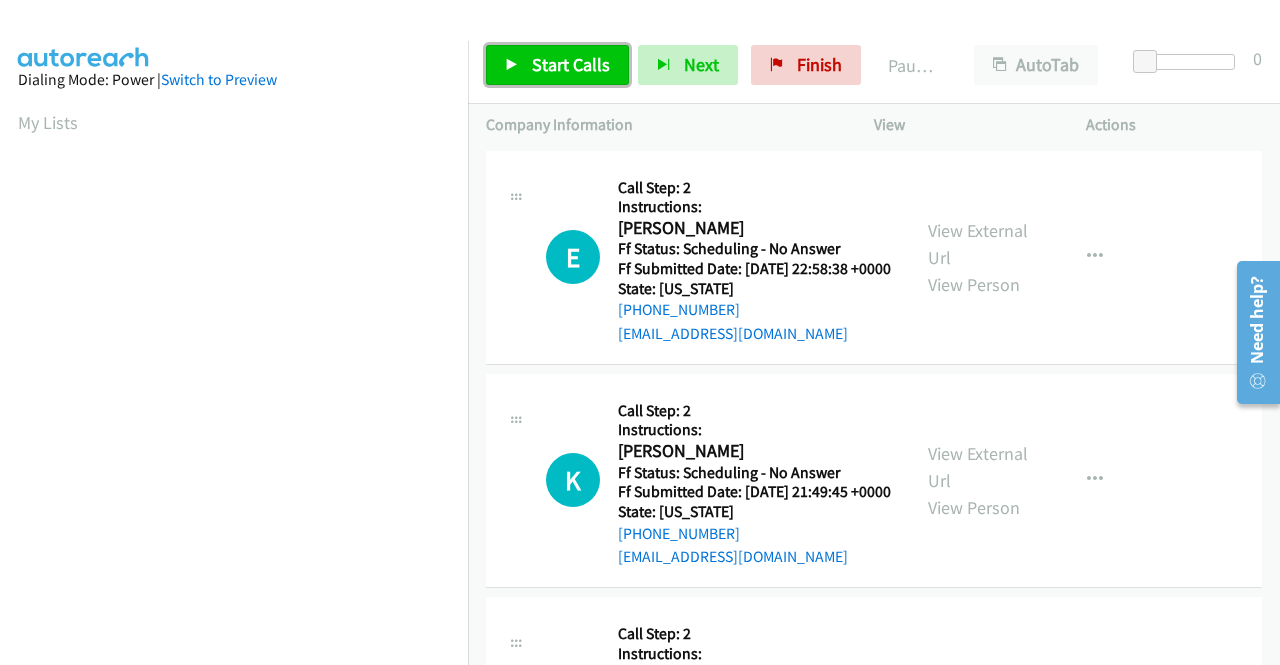 click on "Start Calls" at bounding box center (557, 65) 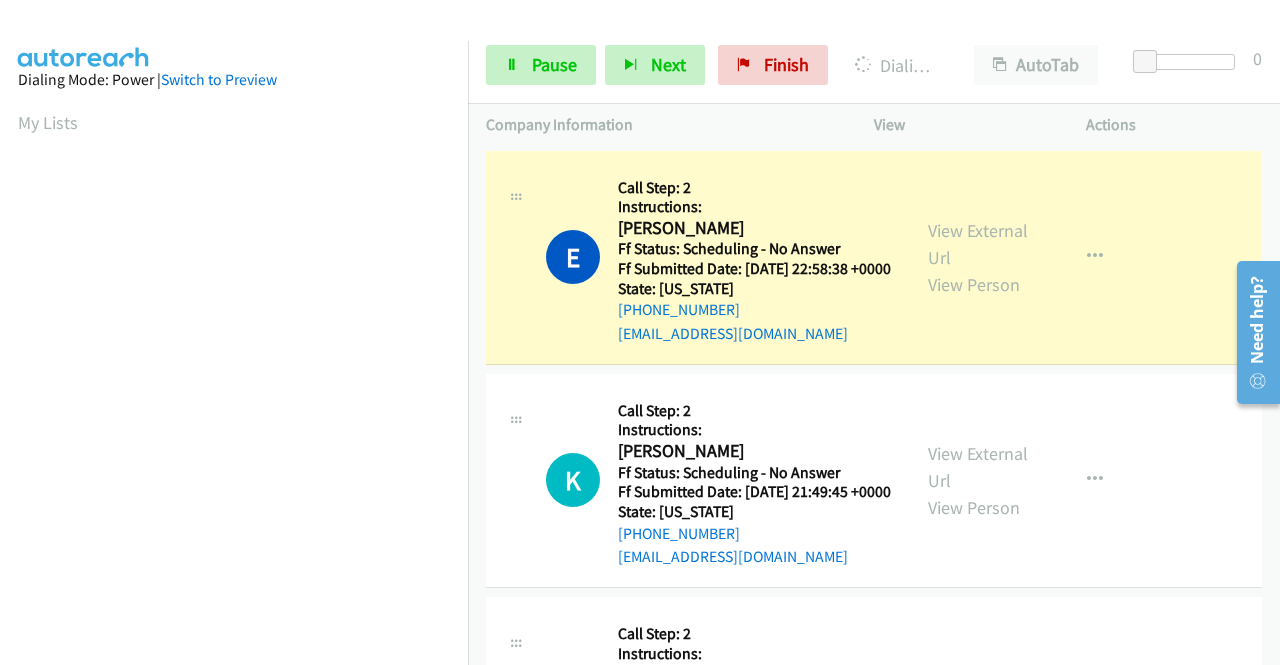 click on "View External Url
View Person" at bounding box center (980, 257) 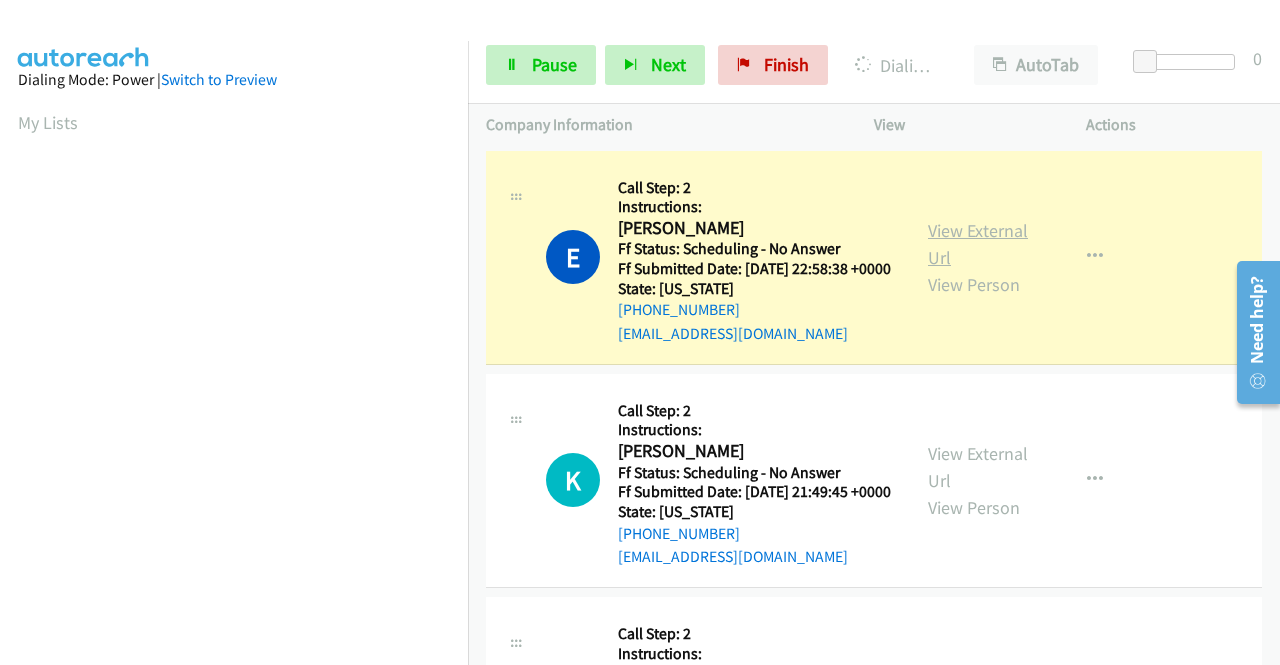 click on "View External Url" at bounding box center (978, 244) 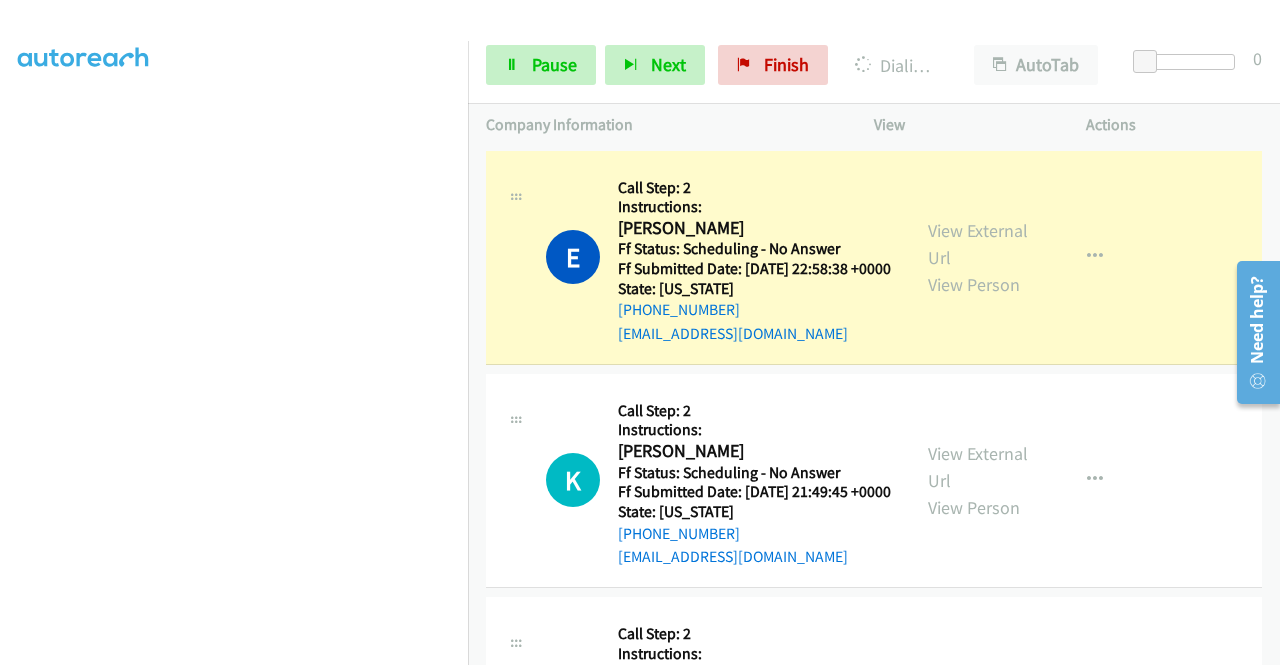 scroll, scrollTop: 454, scrollLeft: 0, axis: vertical 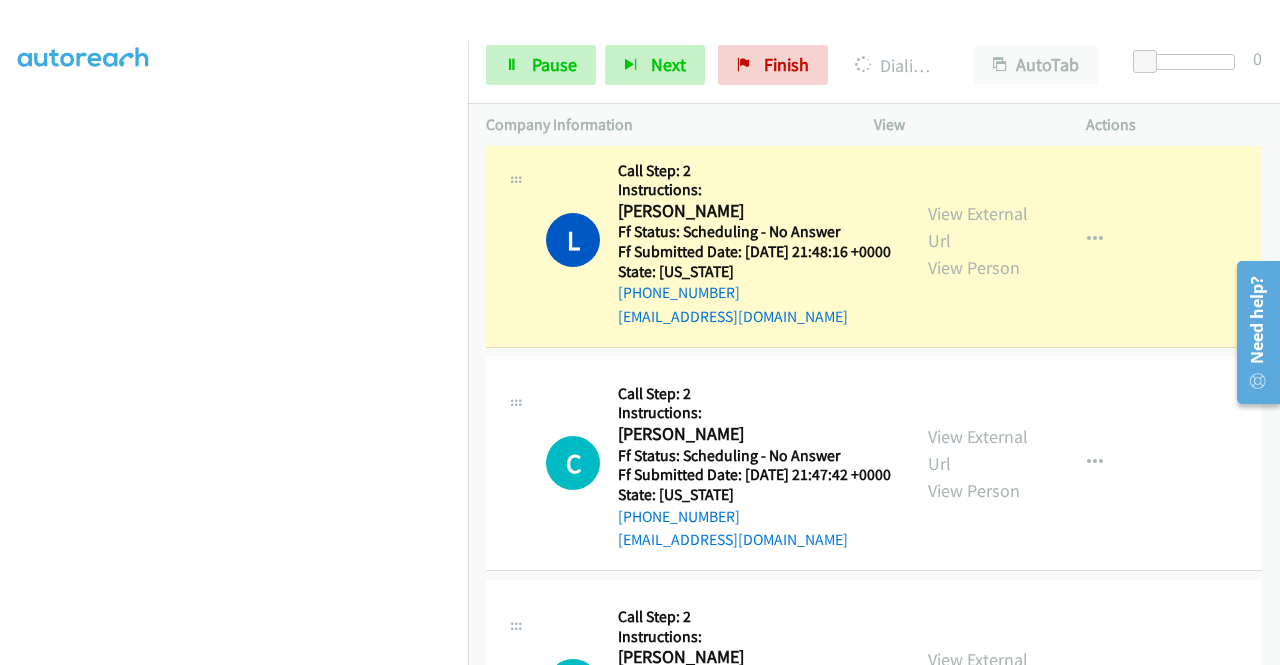 click on "View External Url
View Person" at bounding box center [980, 240] 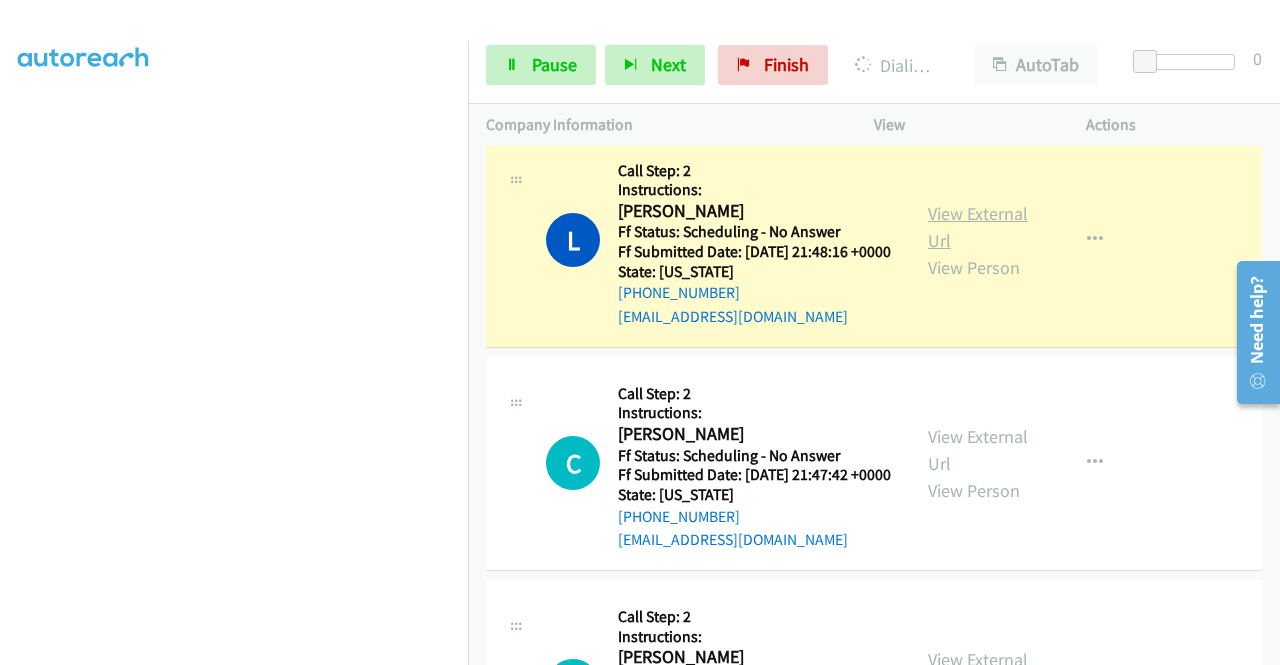 click on "View External Url" at bounding box center [978, 227] 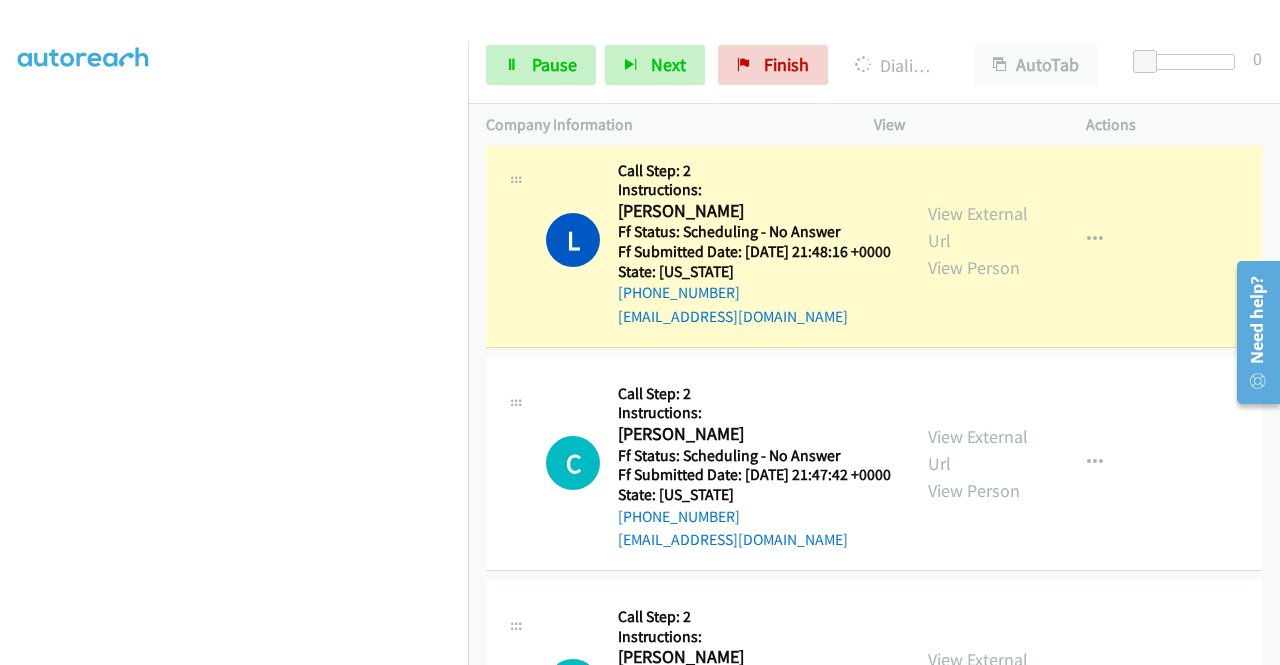 click on "L
Callback Scheduled
Call Step: 2
Instructions:
Lindsey Parrish
America/Denver
Ff Status: Scheduling - No Answer
Ff Submitted Date: 2025-07-24 21:48:16 +0000
State: Colorado
+1 970-286-4506
lindseyparrish06@gmail.com
Call was successful?" at bounding box center [698, 240] 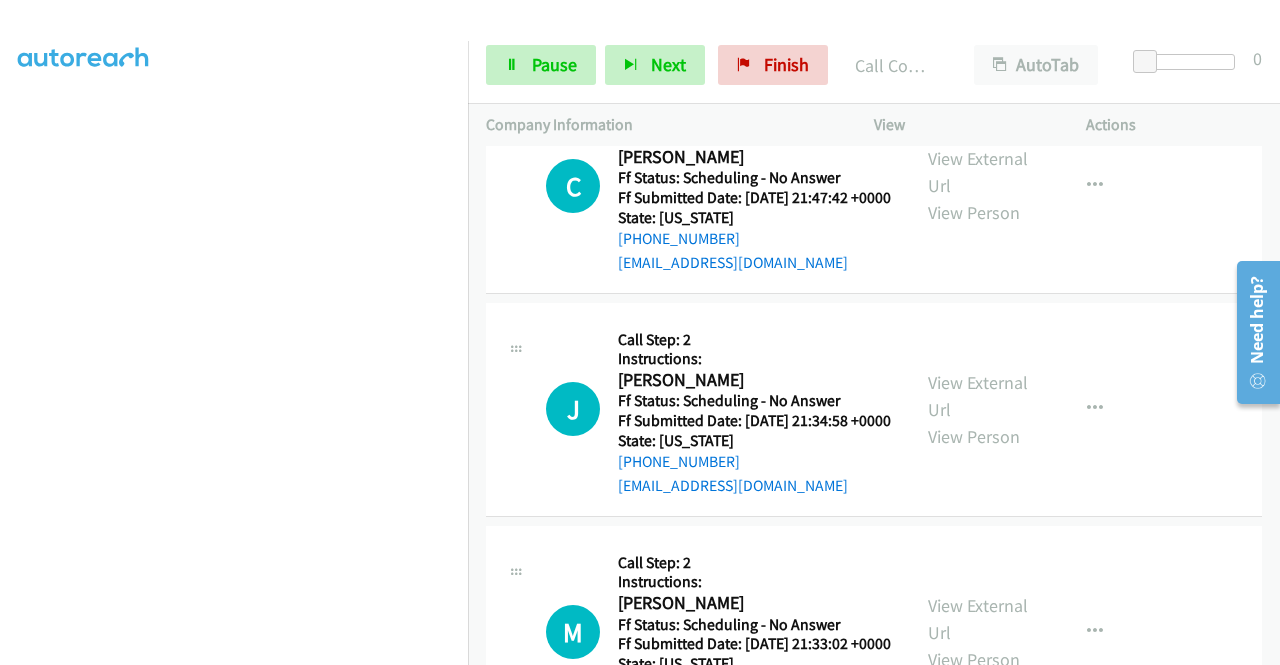 scroll, scrollTop: 866, scrollLeft: 0, axis: vertical 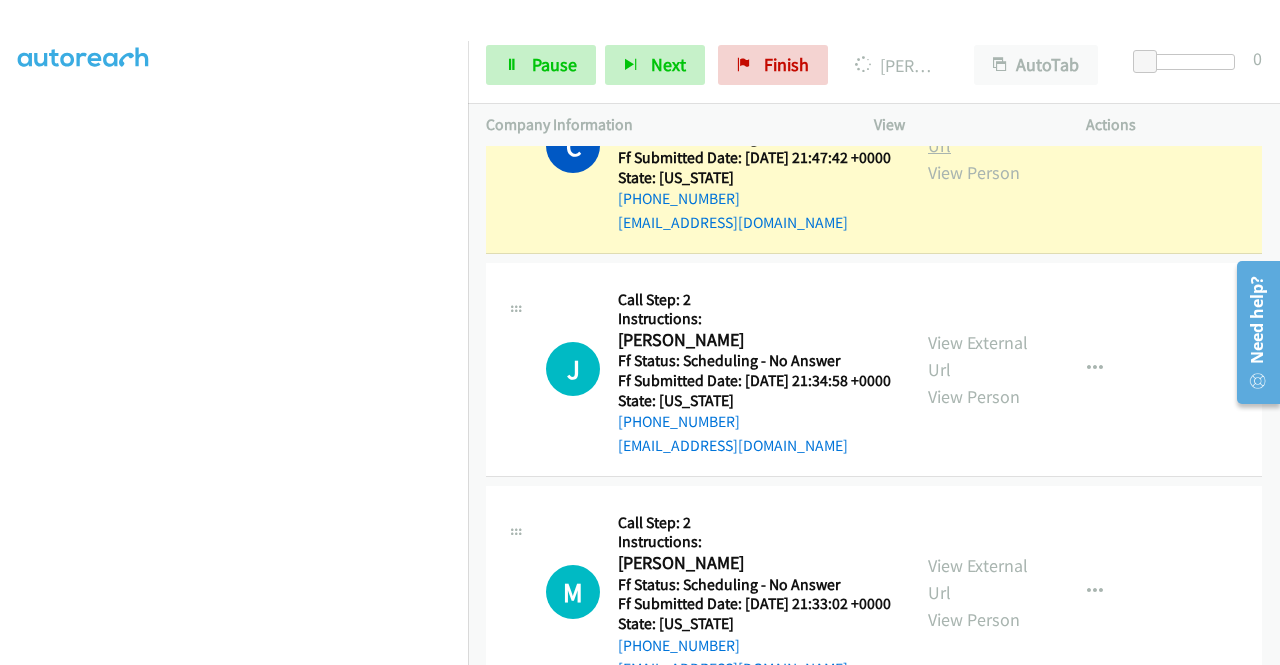 click on "View External Url" at bounding box center (978, 132) 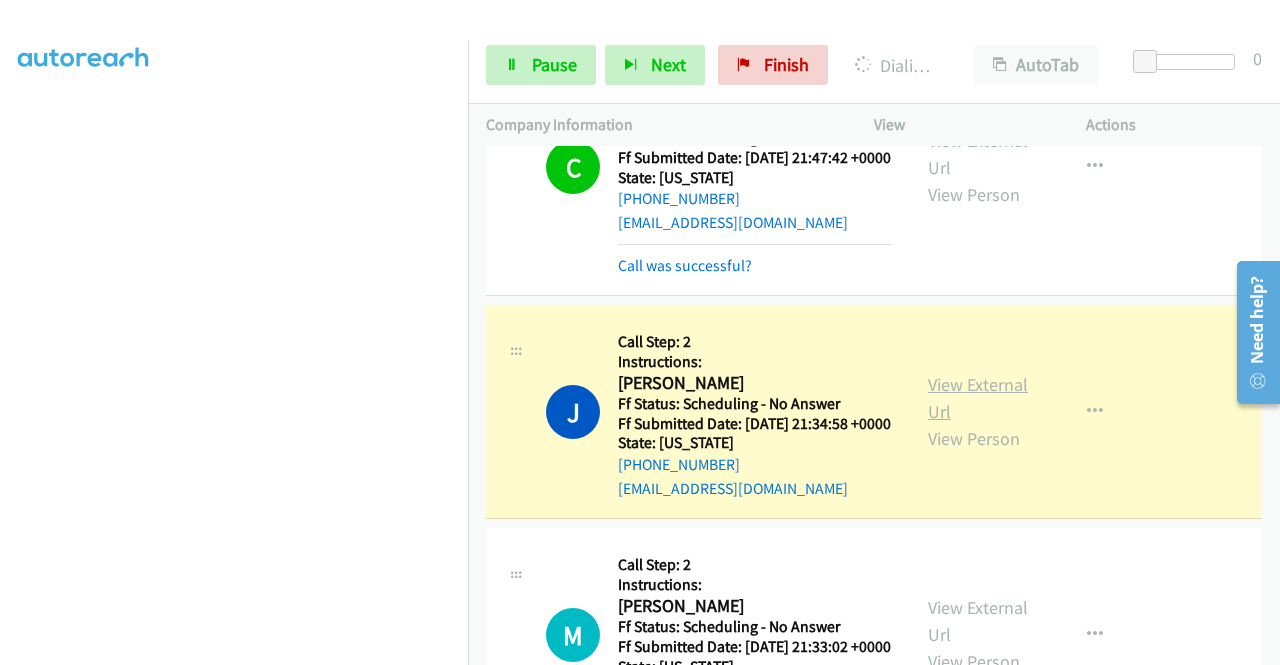 click on "View External Url" at bounding box center [978, 398] 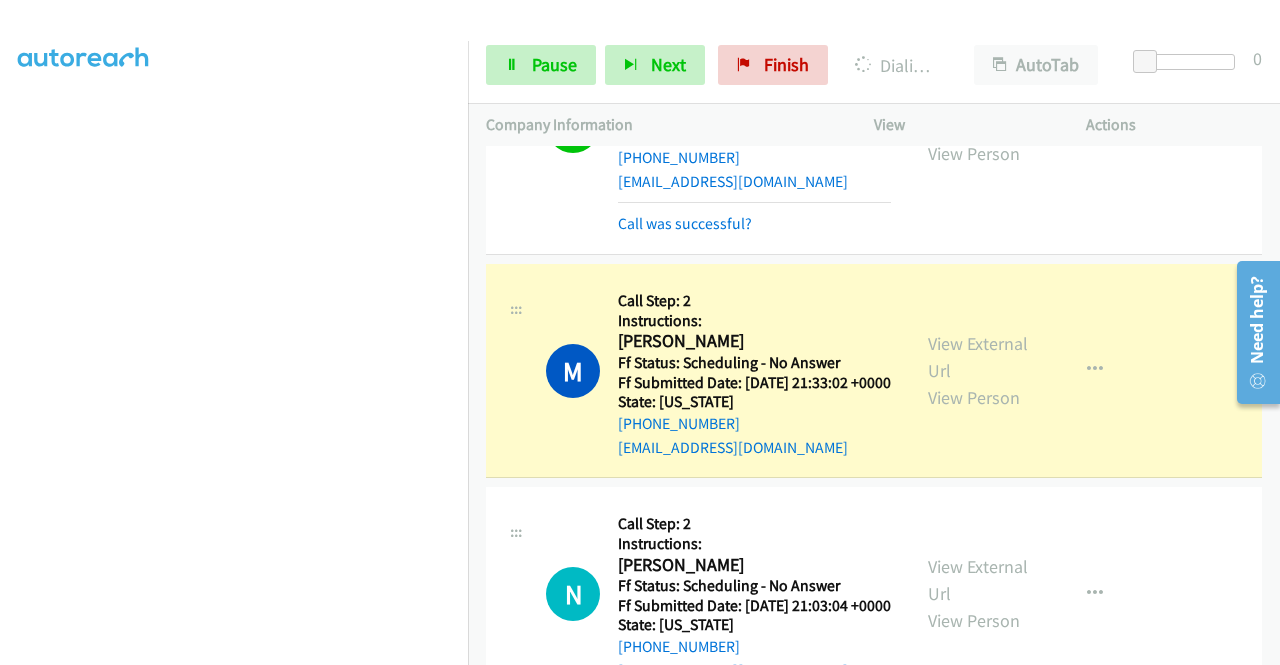 scroll, scrollTop: 1293, scrollLeft: 0, axis: vertical 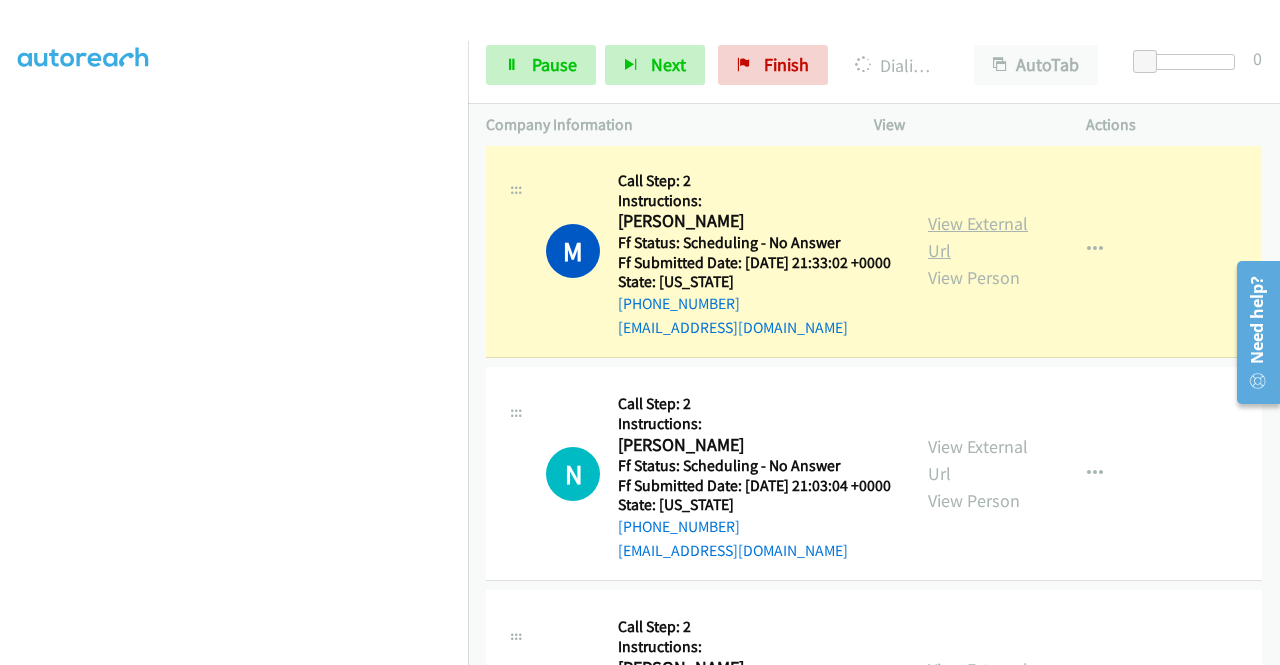 click on "View External Url" at bounding box center [978, 237] 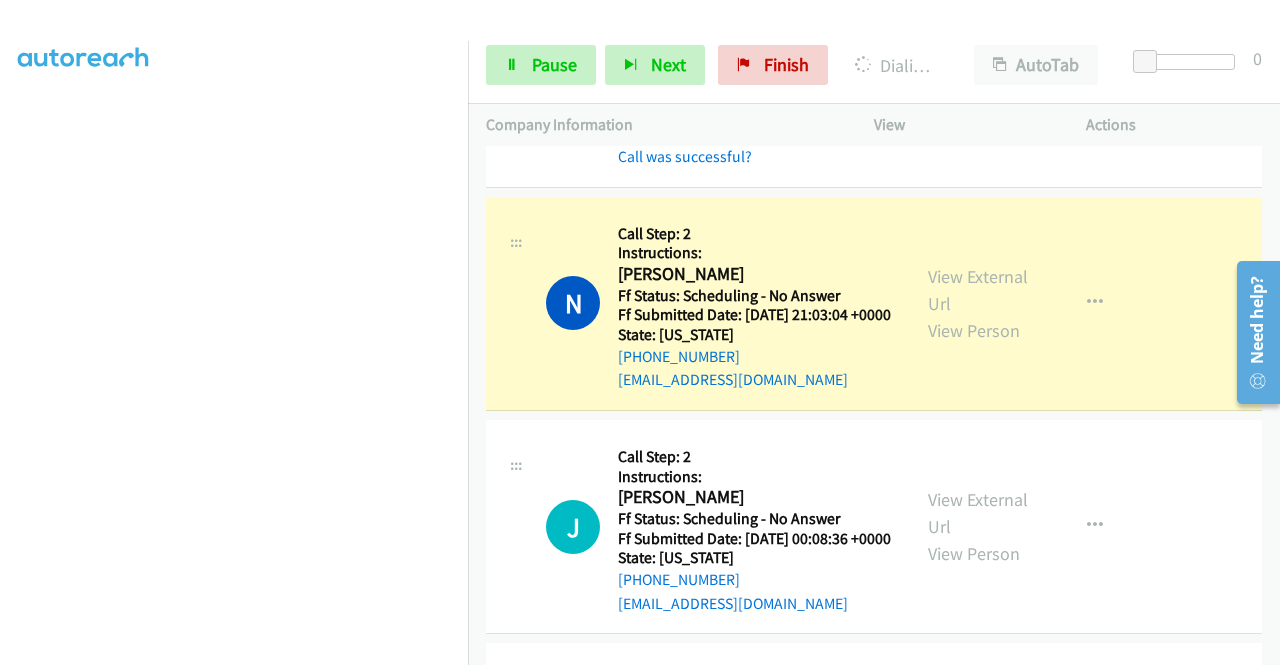 scroll, scrollTop: 1586, scrollLeft: 0, axis: vertical 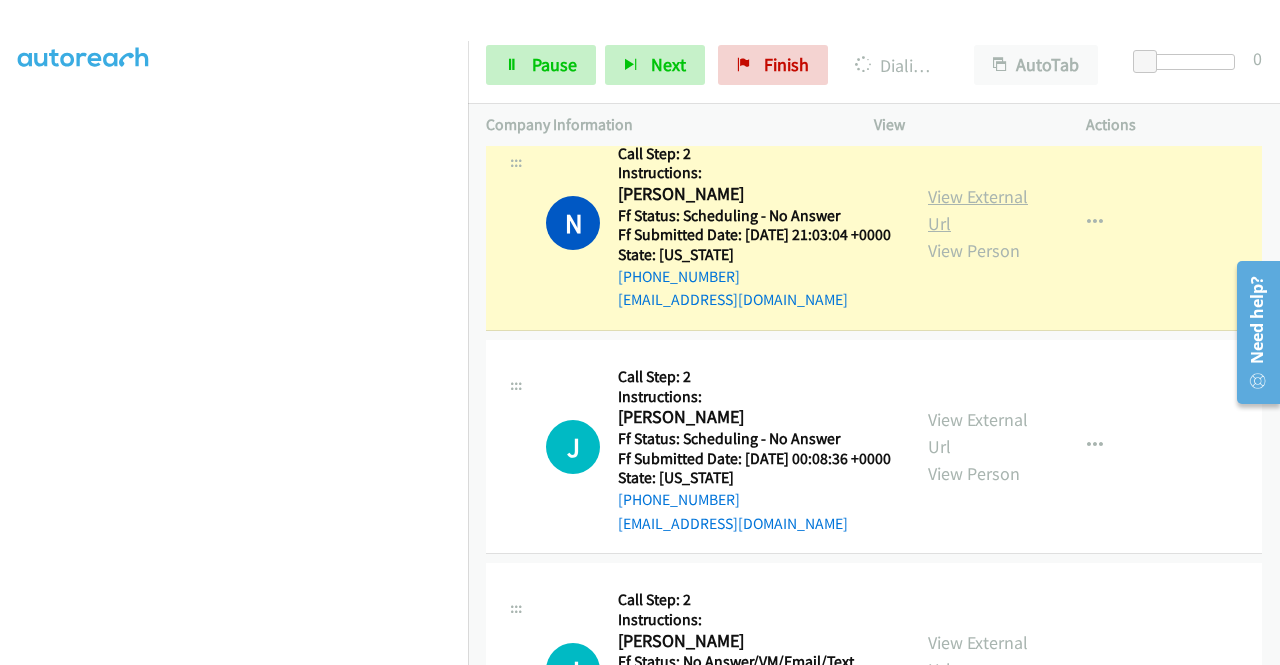 click on "View External Url" at bounding box center [978, 210] 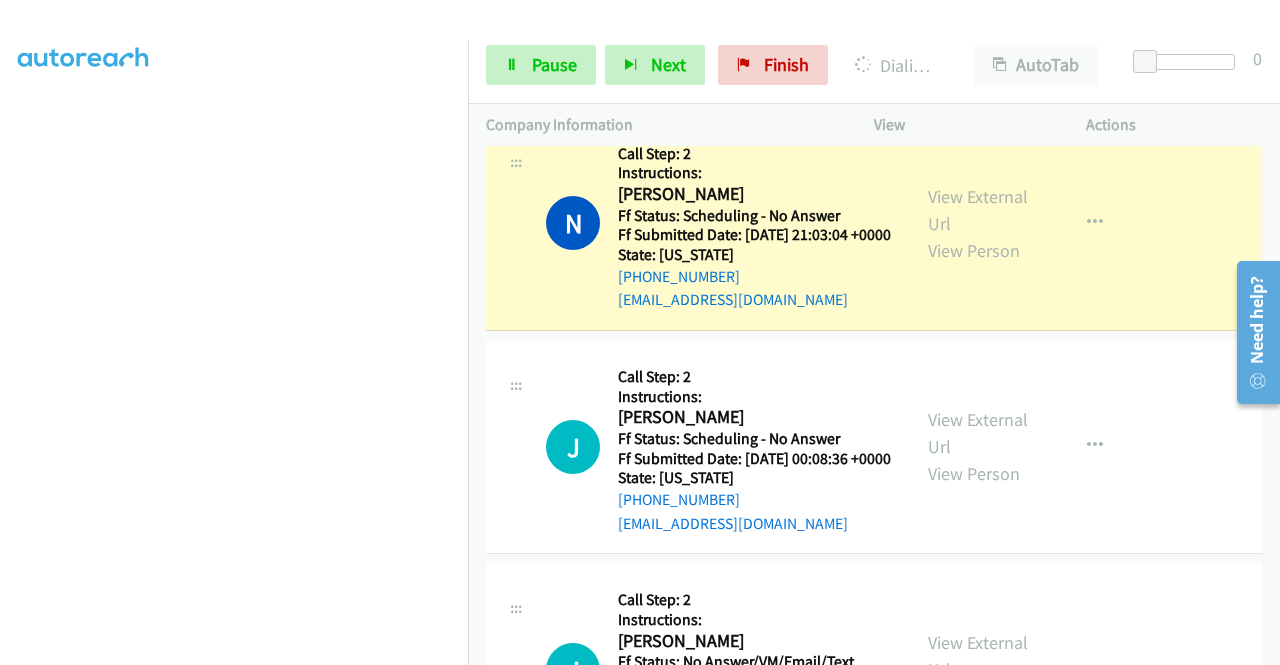 click on "View External Url
View Person" at bounding box center [980, 223] 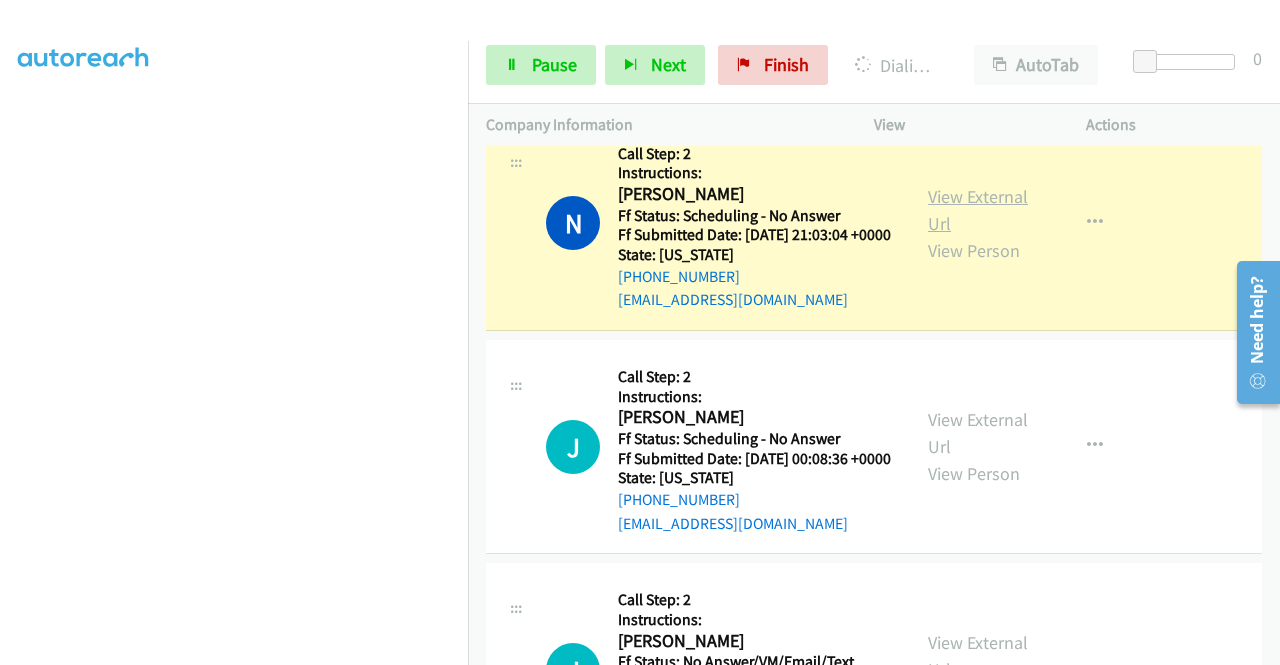click on "View External Url" at bounding box center (978, 210) 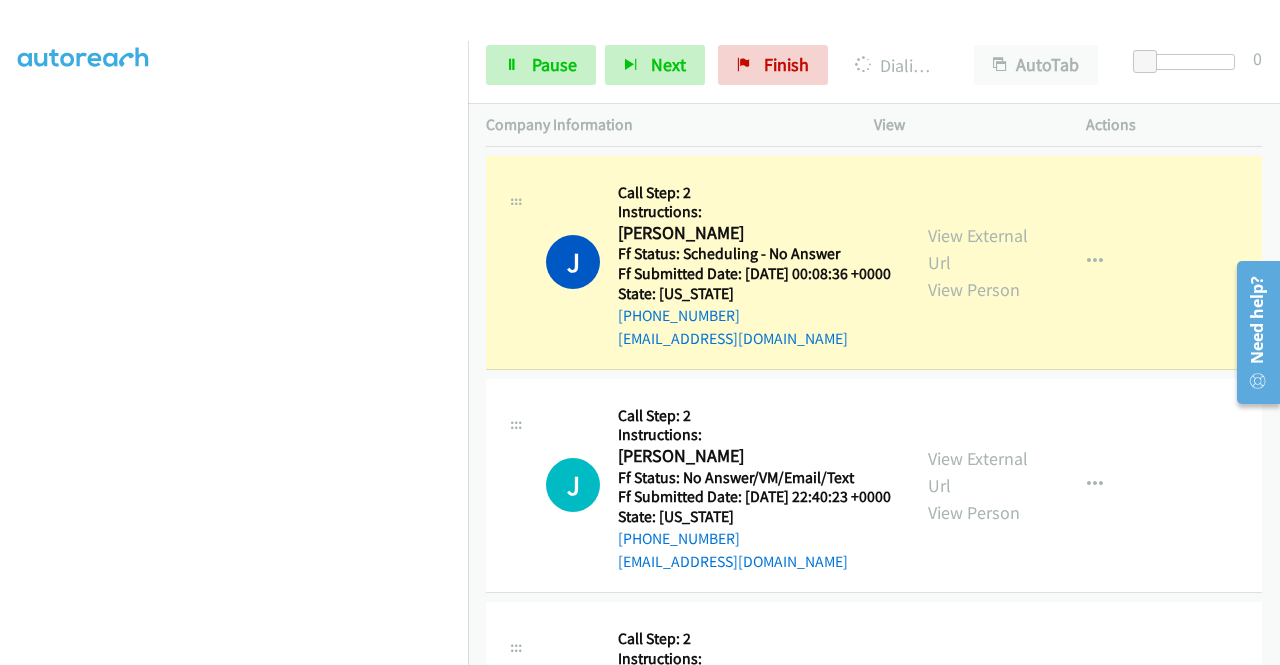 scroll, scrollTop: 1866, scrollLeft: 0, axis: vertical 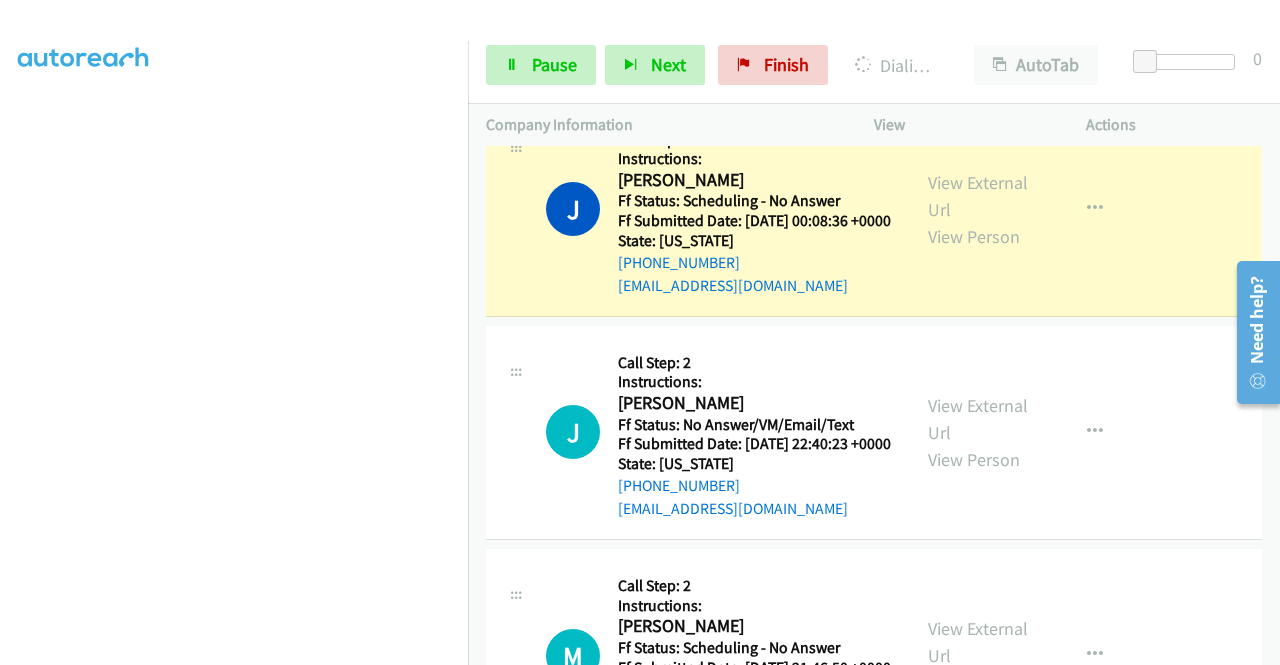 click on "View External Url
View Person" at bounding box center (980, 209) 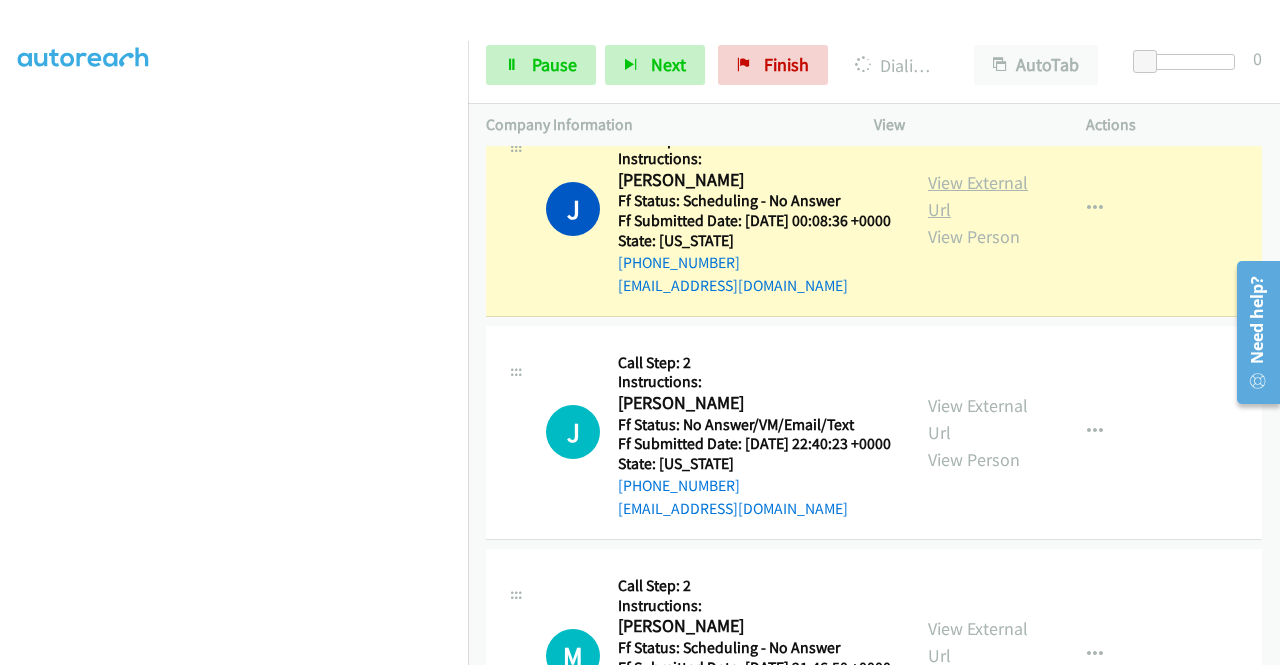 click on "View External Url" at bounding box center (978, 196) 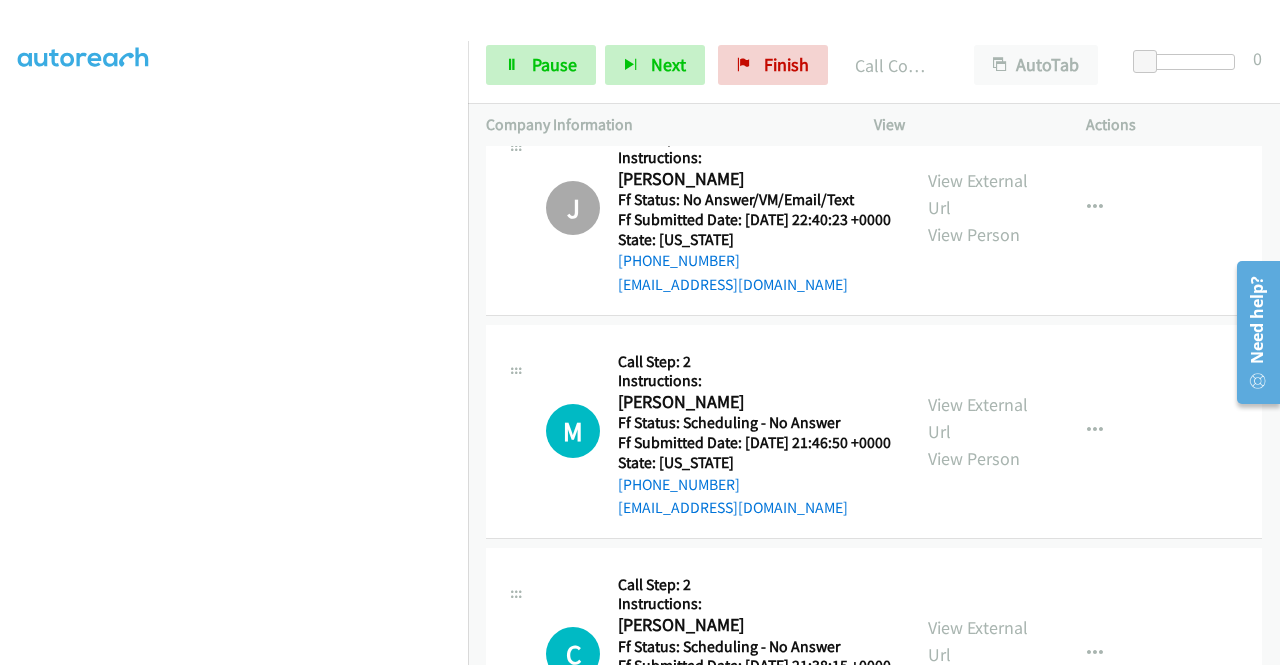 scroll, scrollTop: 2173, scrollLeft: 0, axis: vertical 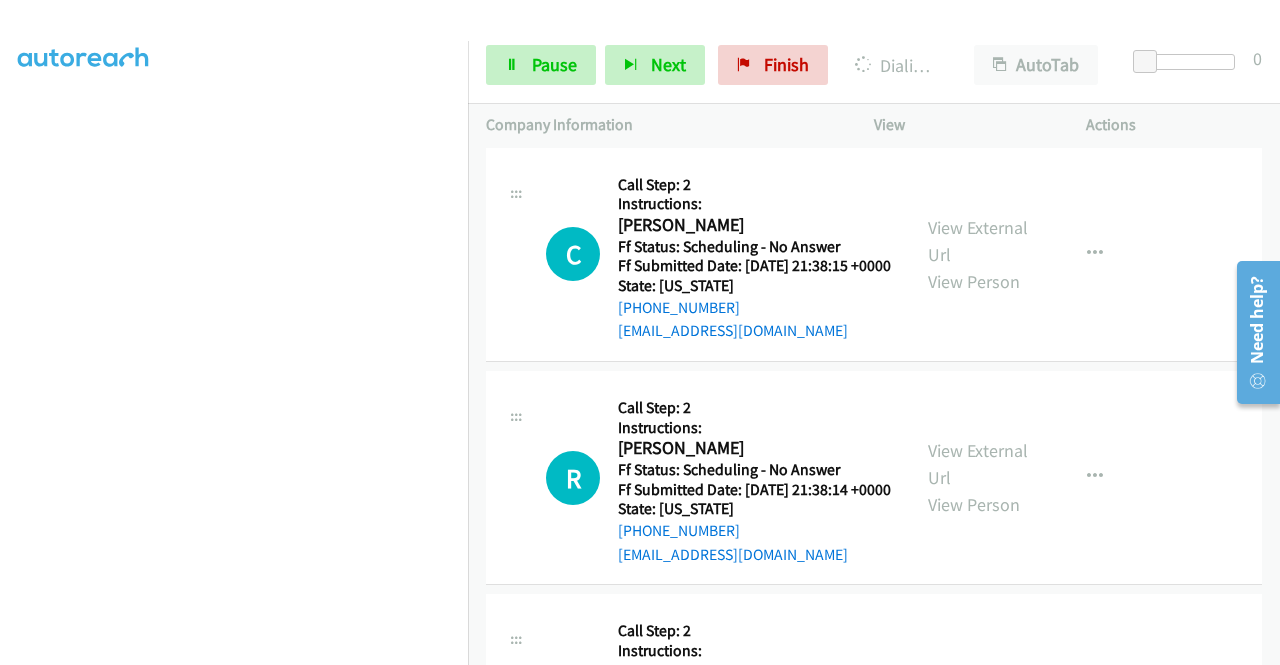 click on "View External Url" at bounding box center [978, 18] 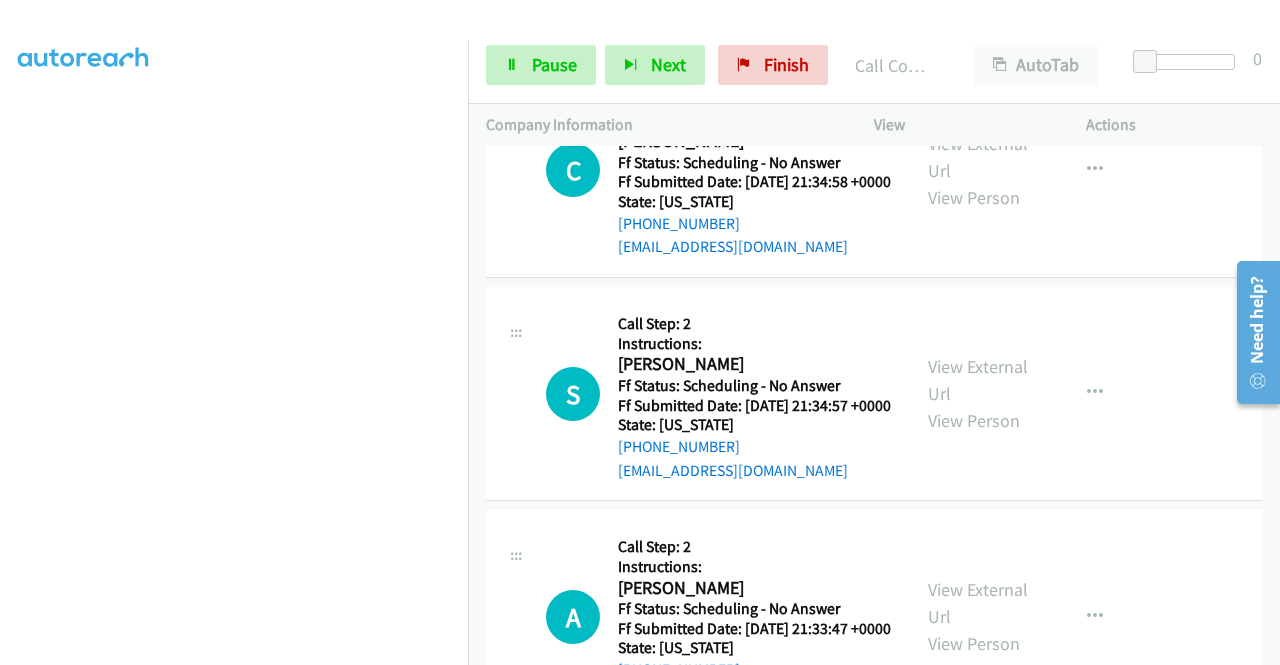 scroll, scrollTop: 3252, scrollLeft: 0, axis: vertical 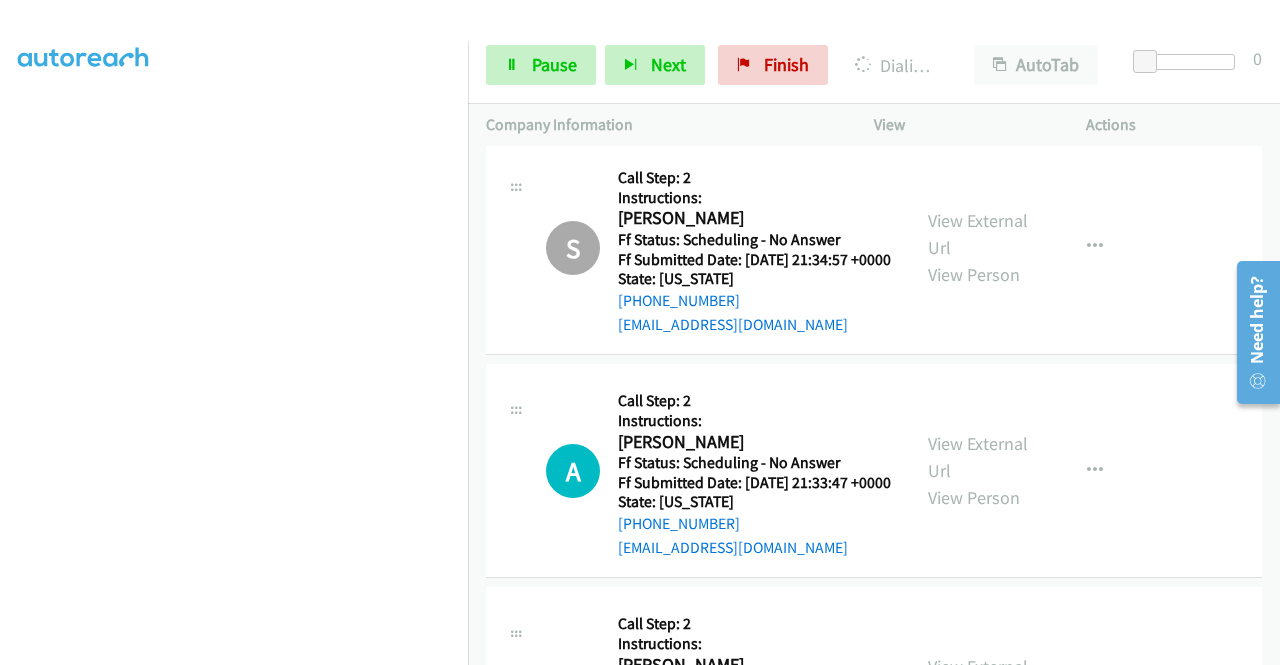 click on "View External Url
View Person
View External Url
Email
Schedule/Manage Callback
Skip Call
Add to do not call list" at bounding box center [1025, 24] 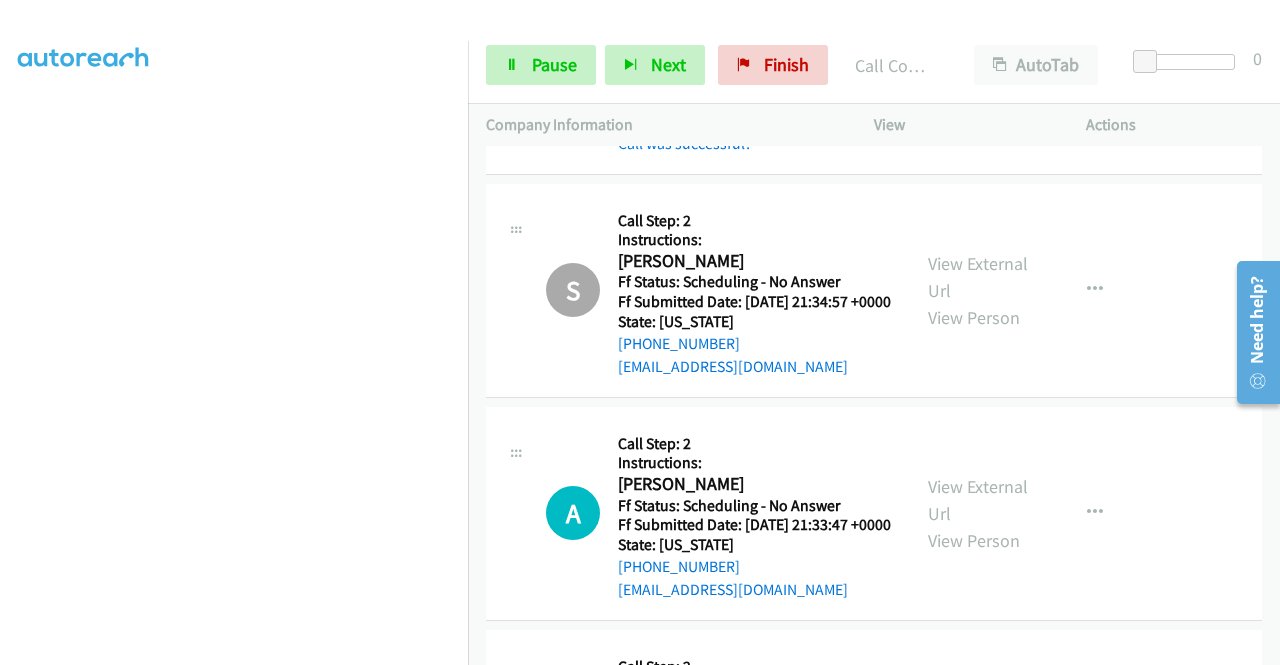 click on "View External Url" at bounding box center [978, 32] 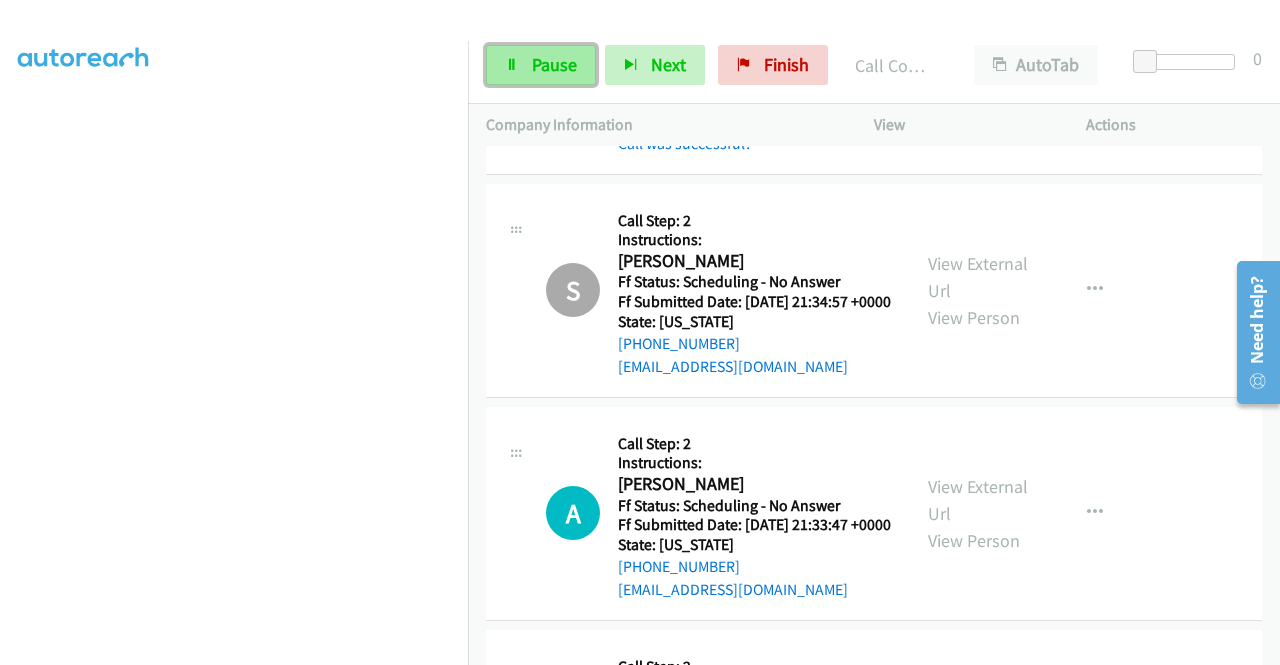 click on "Pause" at bounding box center [541, 65] 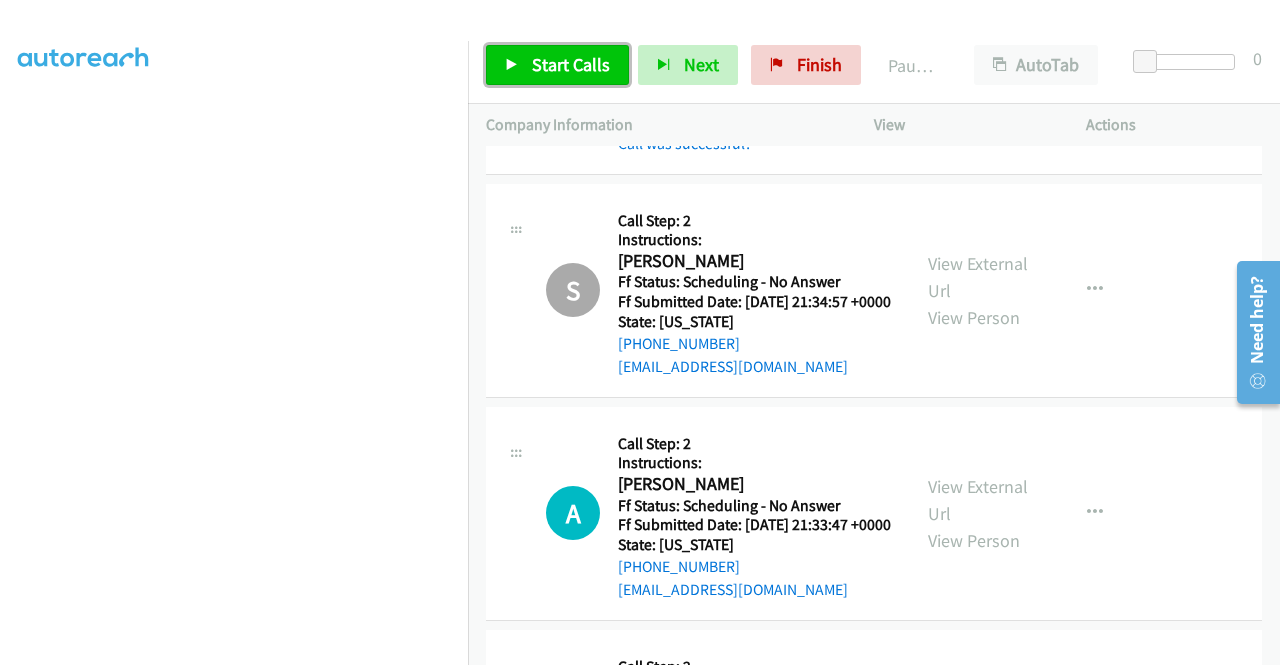 click on "Start Calls" at bounding box center (571, 64) 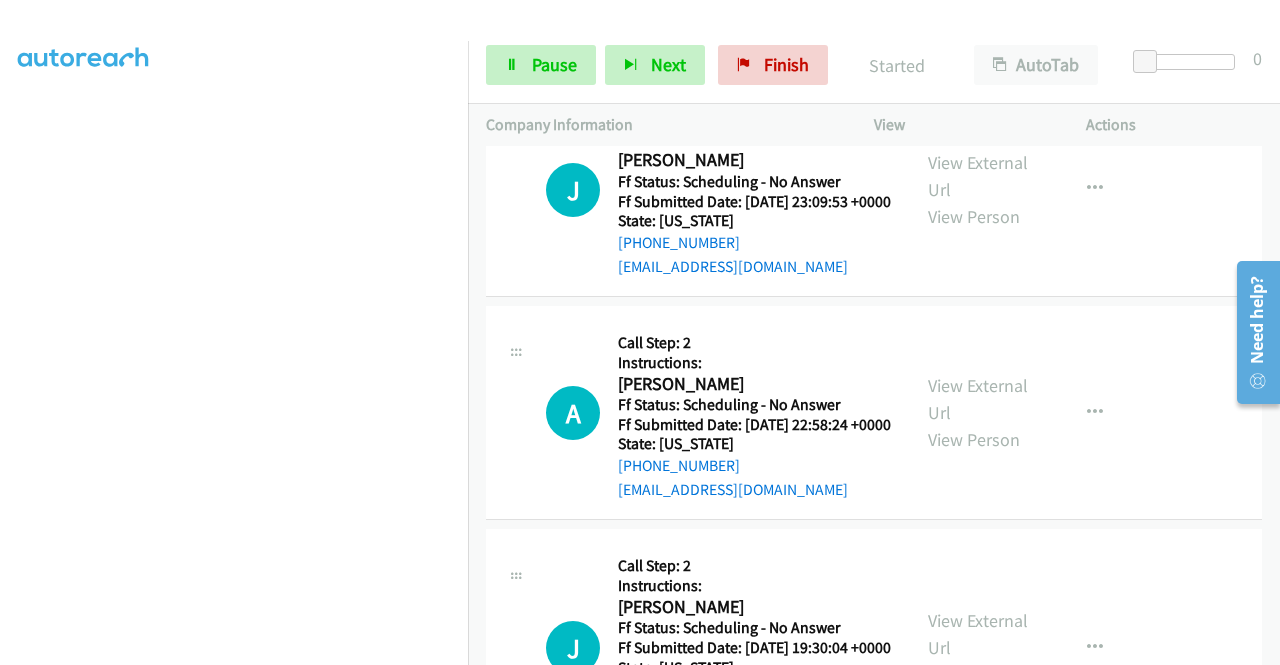 scroll, scrollTop: 3839, scrollLeft: 0, axis: vertical 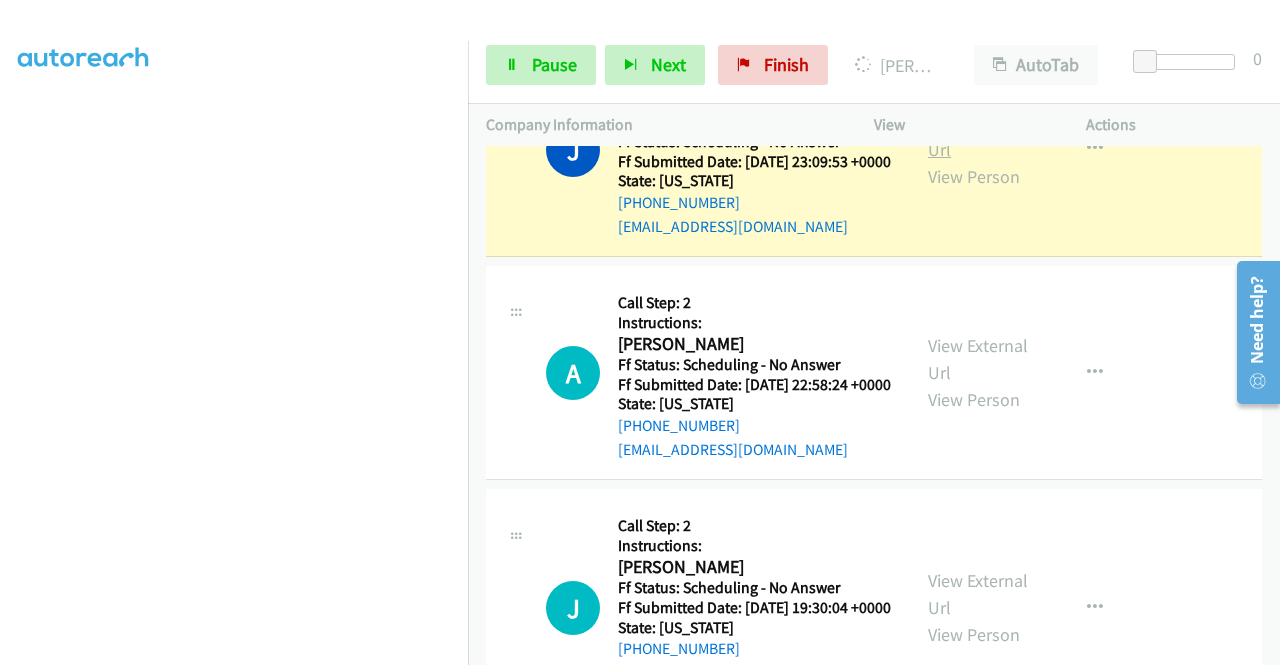click on "View External Url" at bounding box center [978, 136] 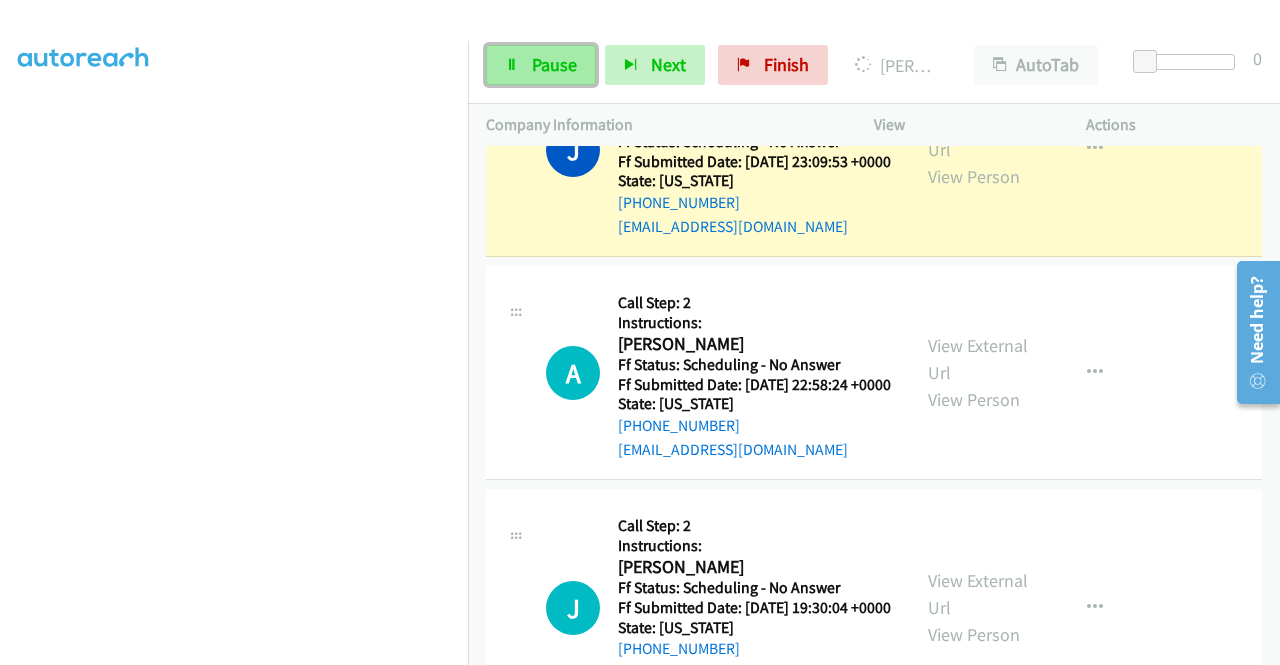 click on "Pause" at bounding box center [541, 65] 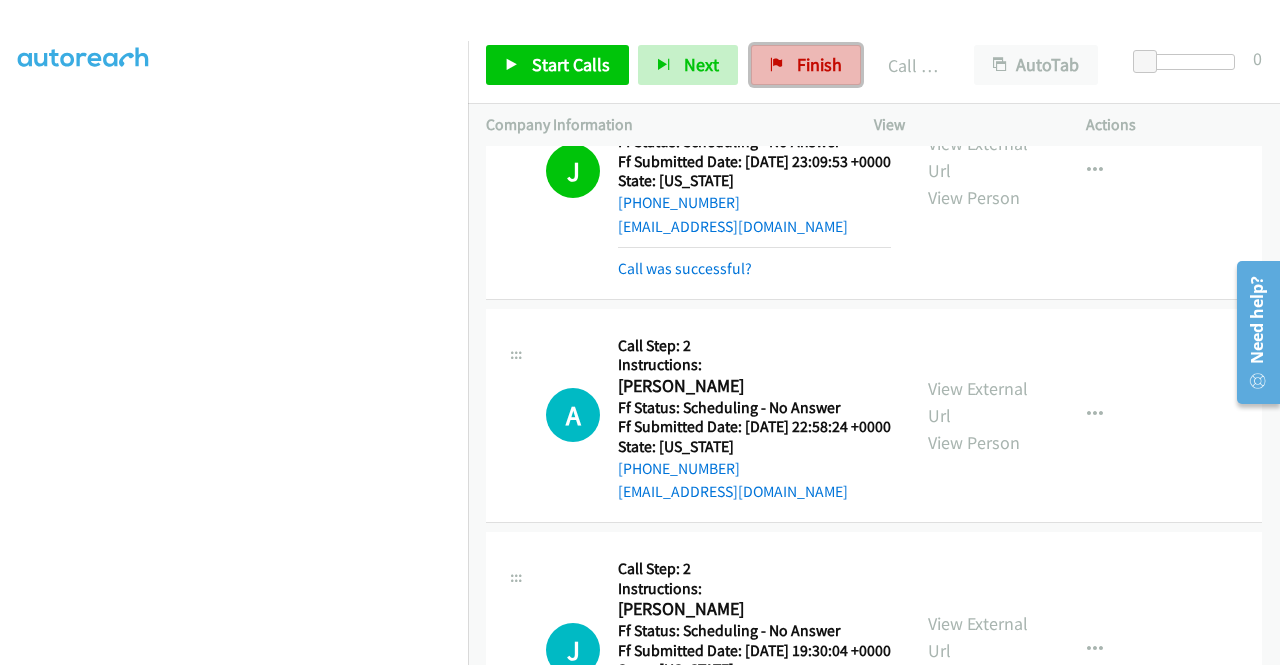 click on "Finish" at bounding box center (819, 64) 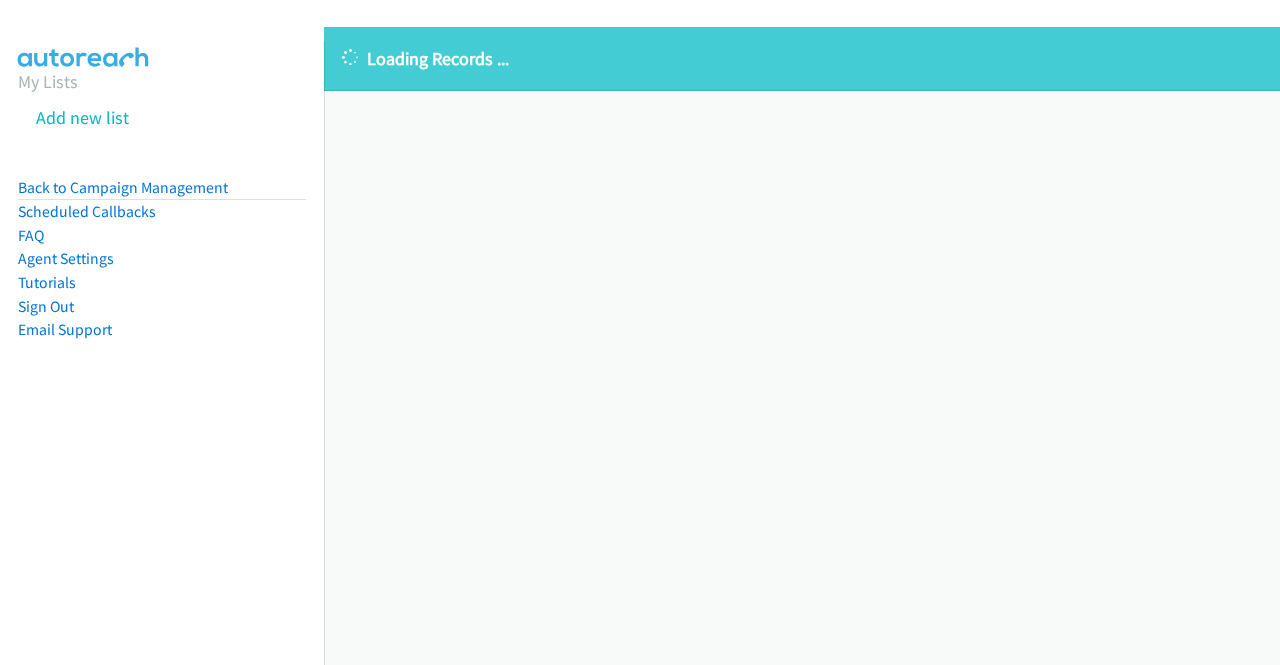 scroll, scrollTop: 0, scrollLeft: 0, axis: both 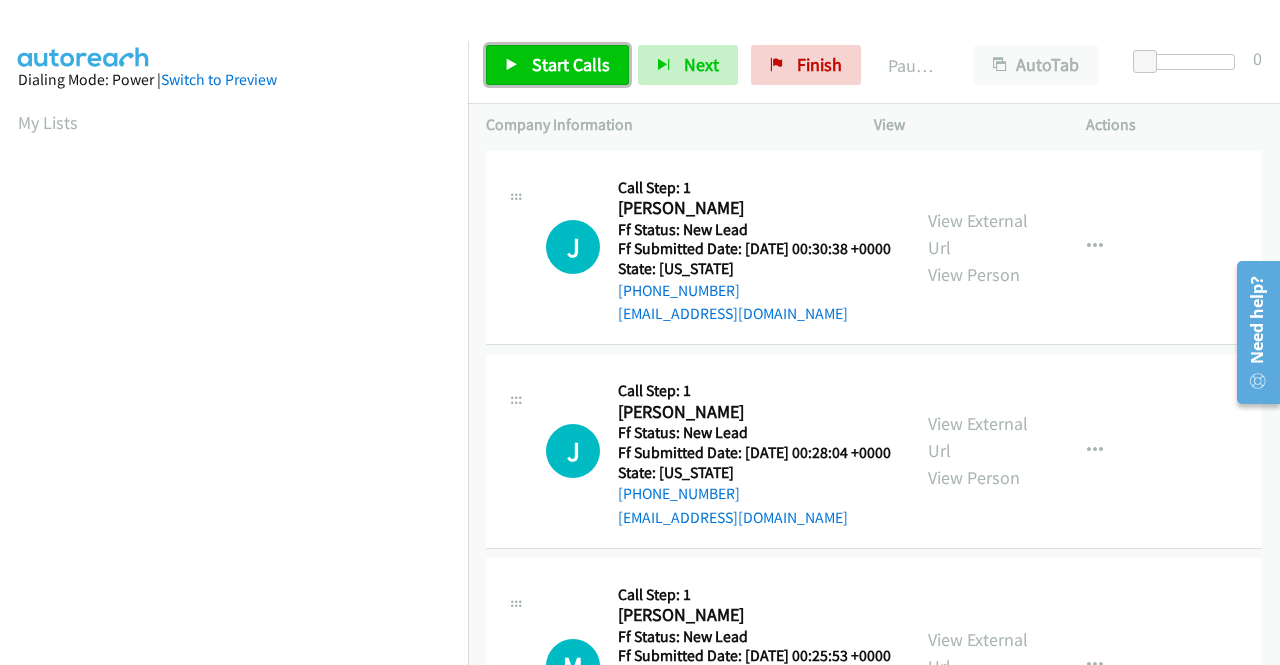 click on "Start Calls" at bounding box center [571, 64] 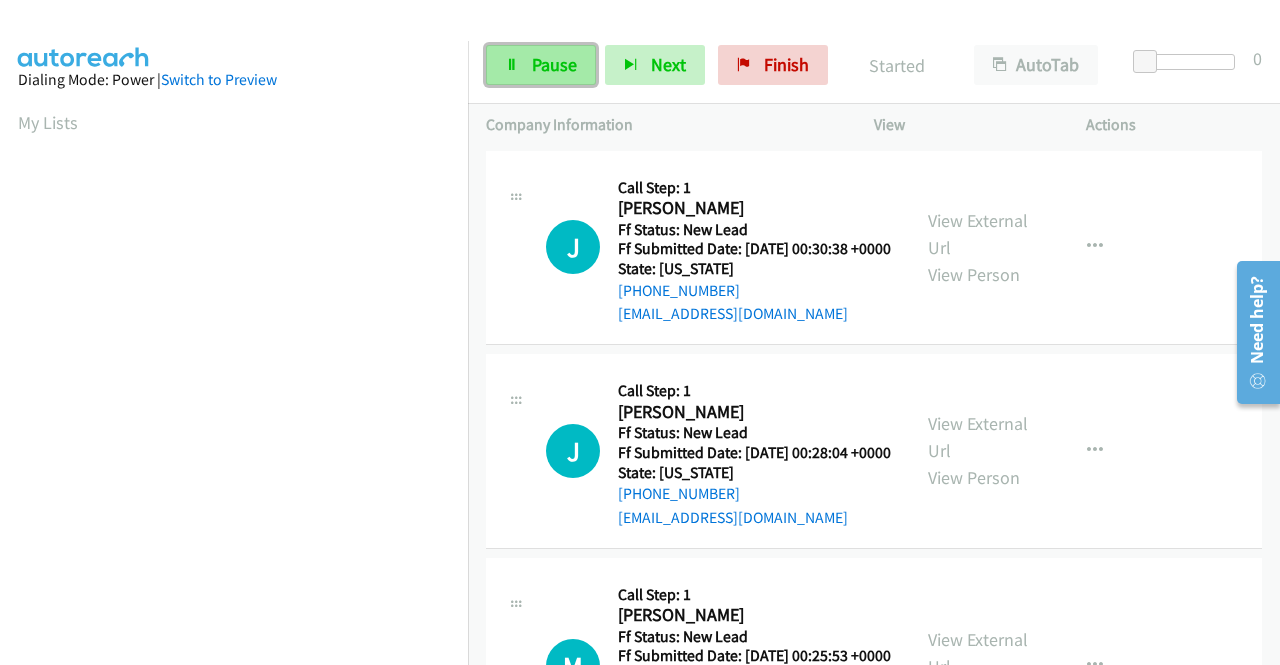 click on "Pause" at bounding box center [554, 64] 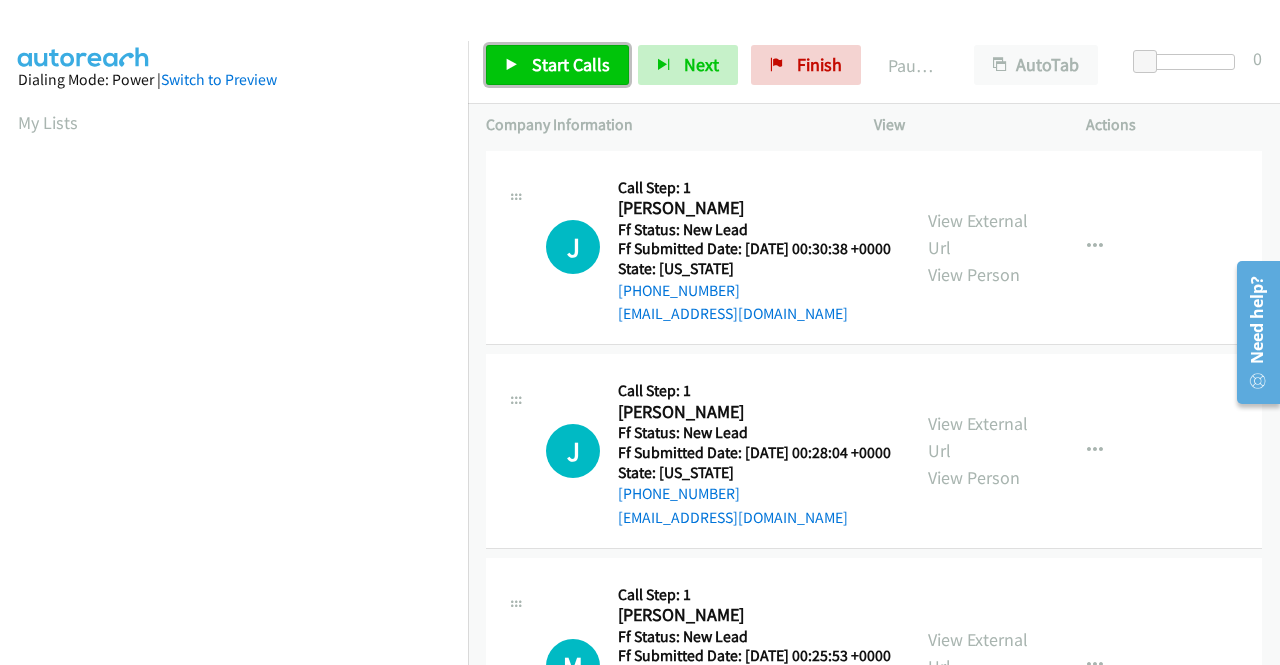 click on "Start Calls" at bounding box center [571, 64] 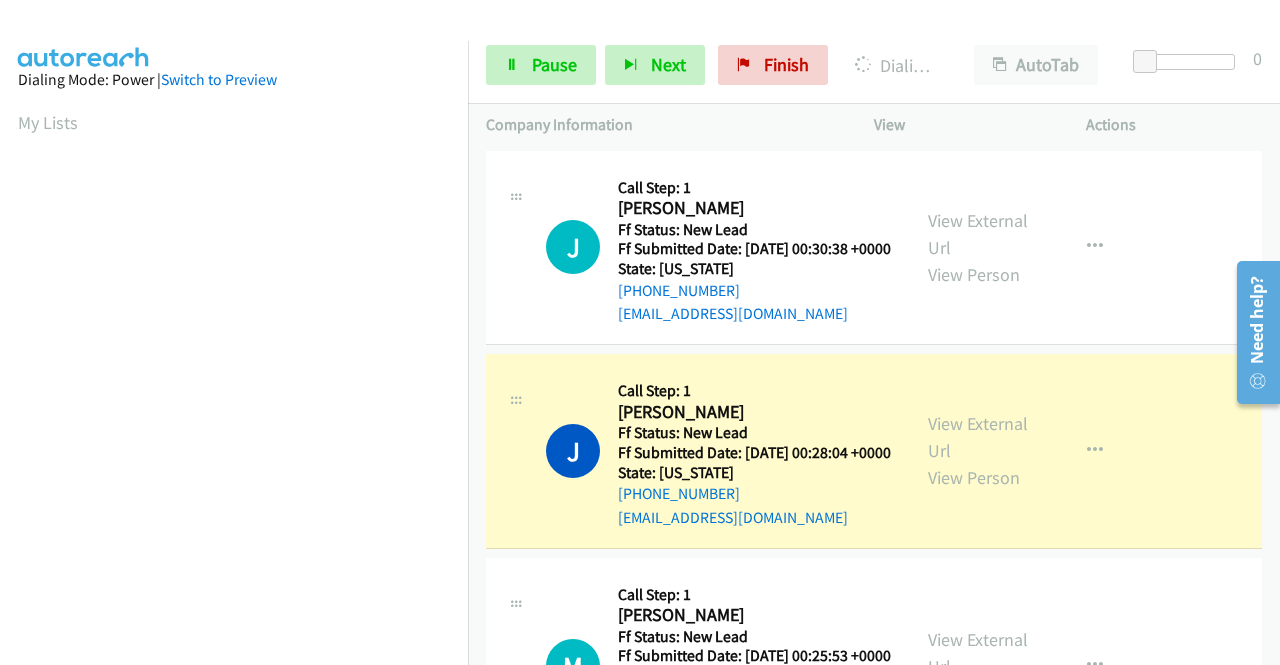 click on "View External Url
View Person" at bounding box center [980, 450] 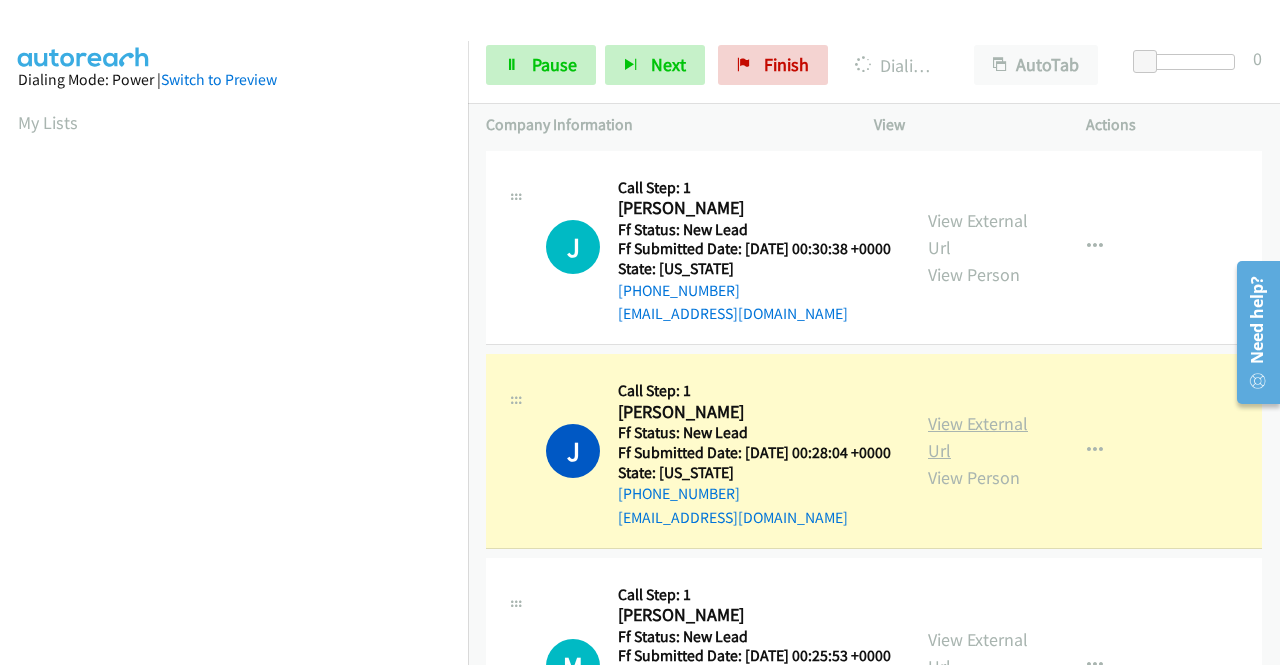 click on "View External Url" at bounding box center (978, 437) 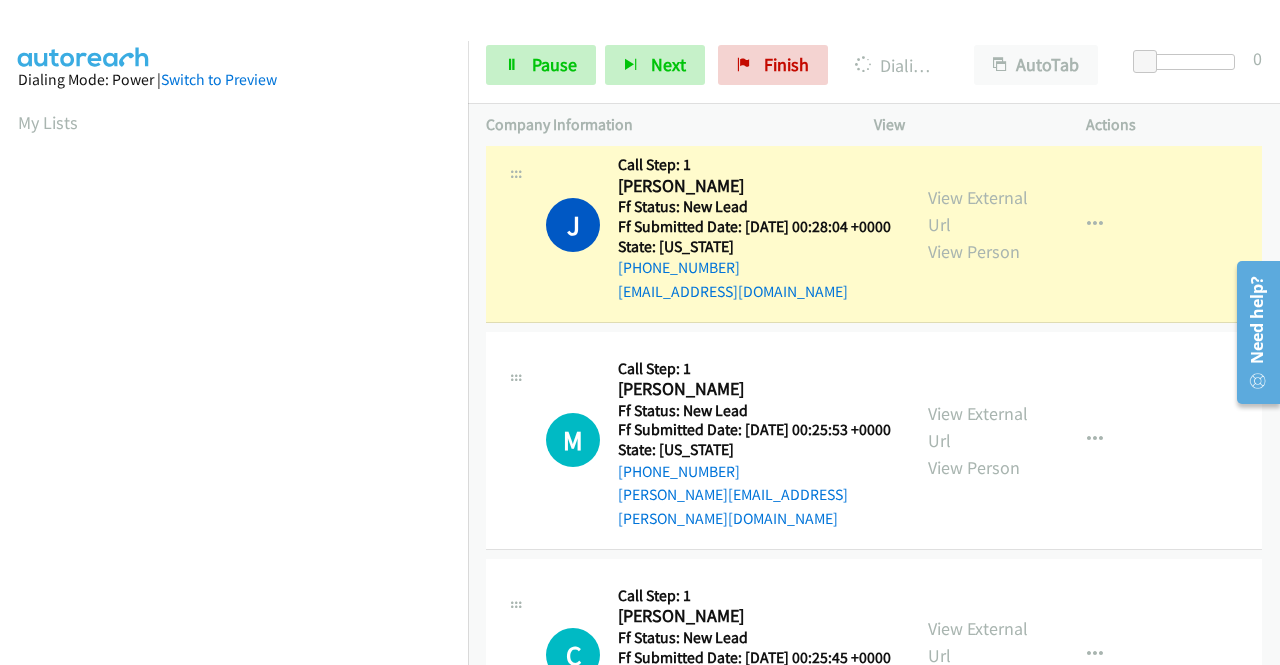 scroll, scrollTop: 333, scrollLeft: 0, axis: vertical 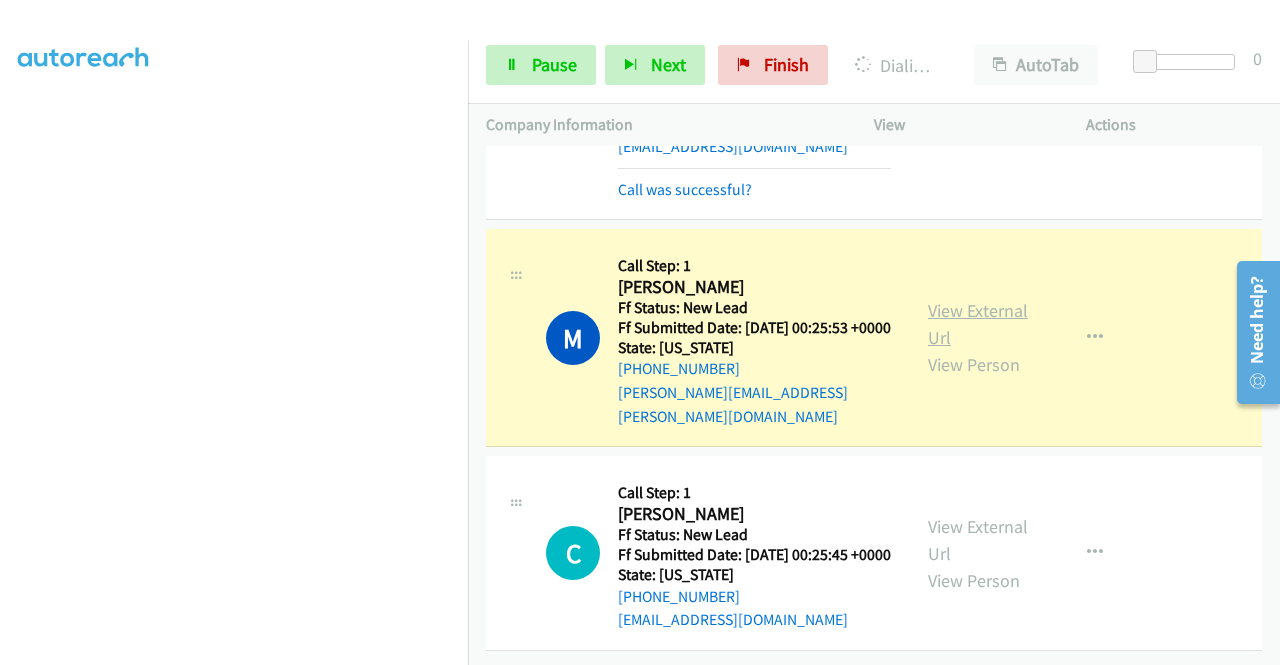 click on "View External Url" at bounding box center (978, 324) 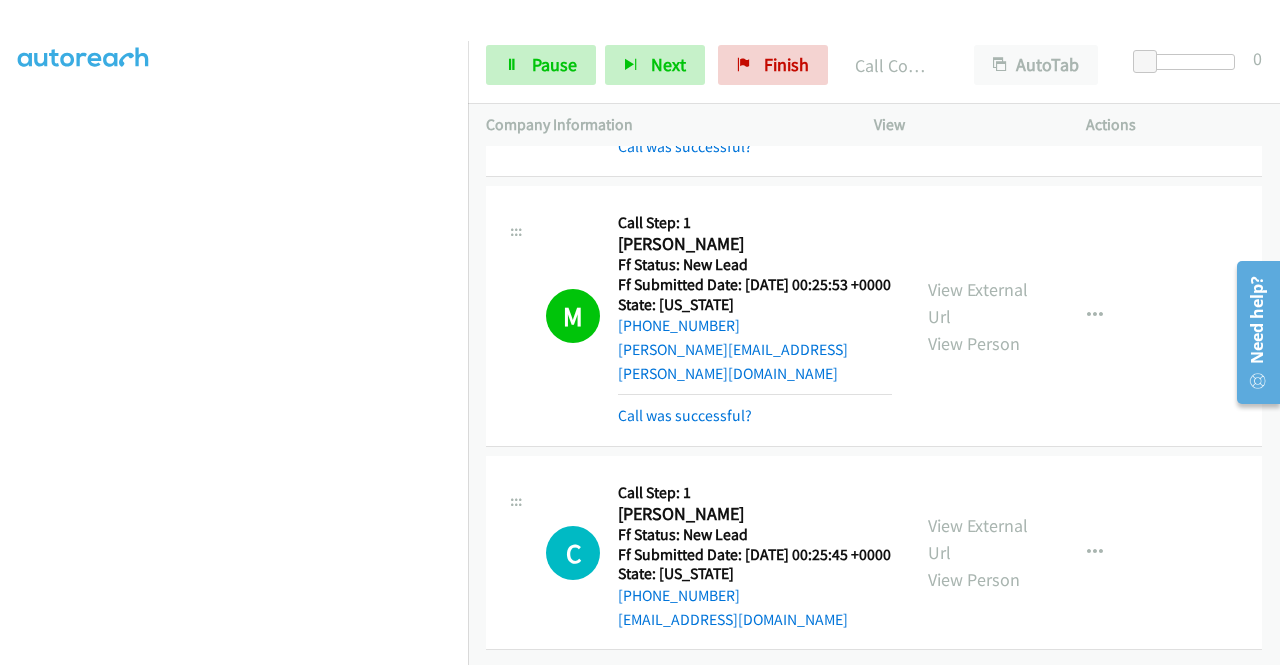 scroll, scrollTop: 482, scrollLeft: 0, axis: vertical 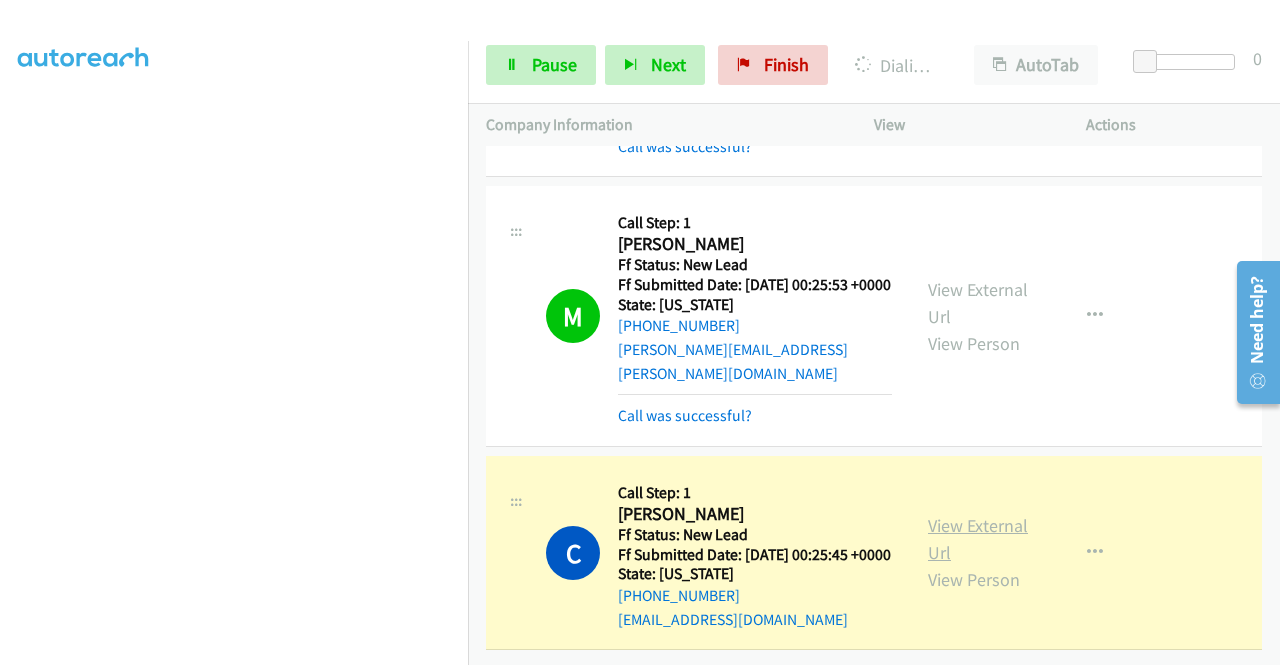 click on "View External Url" at bounding box center (978, 539) 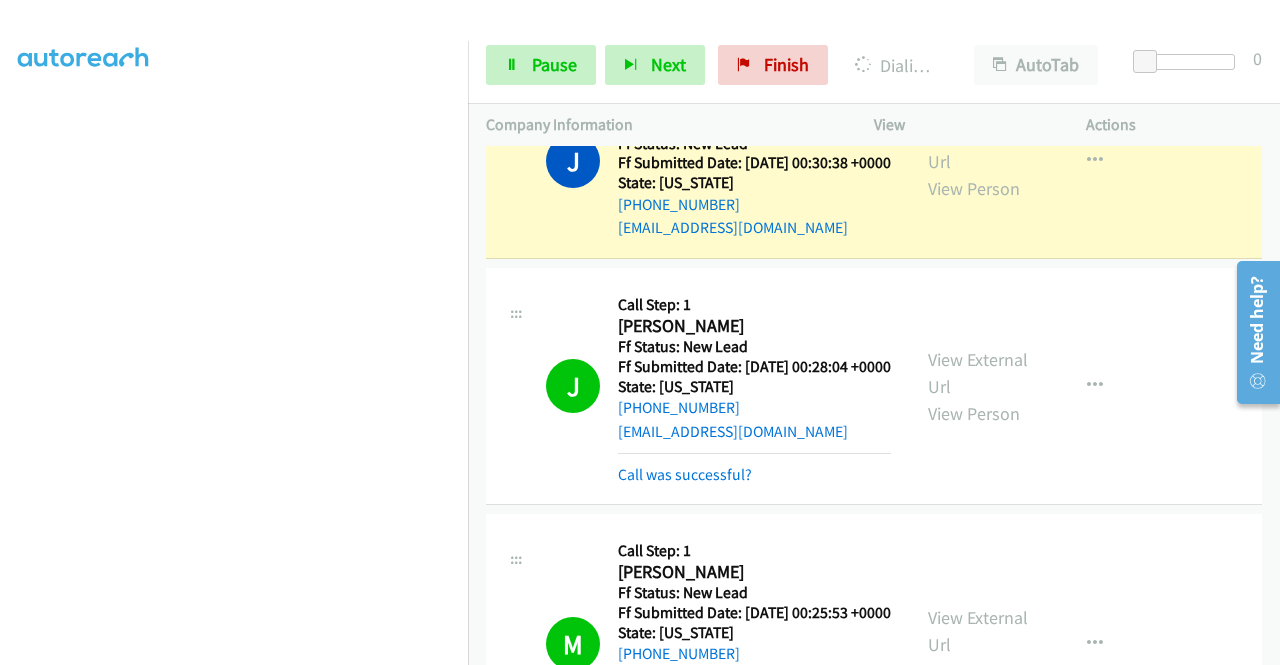 scroll, scrollTop: 0, scrollLeft: 0, axis: both 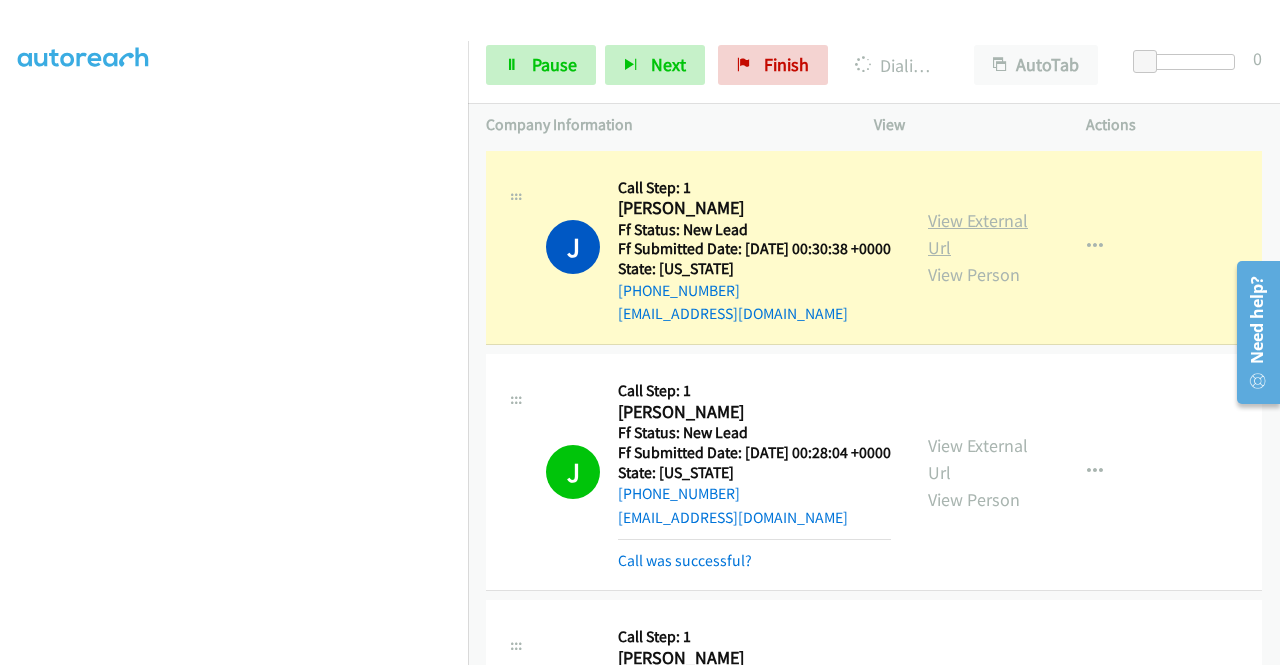 click on "View External Url" at bounding box center (978, 234) 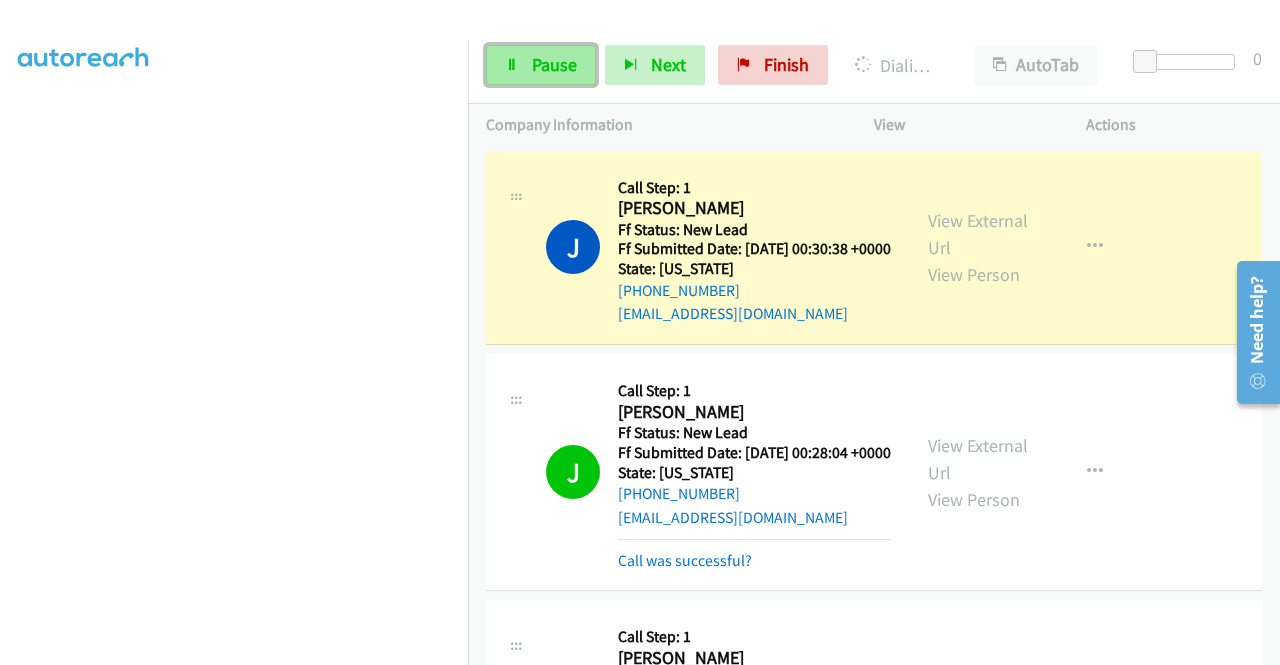 click at bounding box center [512, 66] 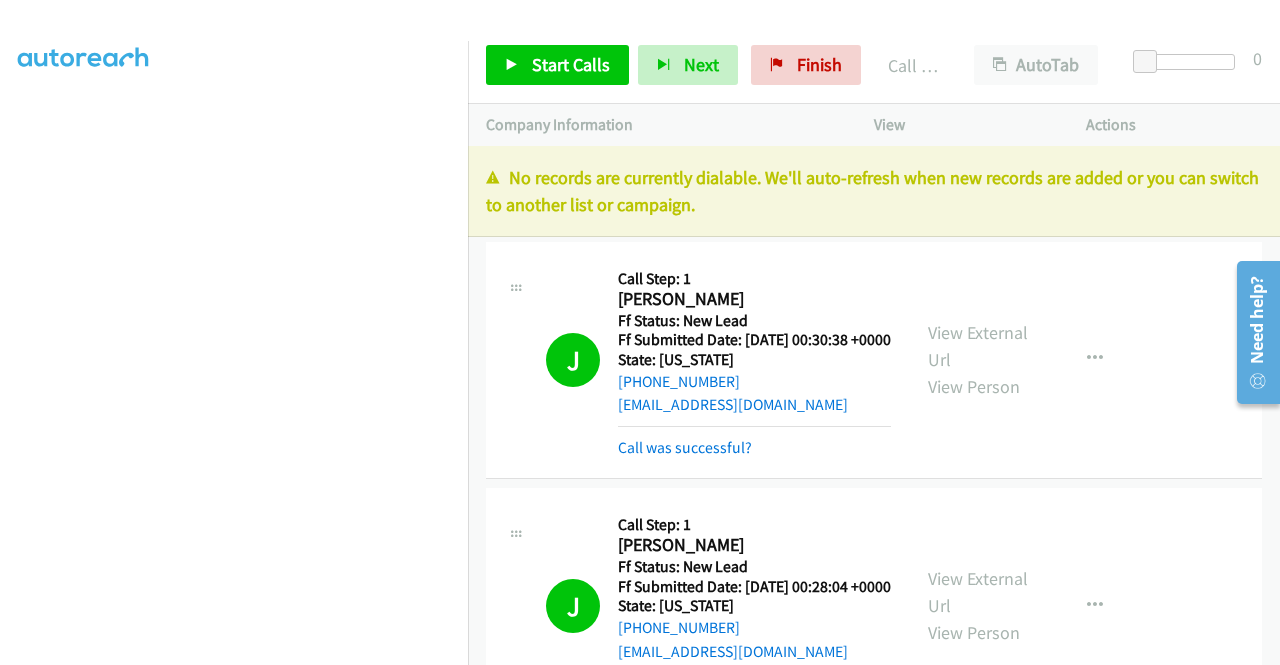 click on "Start Calls
Pause
Next
Finish
Call Completed
AutoTab
AutoTab
0" at bounding box center [874, 65] 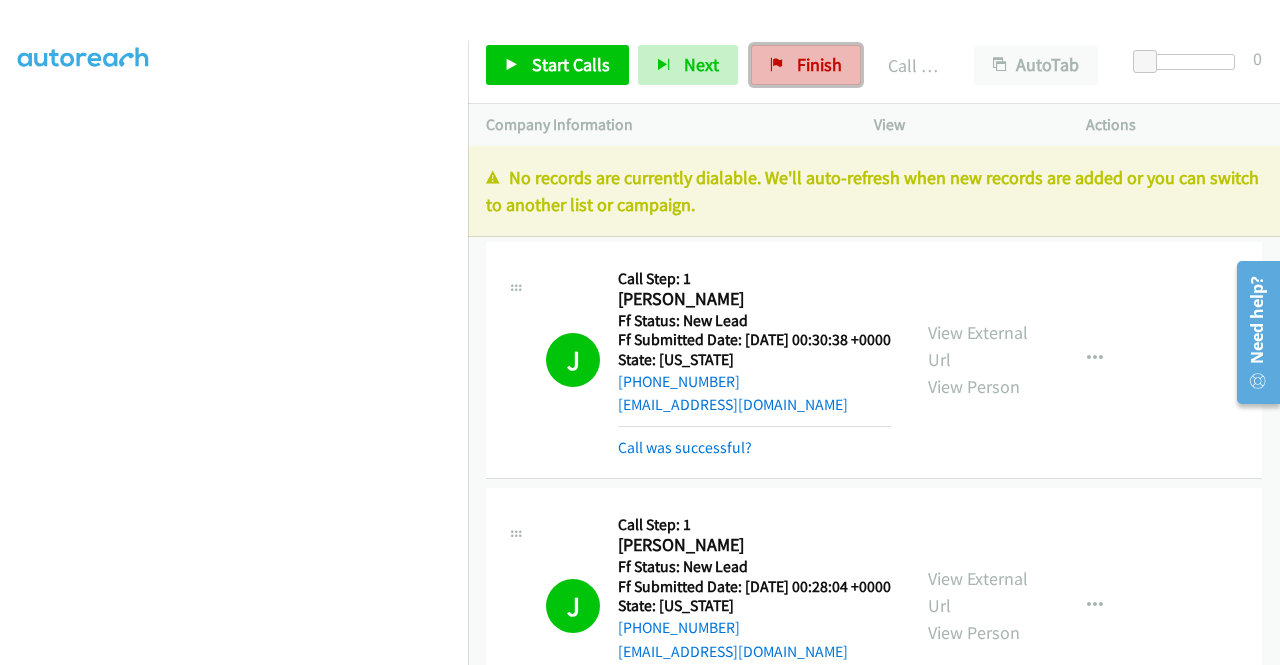 click on "Finish" at bounding box center (819, 64) 